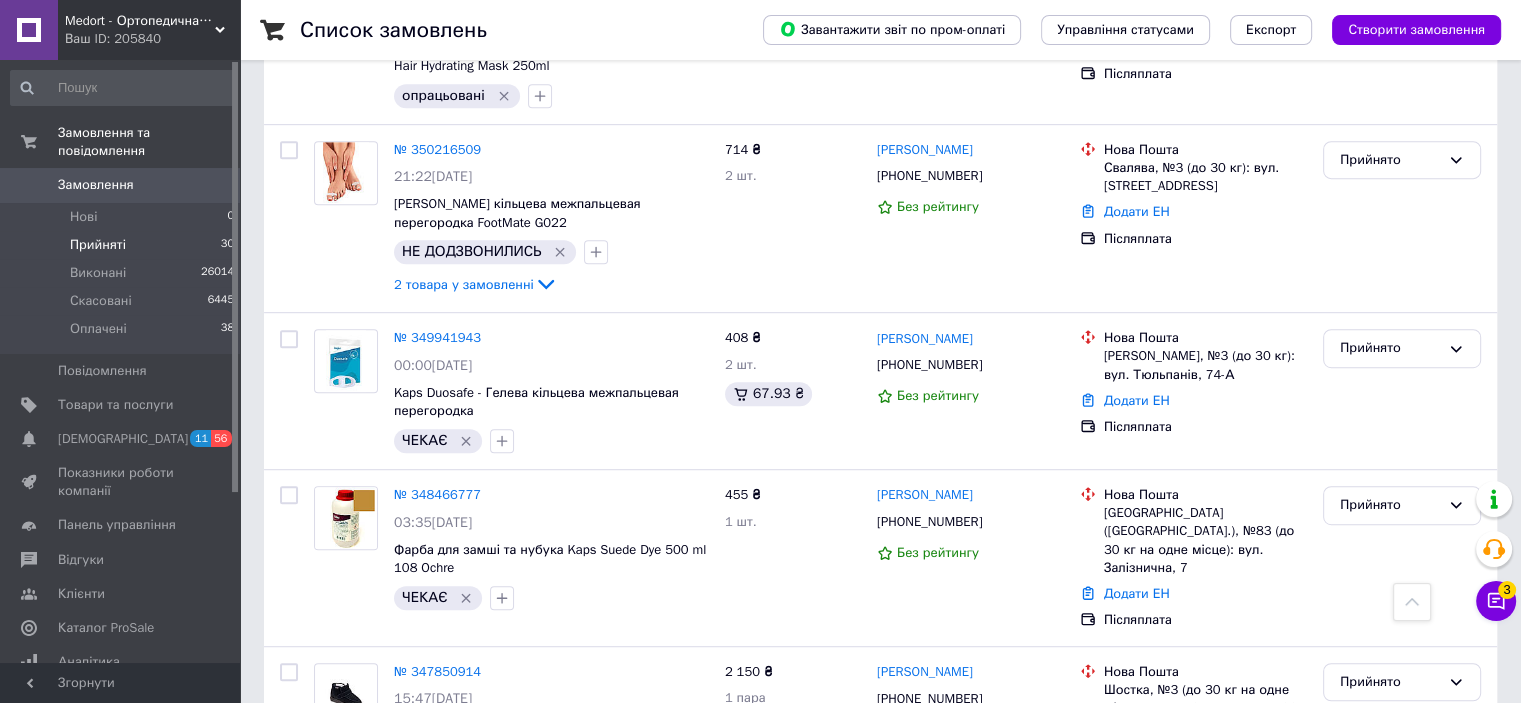 scroll, scrollTop: 1414, scrollLeft: 0, axis: vertical 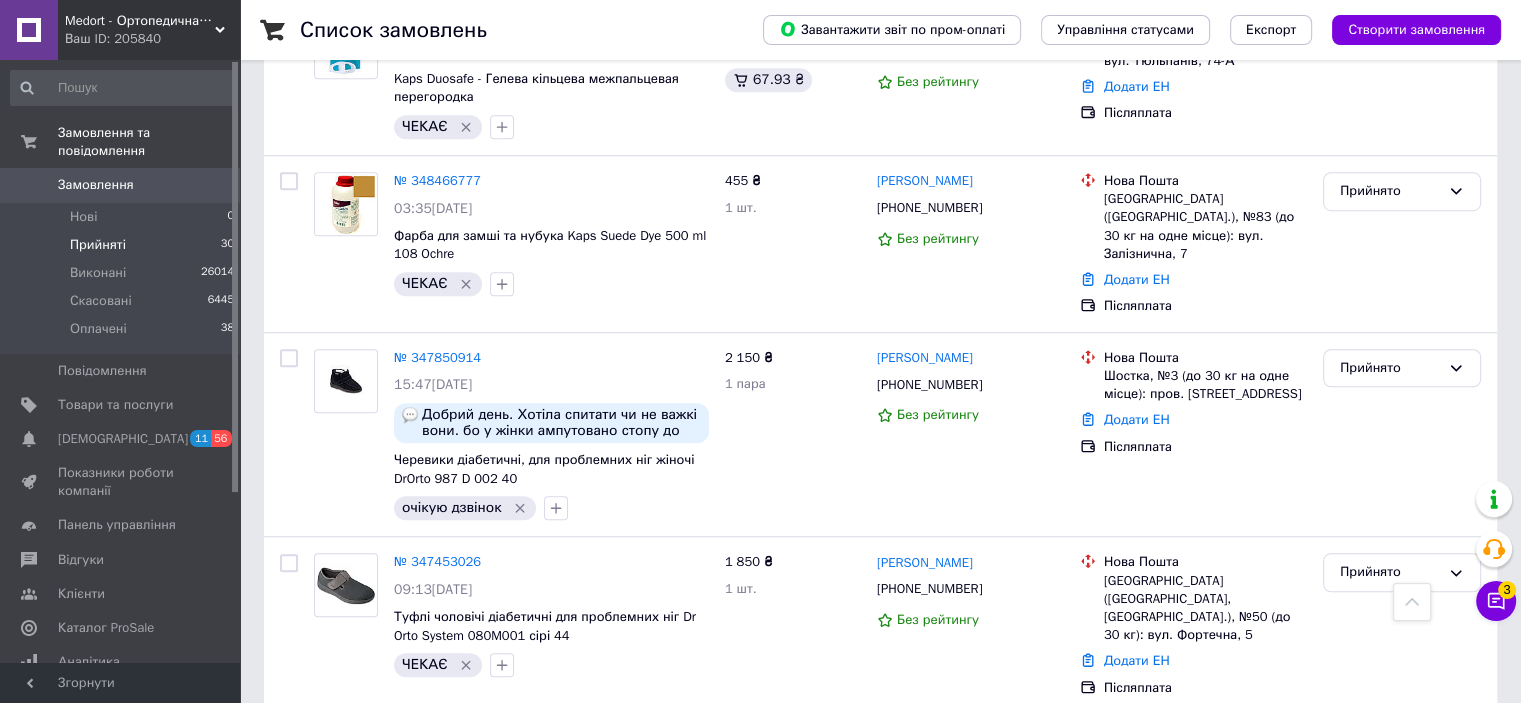 click on "1" at bounding box center [404, 758] 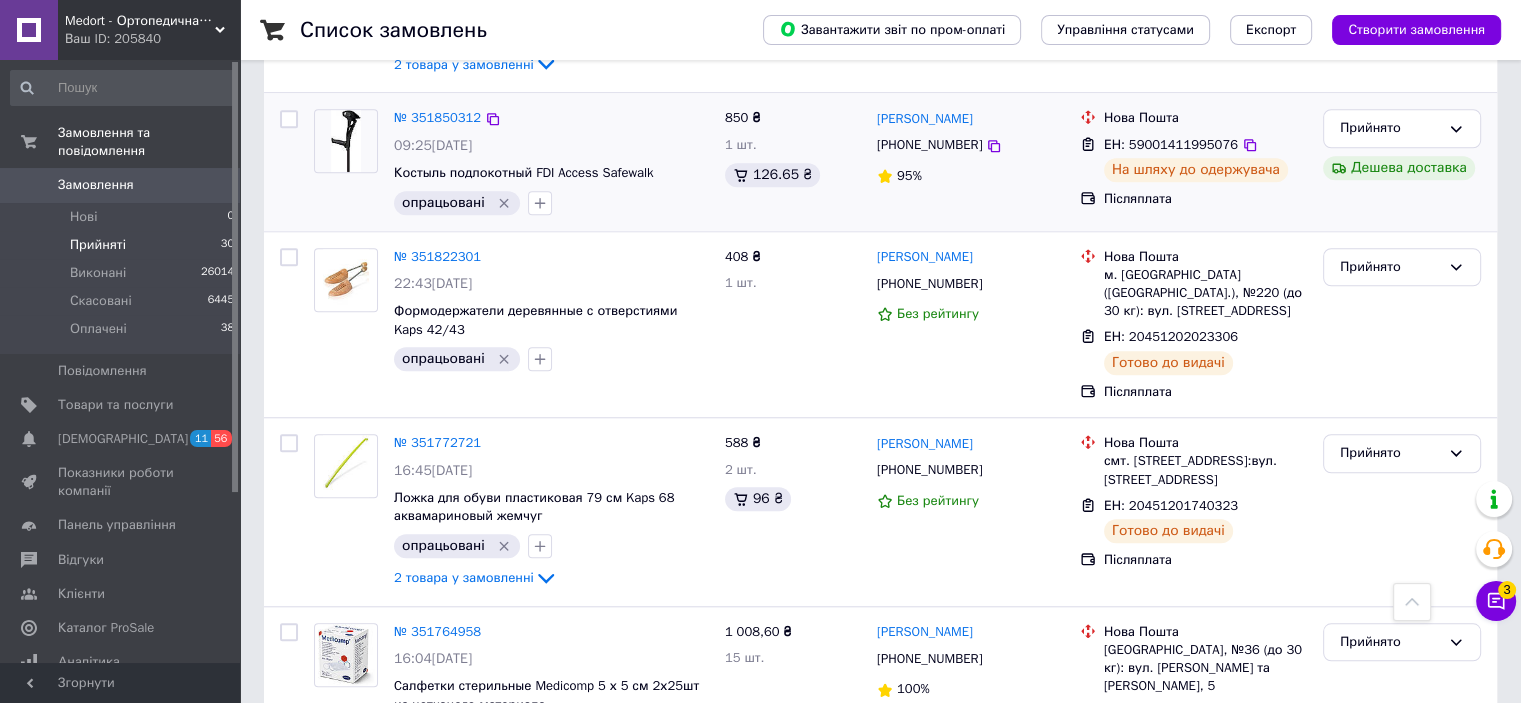 scroll, scrollTop: 1900, scrollLeft: 0, axis: vertical 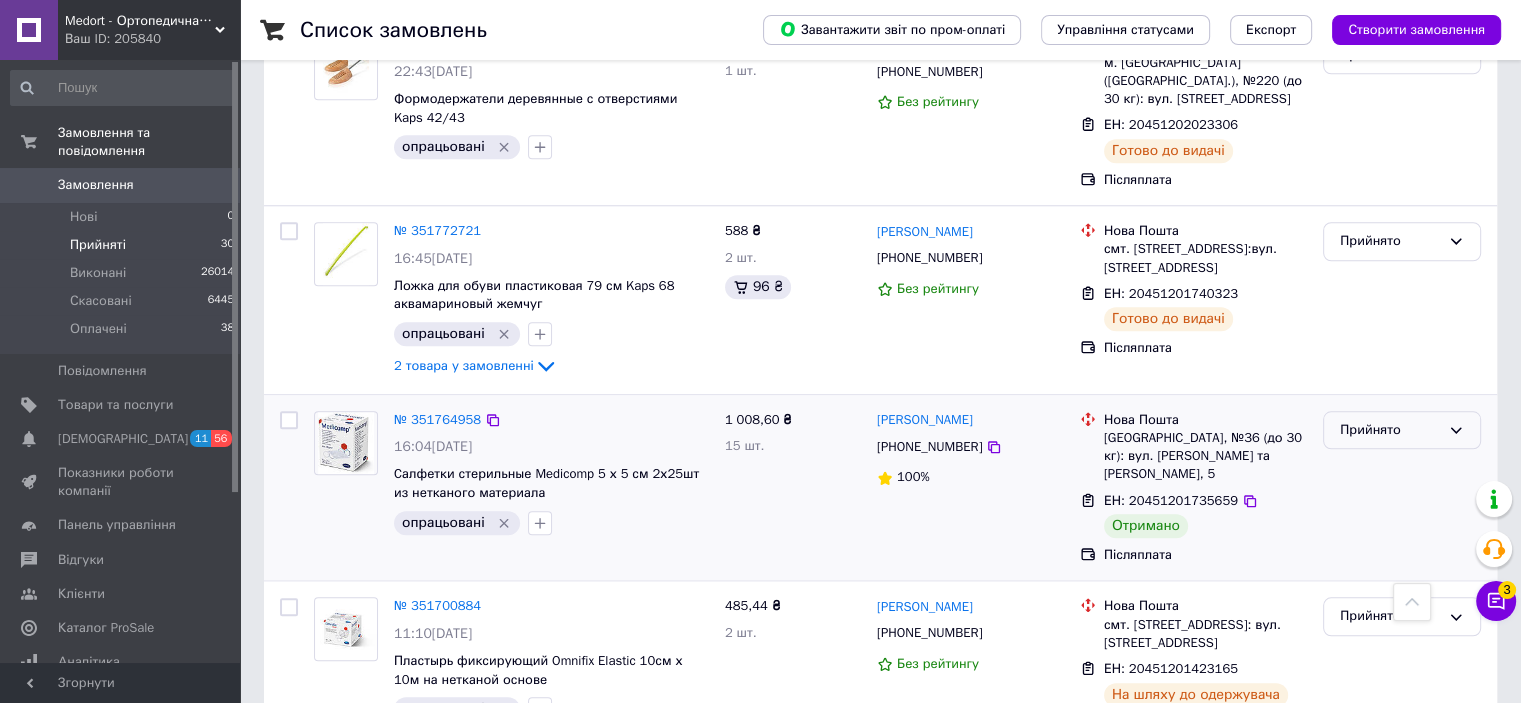 click on "Прийнято" at bounding box center [1390, 430] 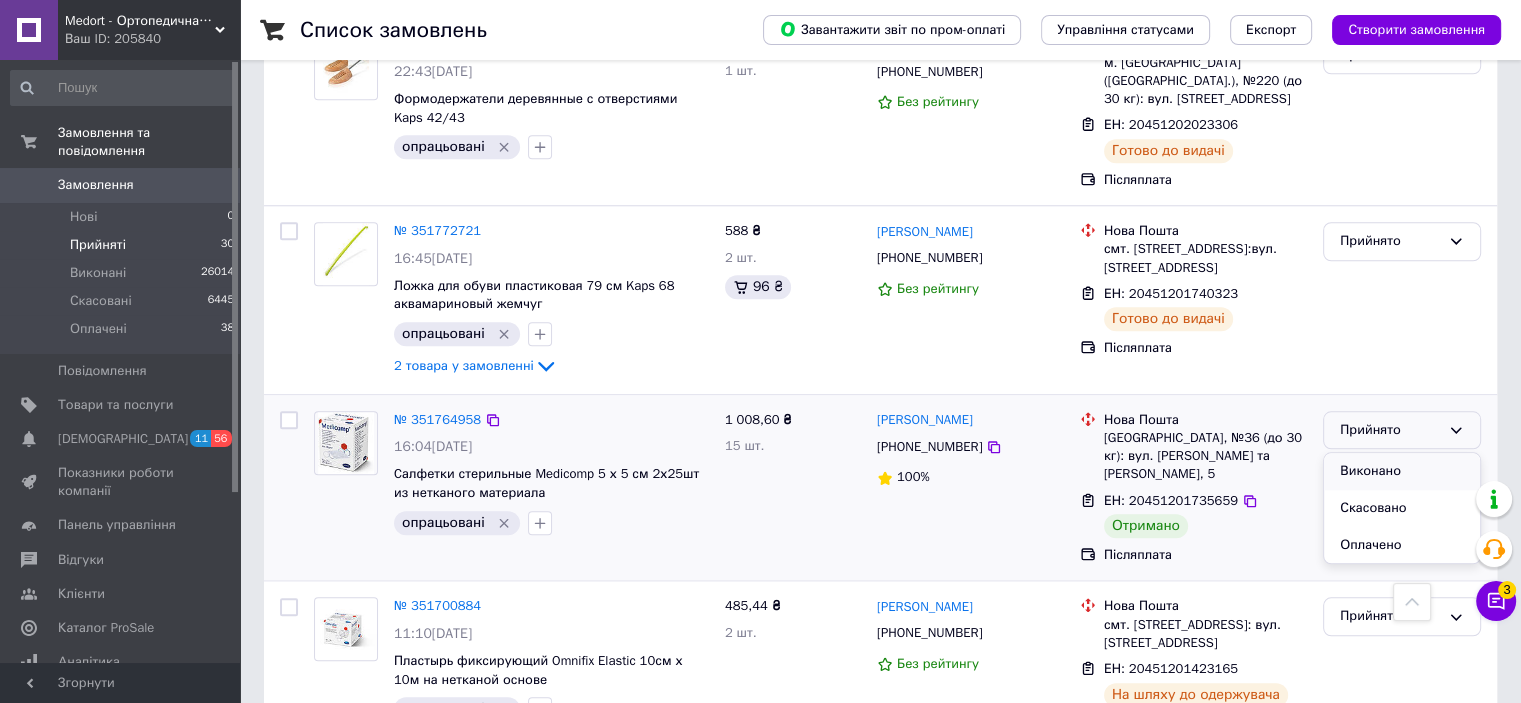 click on "Виконано" at bounding box center [1402, 471] 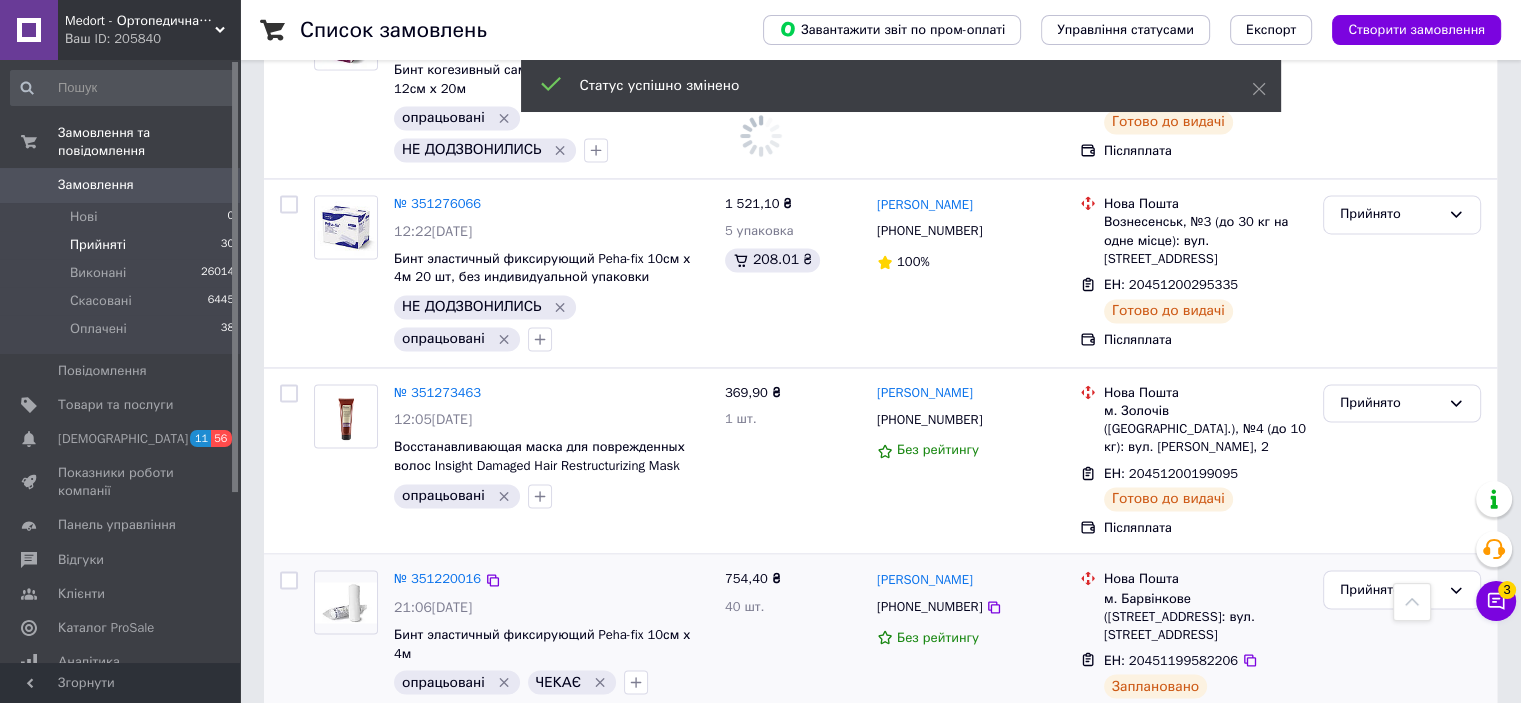 scroll, scrollTop: 3215, scrollLeft: 0, axis: vertical 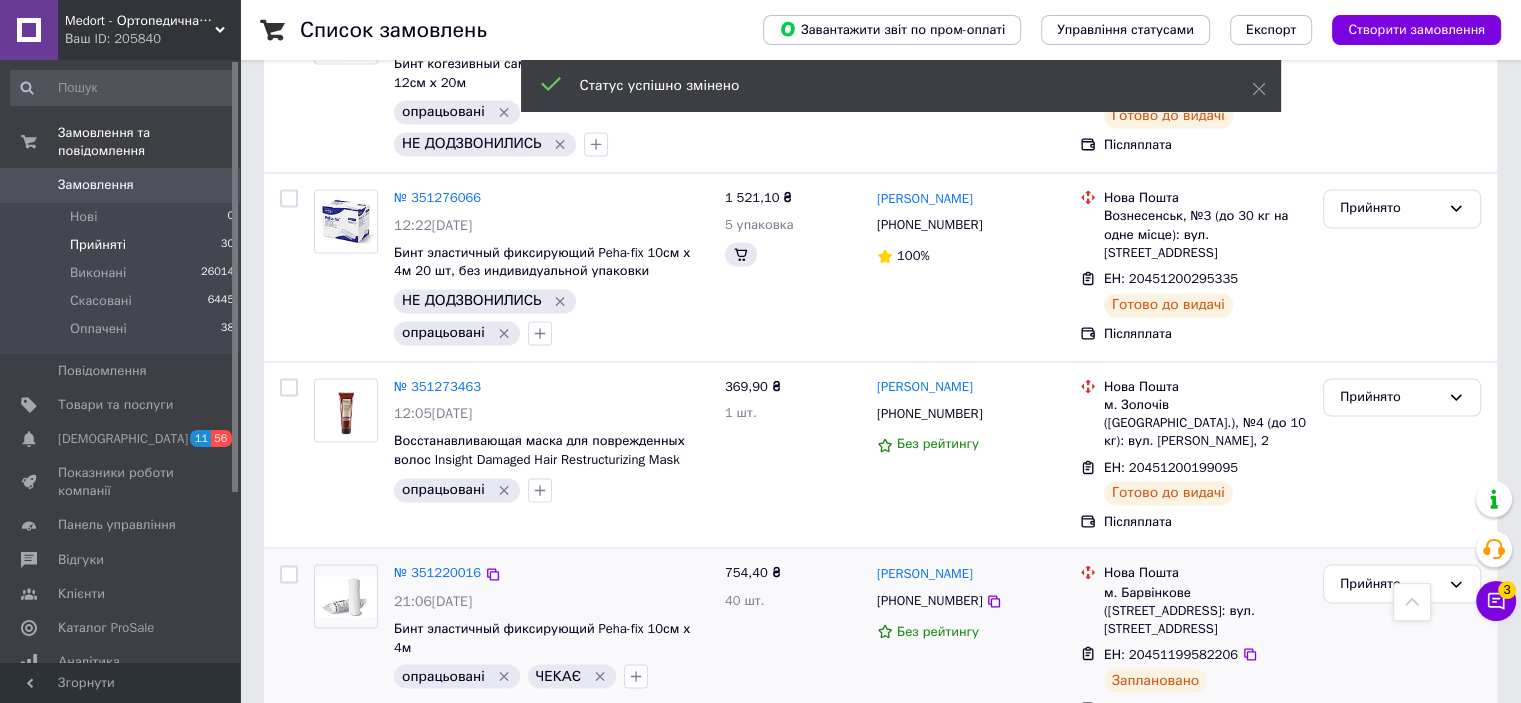 click 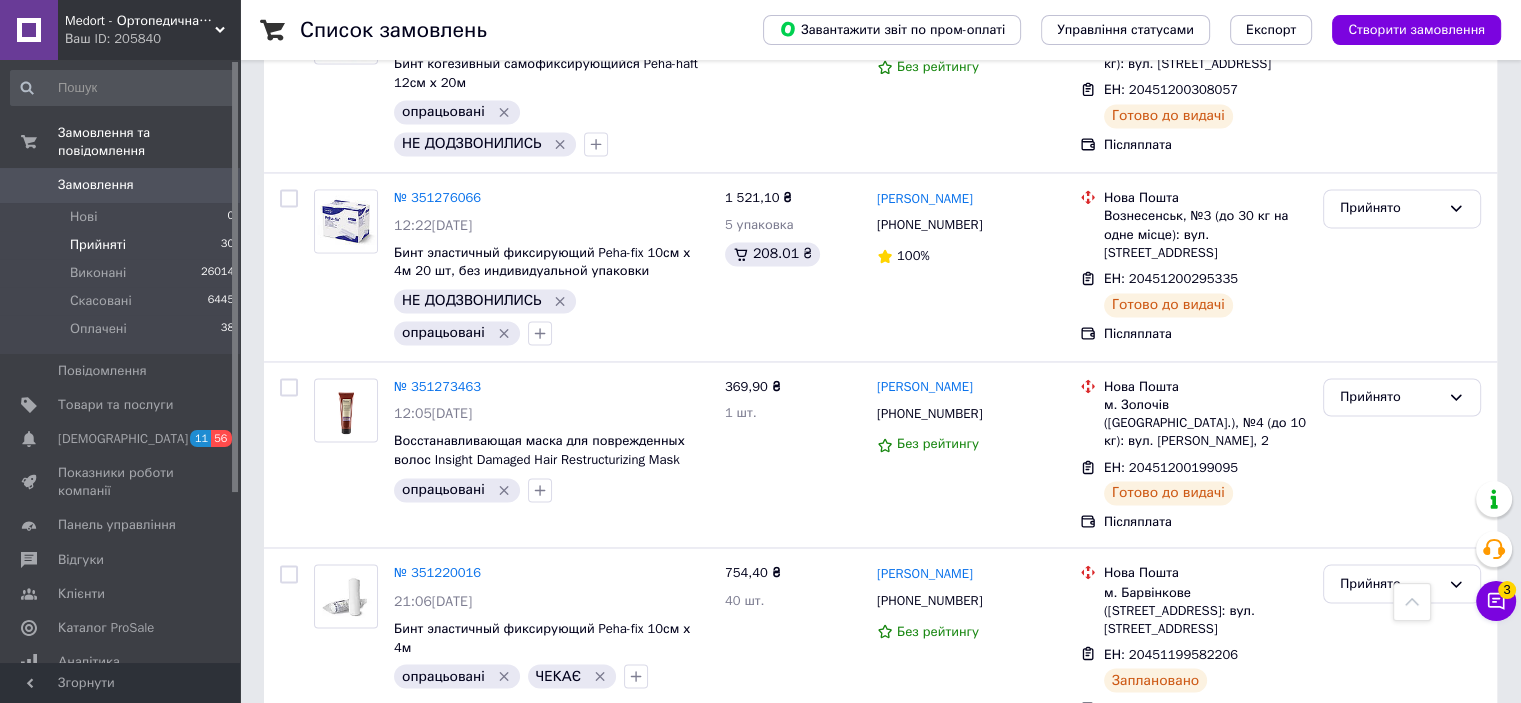 click on "2" at bounding box center (327, 779) 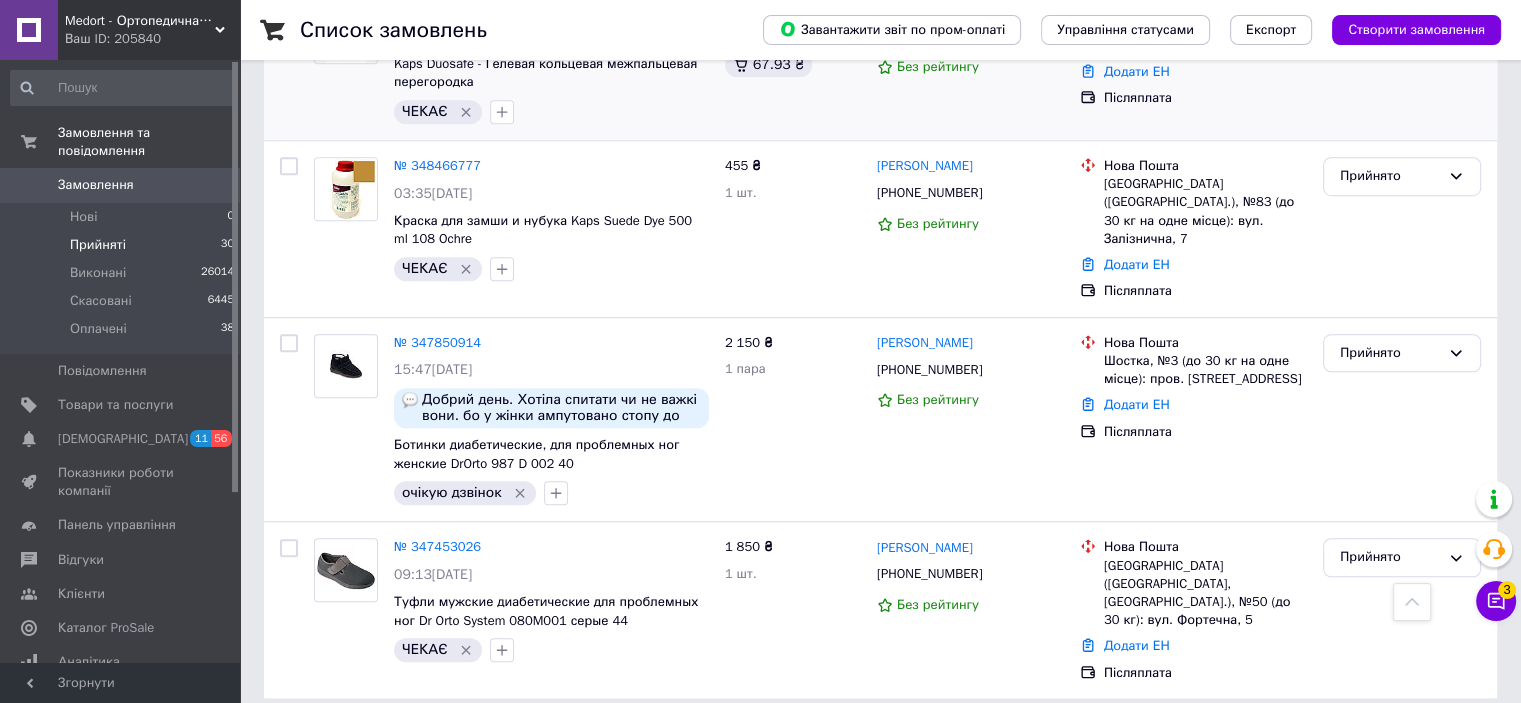 scroll, scrollTop: 1433, scrollLeft: 0, axis: vertical 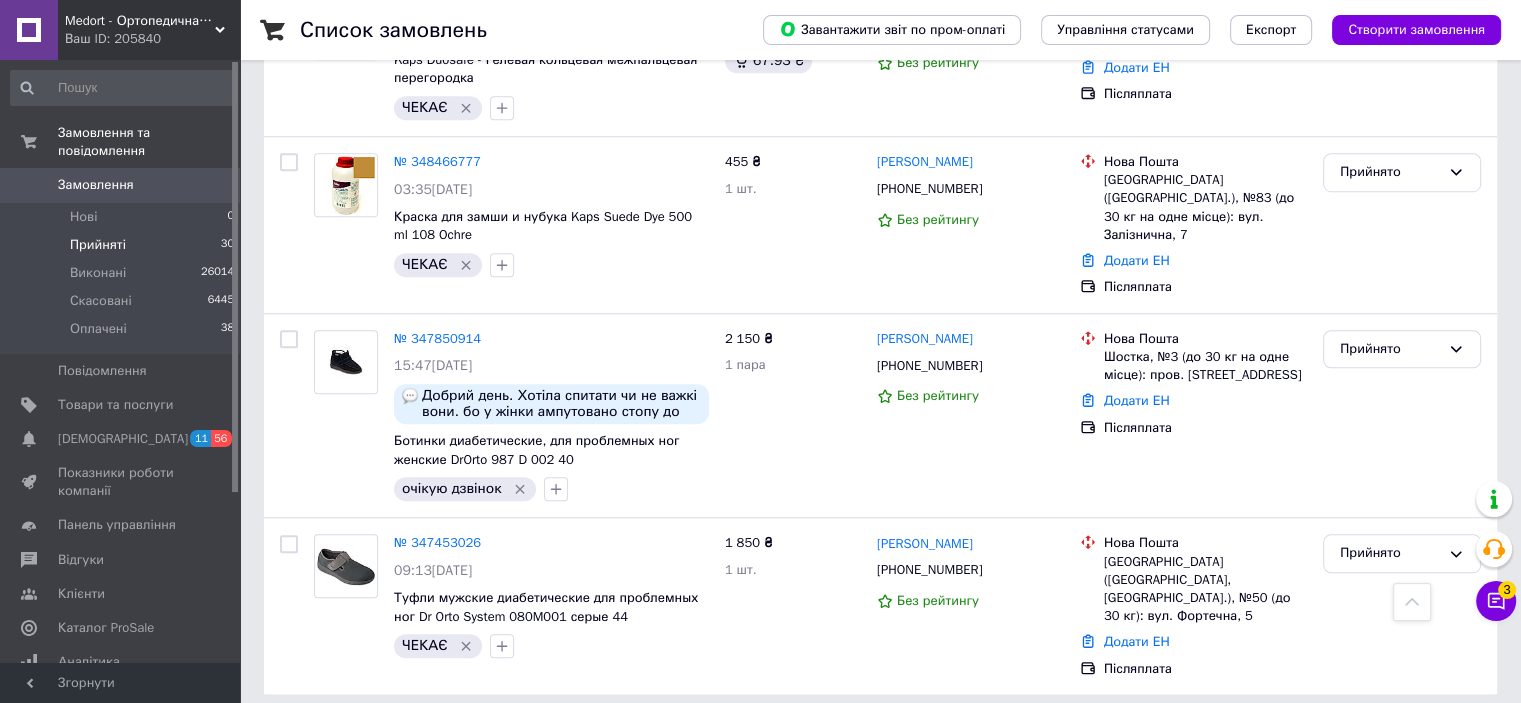 click on "Medort - Ортопедична продукція, товари для здоров'я" at bounding box center (140, 21) 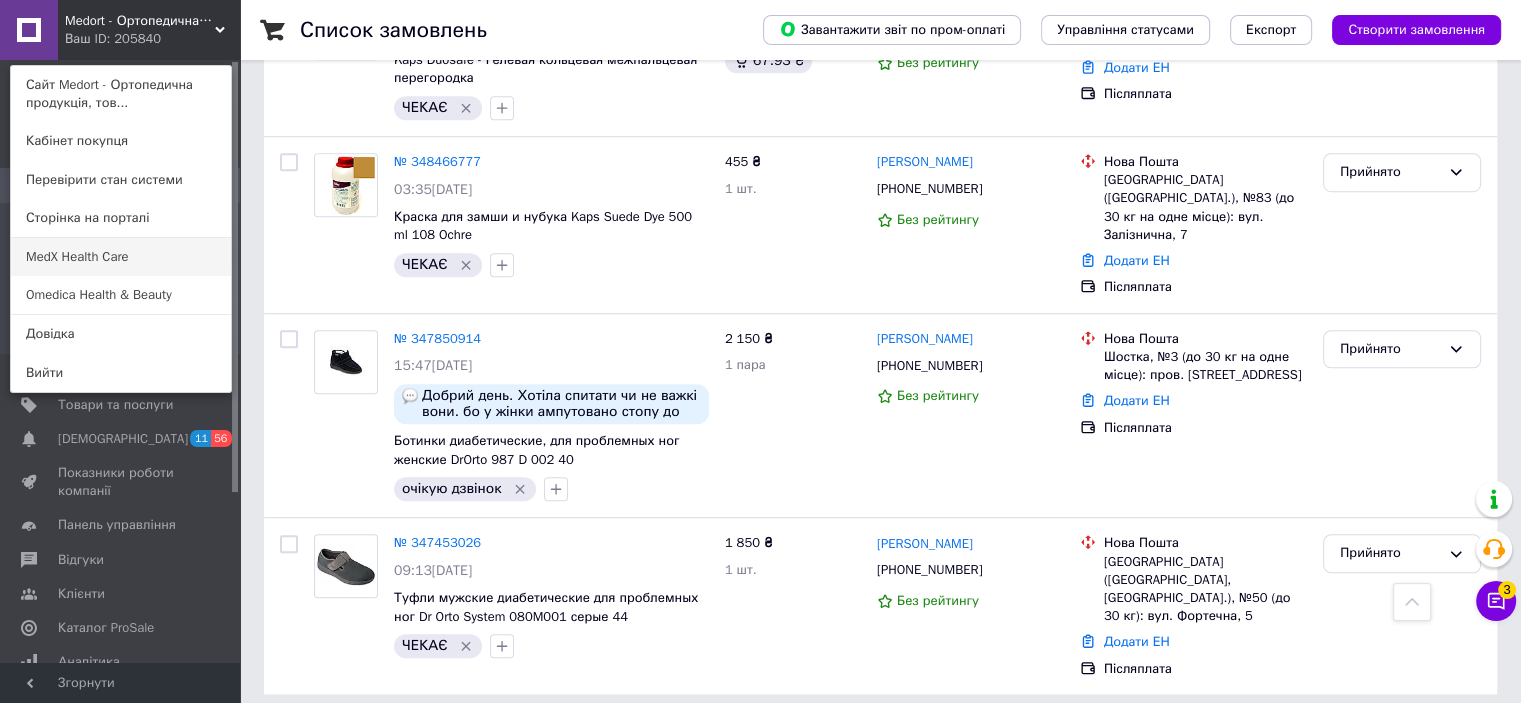 click on "MedX Health Care" at bounding box center (121, 257) 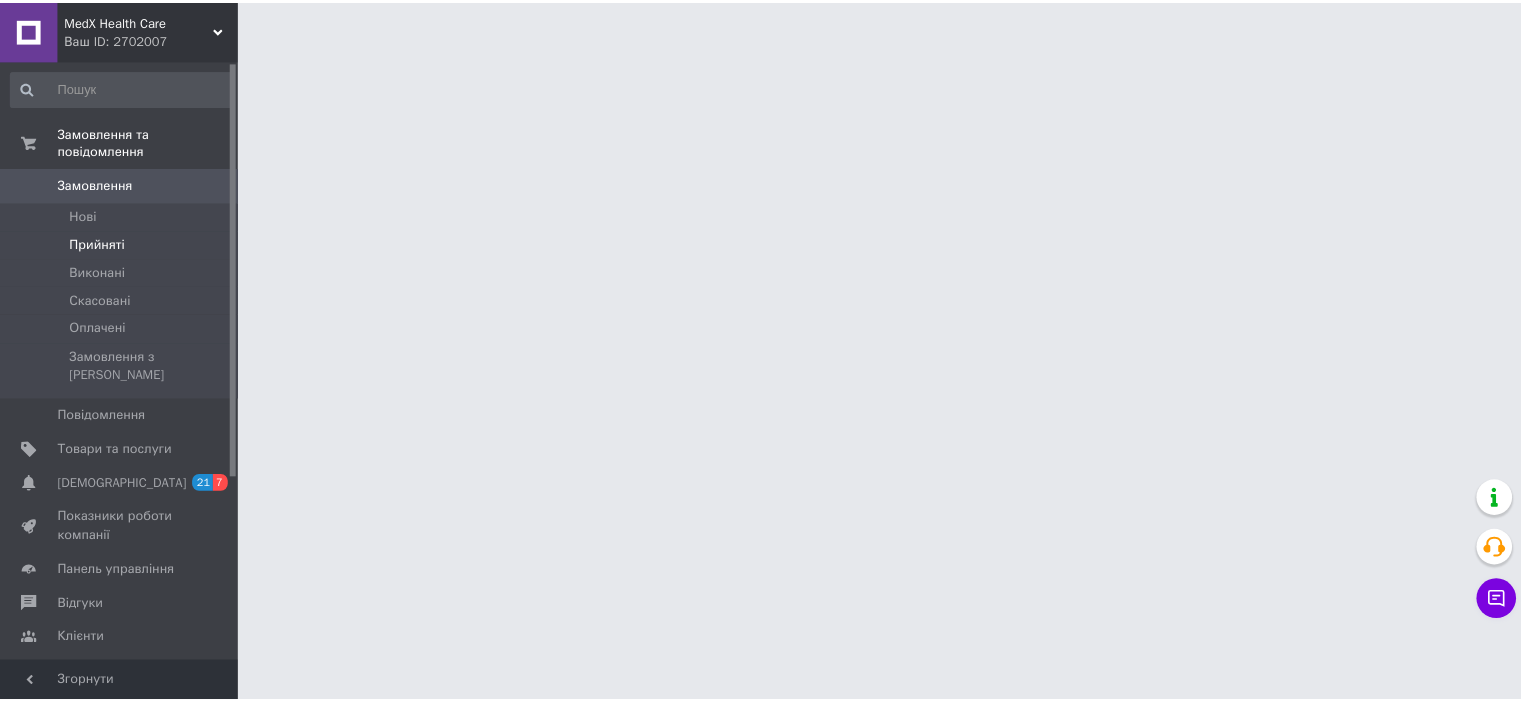 scroll, scrollTop: 0, scrollLeft: 0, axis: both 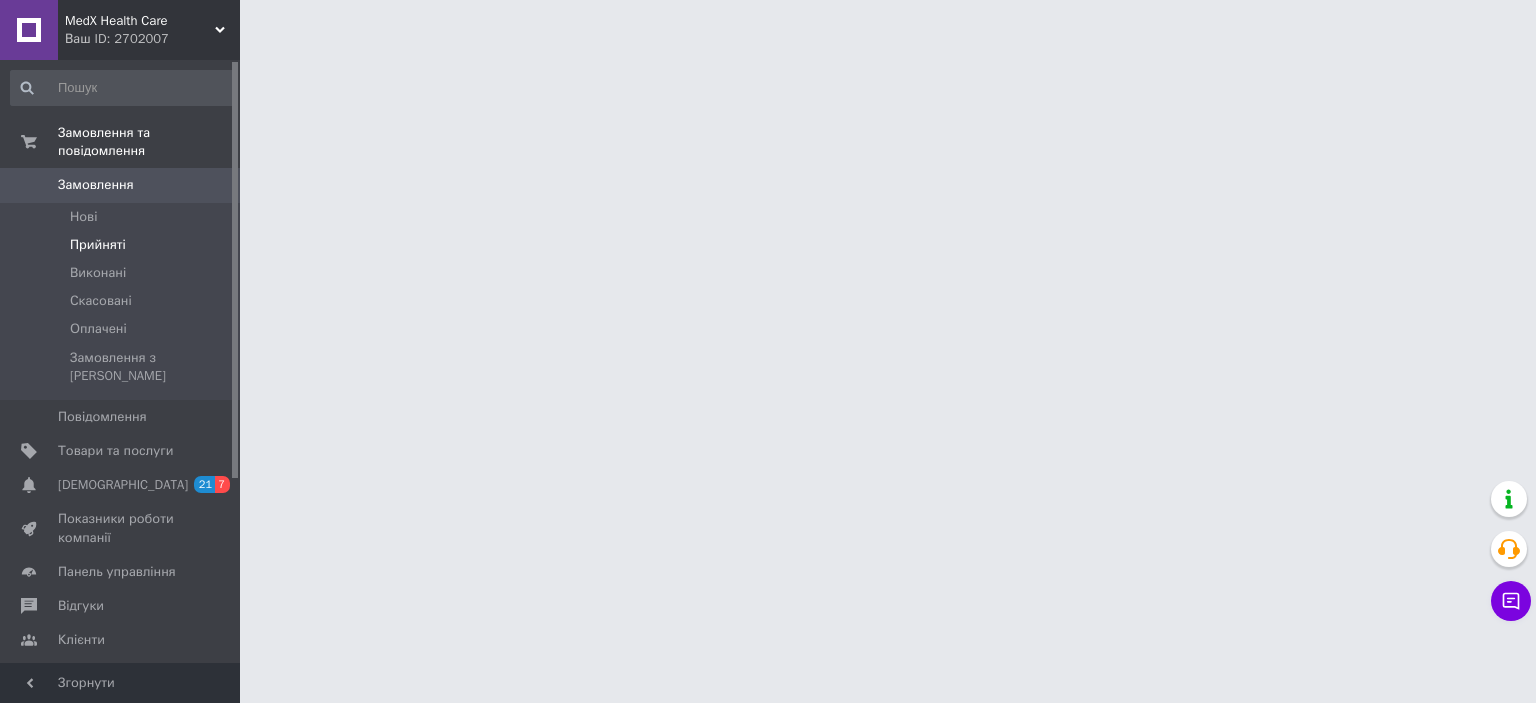 click on "Прийняті" at bounding box center [98, 245] 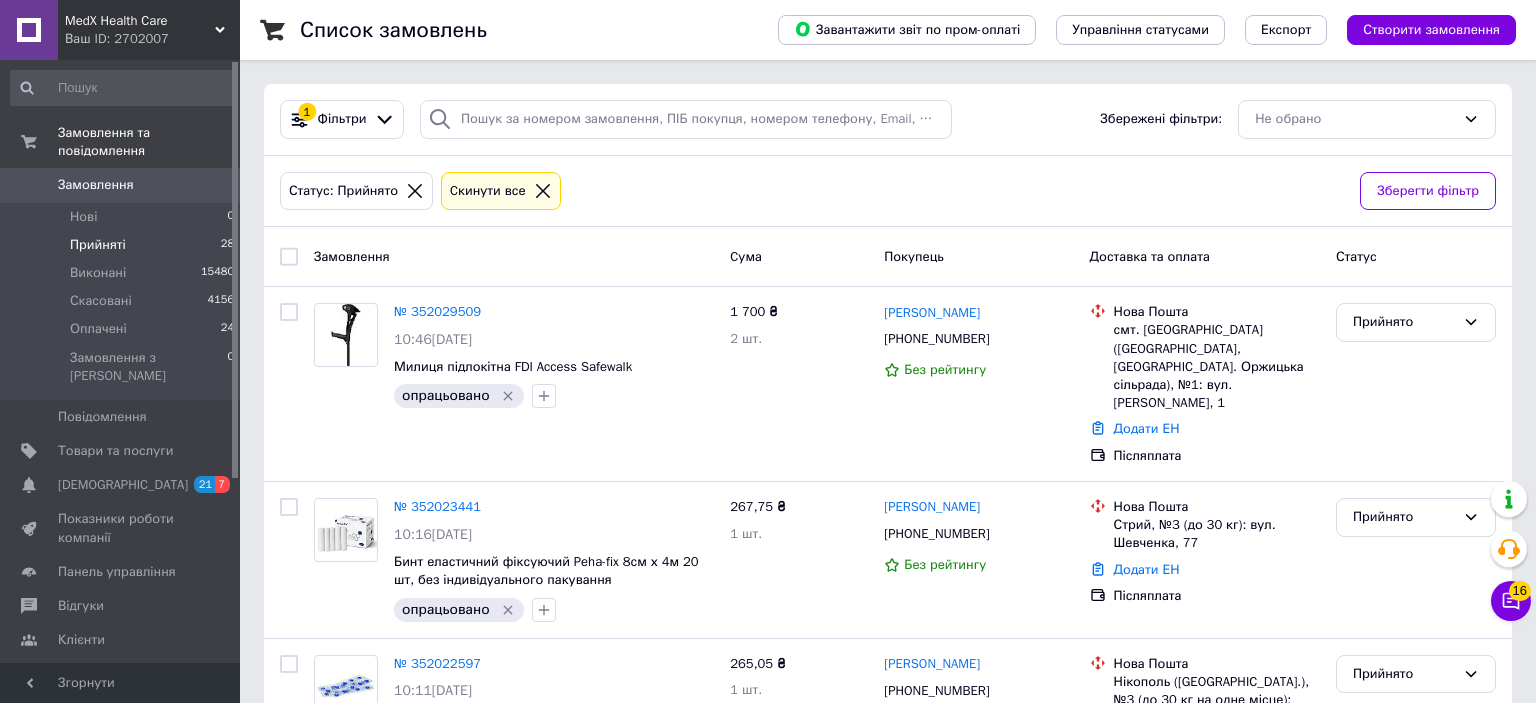 click on "Прийняті 28" at bounding box center [123, 245] 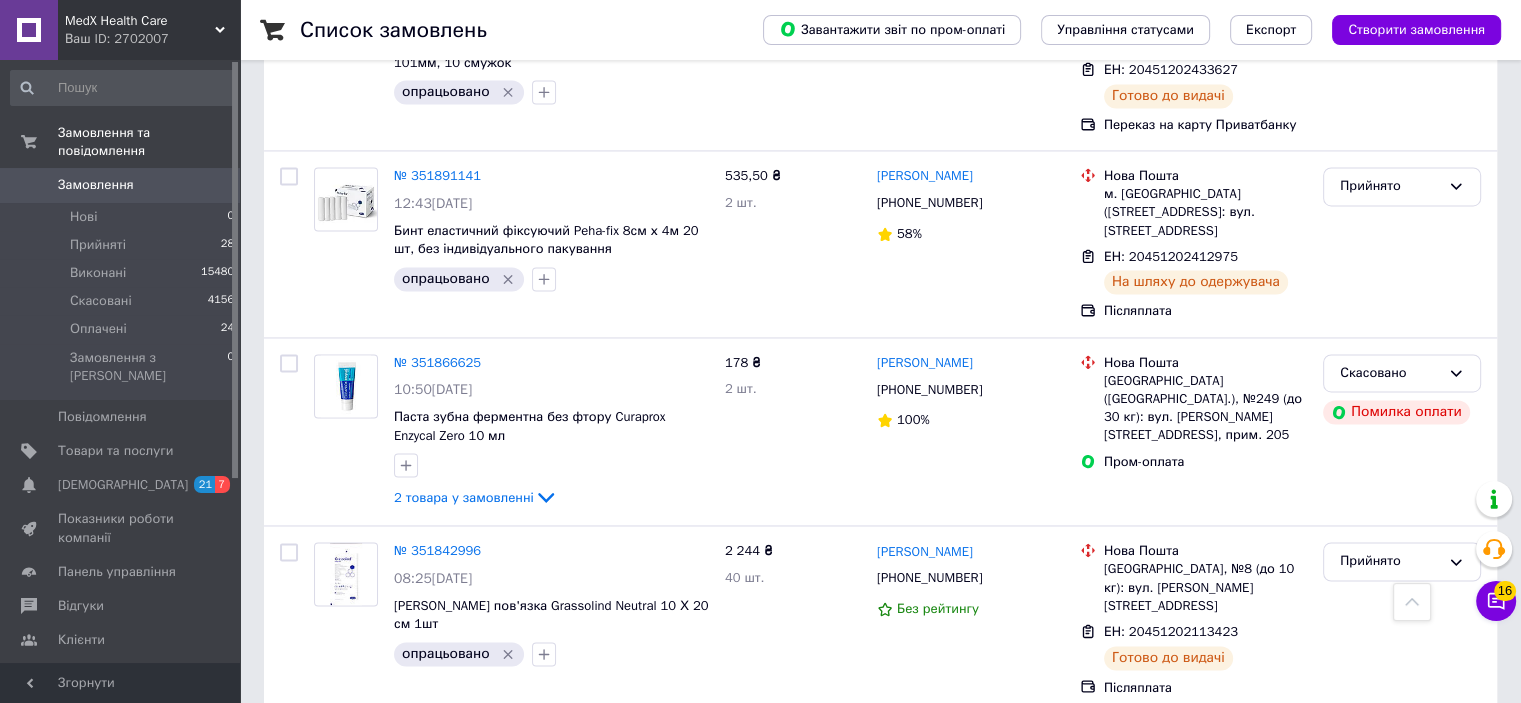 scroll, scrollTop: 3192, scrollLeft: 0, axis: vertical 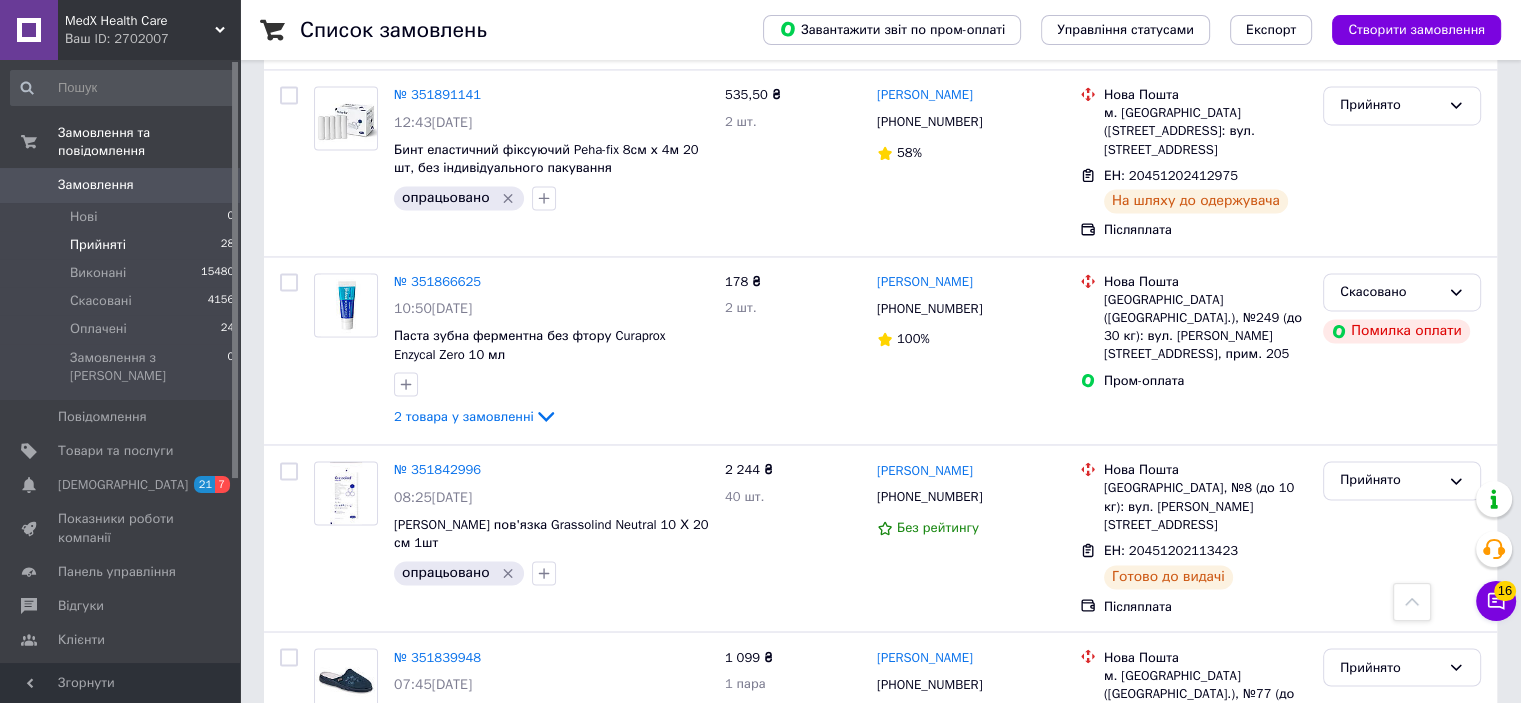 click on "Прийняті" at bounding box center [98, 245] 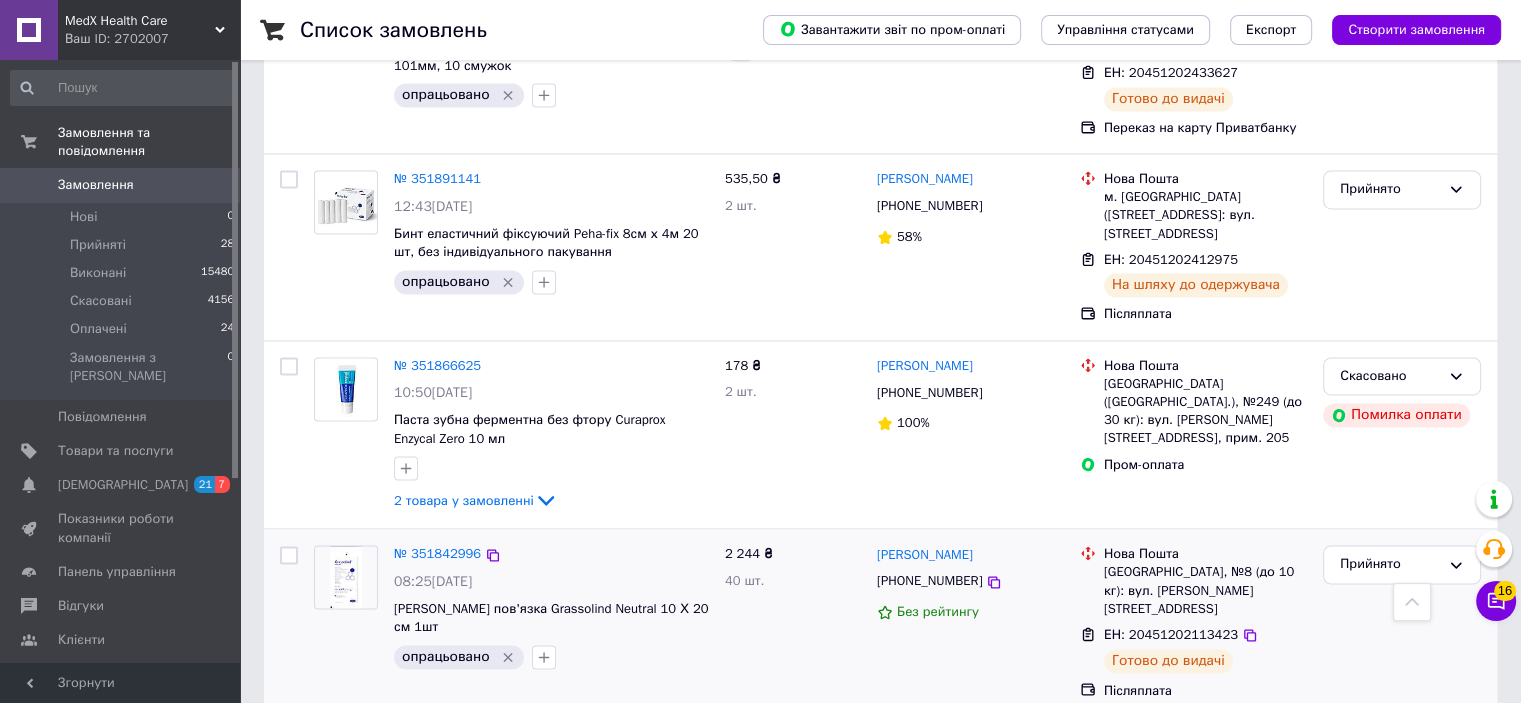scroll, scrollTop: 3192, scrollLeft: 0, axis: vertical 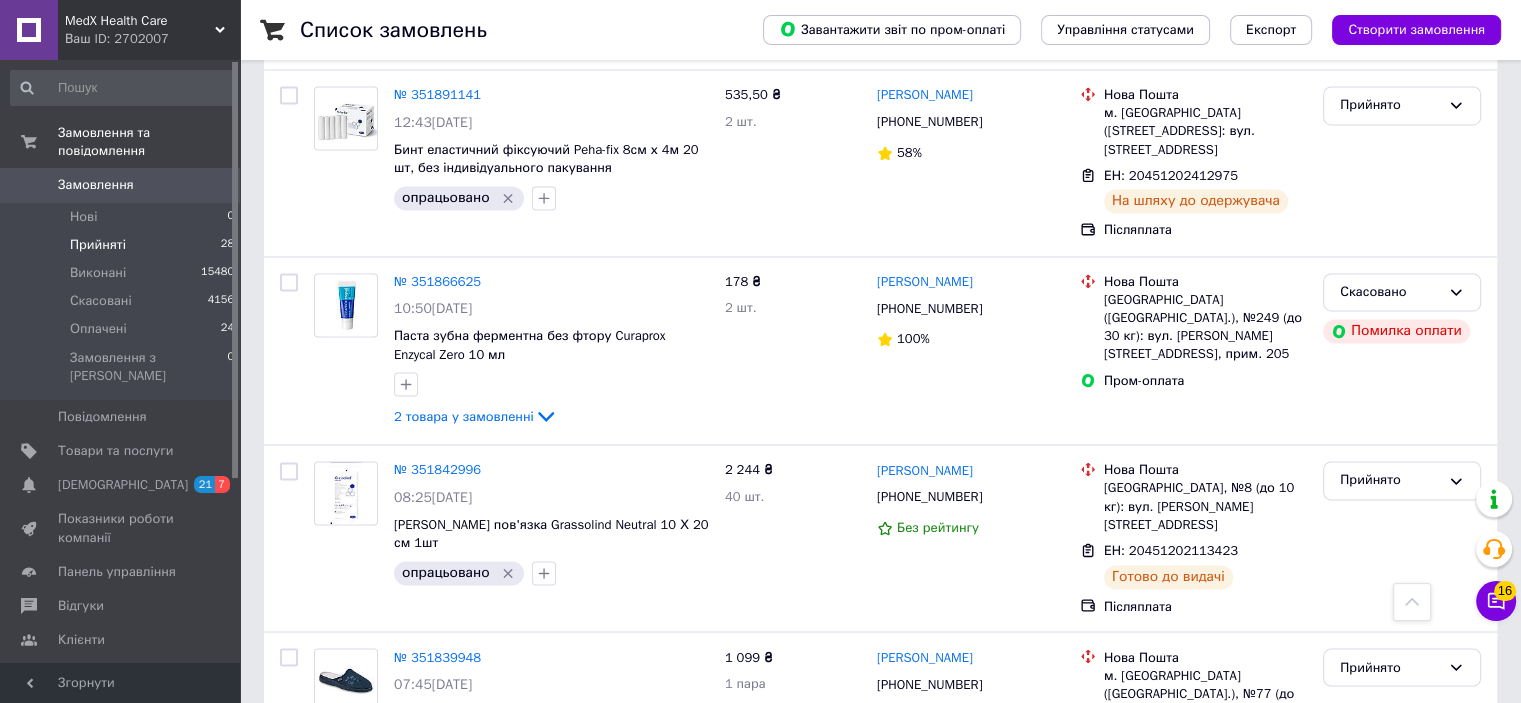 click on "Прийняті" at bounding box center [98, 245] 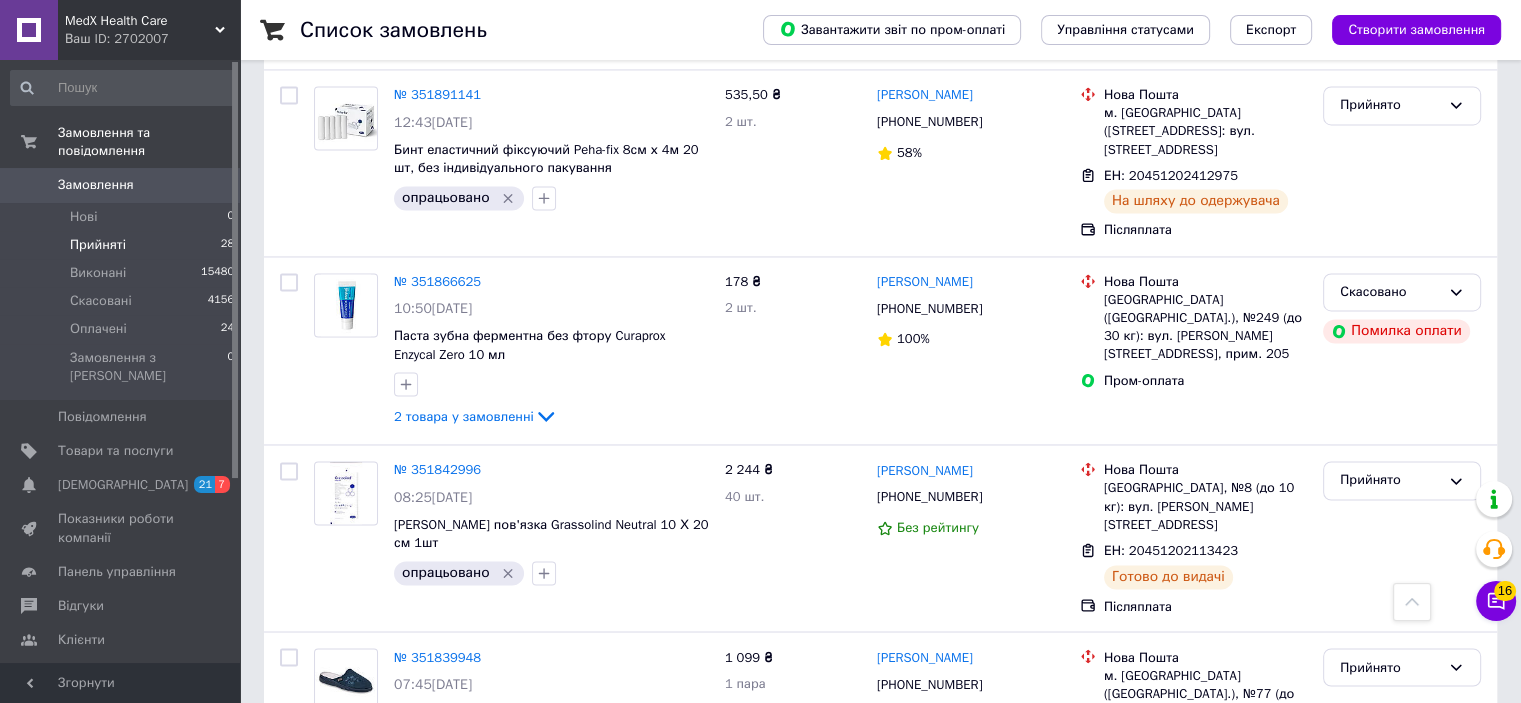 click on "Прийняті" at bounding box center (98, 245) 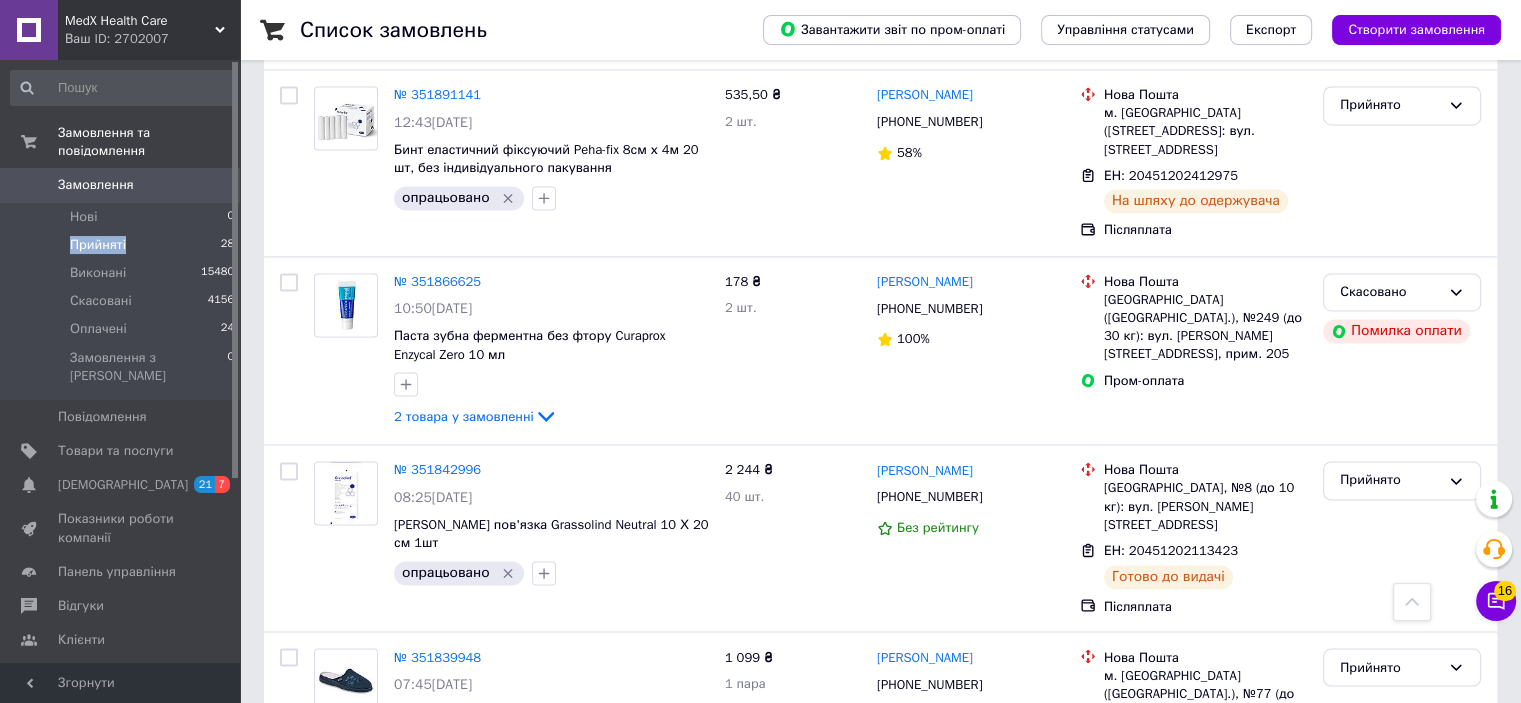 click on "Прийняті" at bounding box center (98, 245) 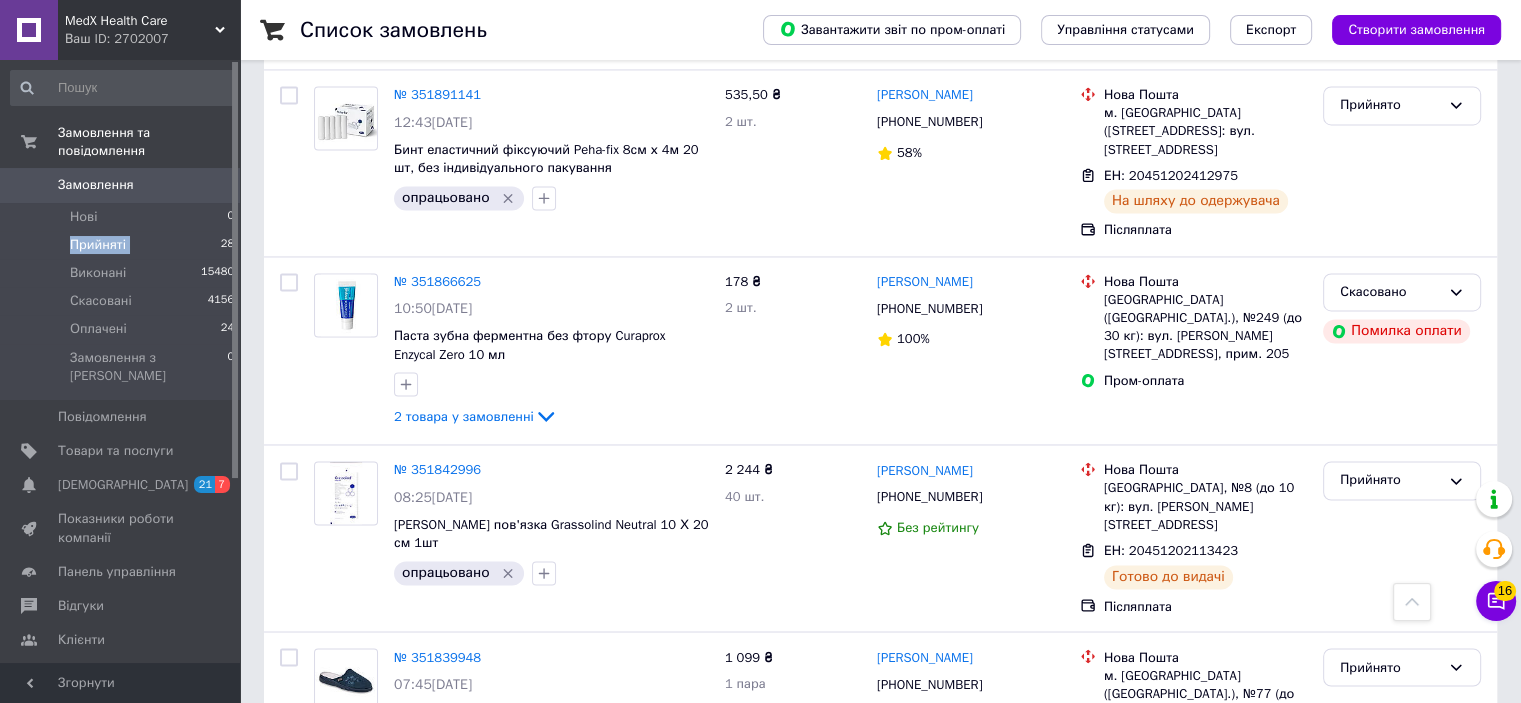 click on "Прийняті" at bounding box center (98, 245) 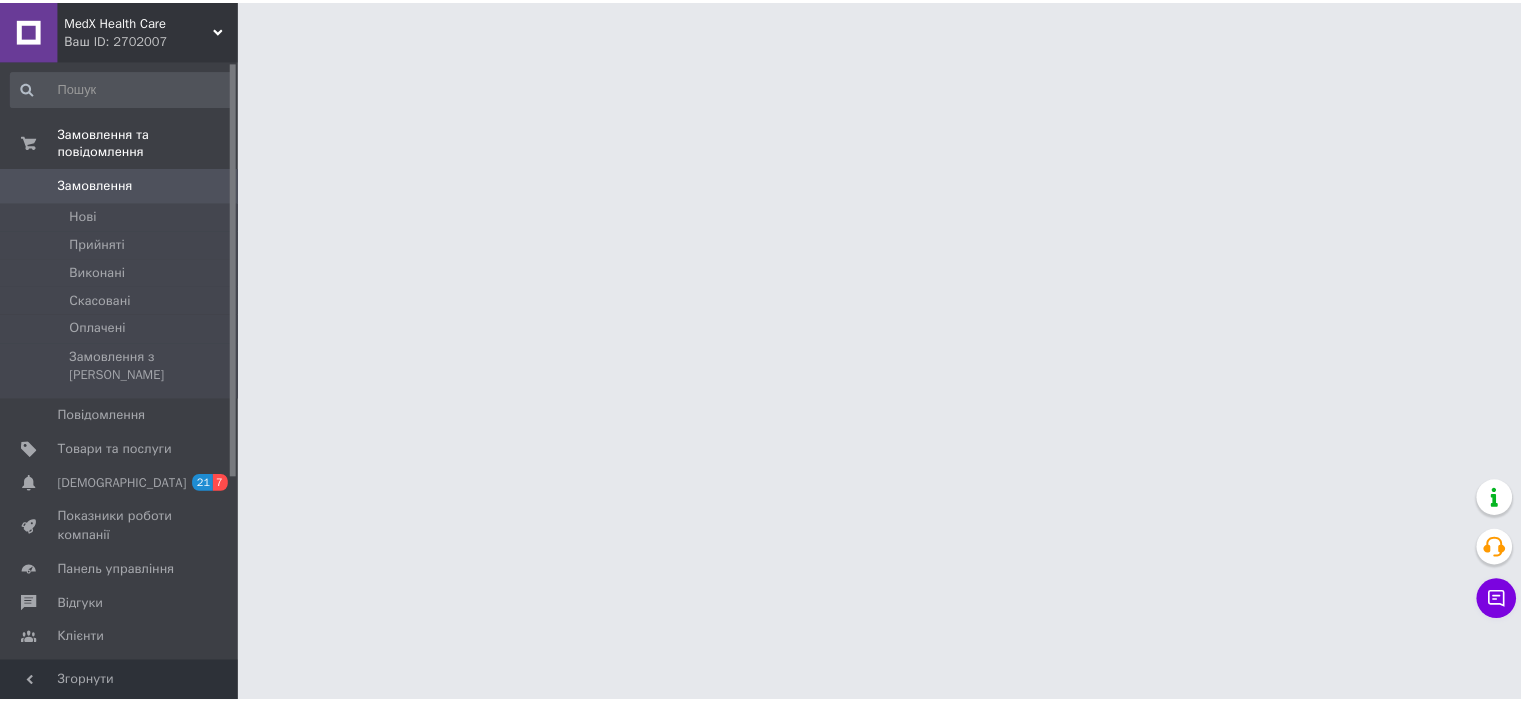 scroll, scrollTop: 0, scrollLeft: 0, axis: both 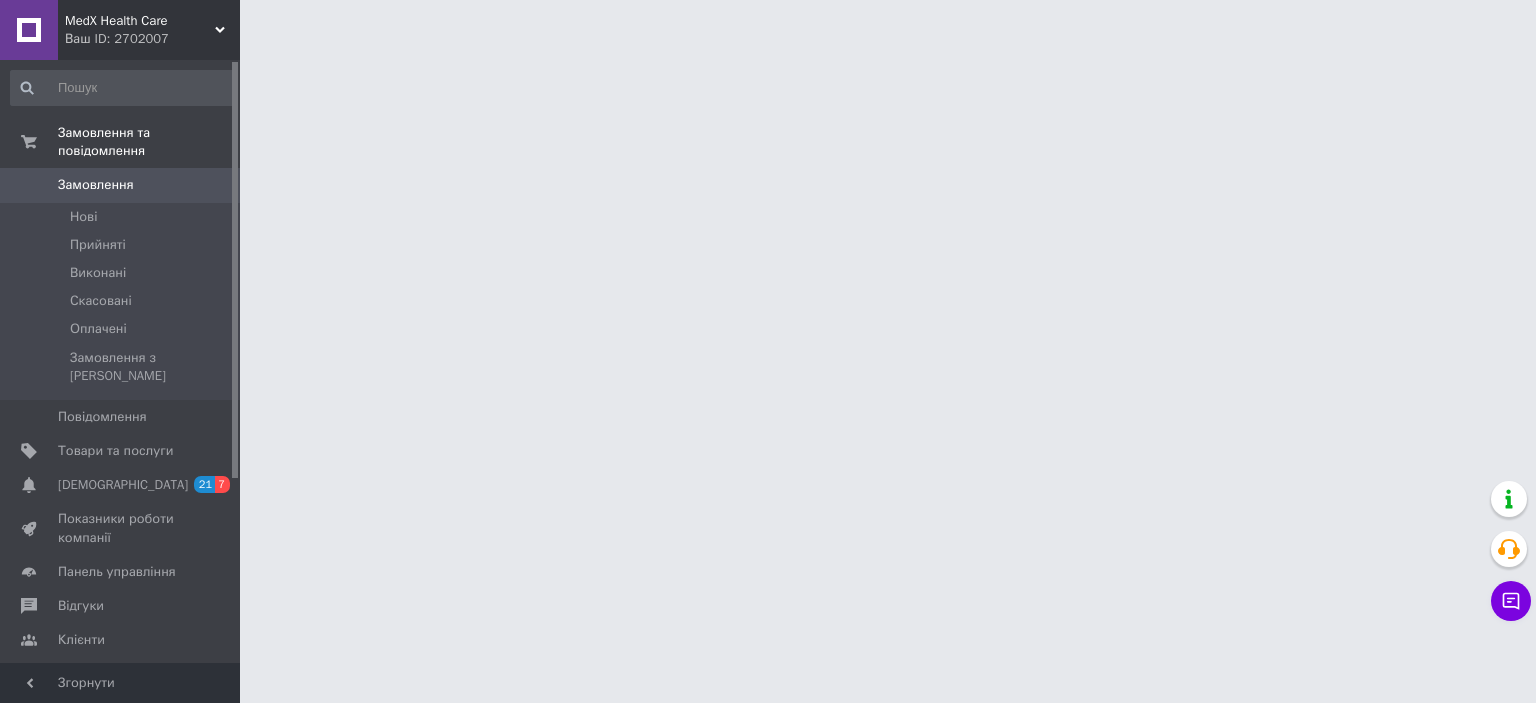 click on "Прийняті" at bounding box center (98, 245) 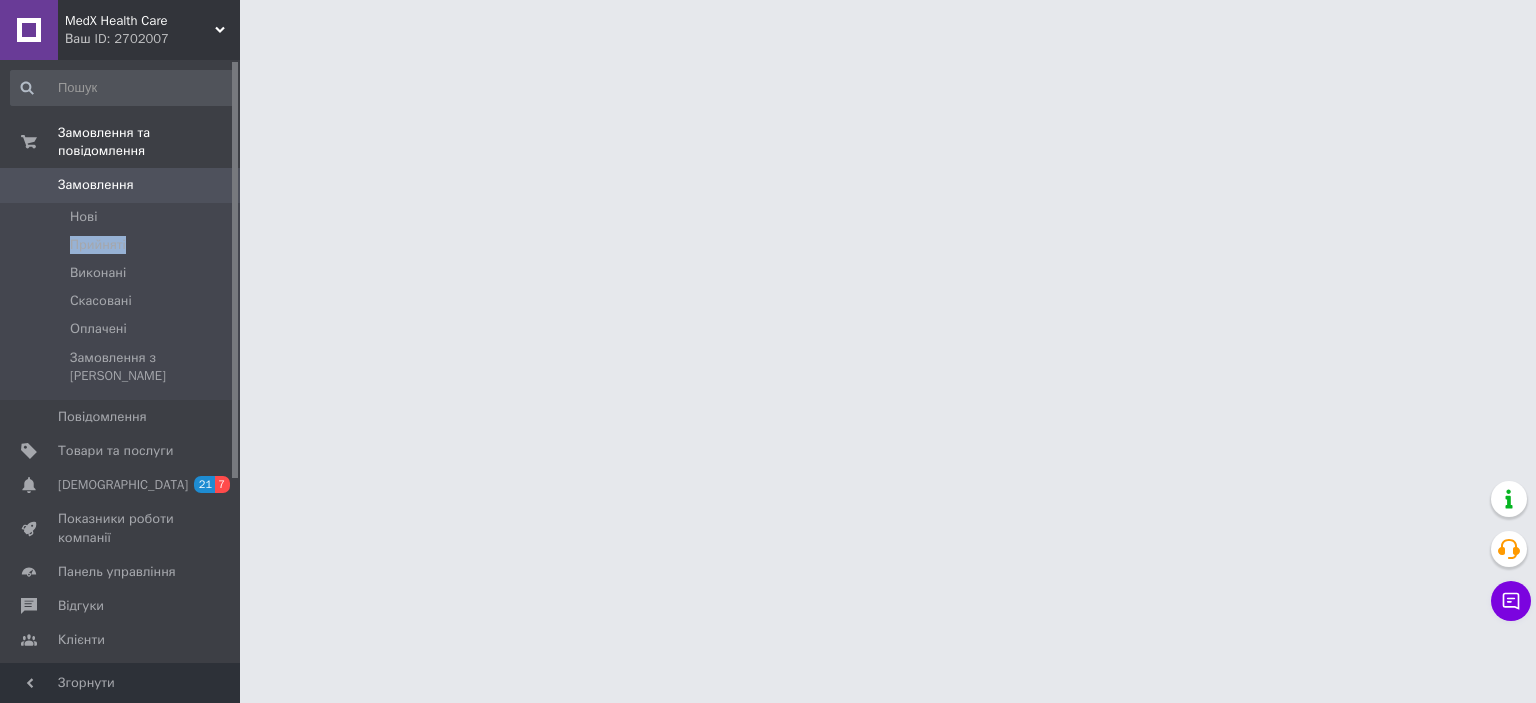 click on "Прийняті" at bounding box center (98, 245) 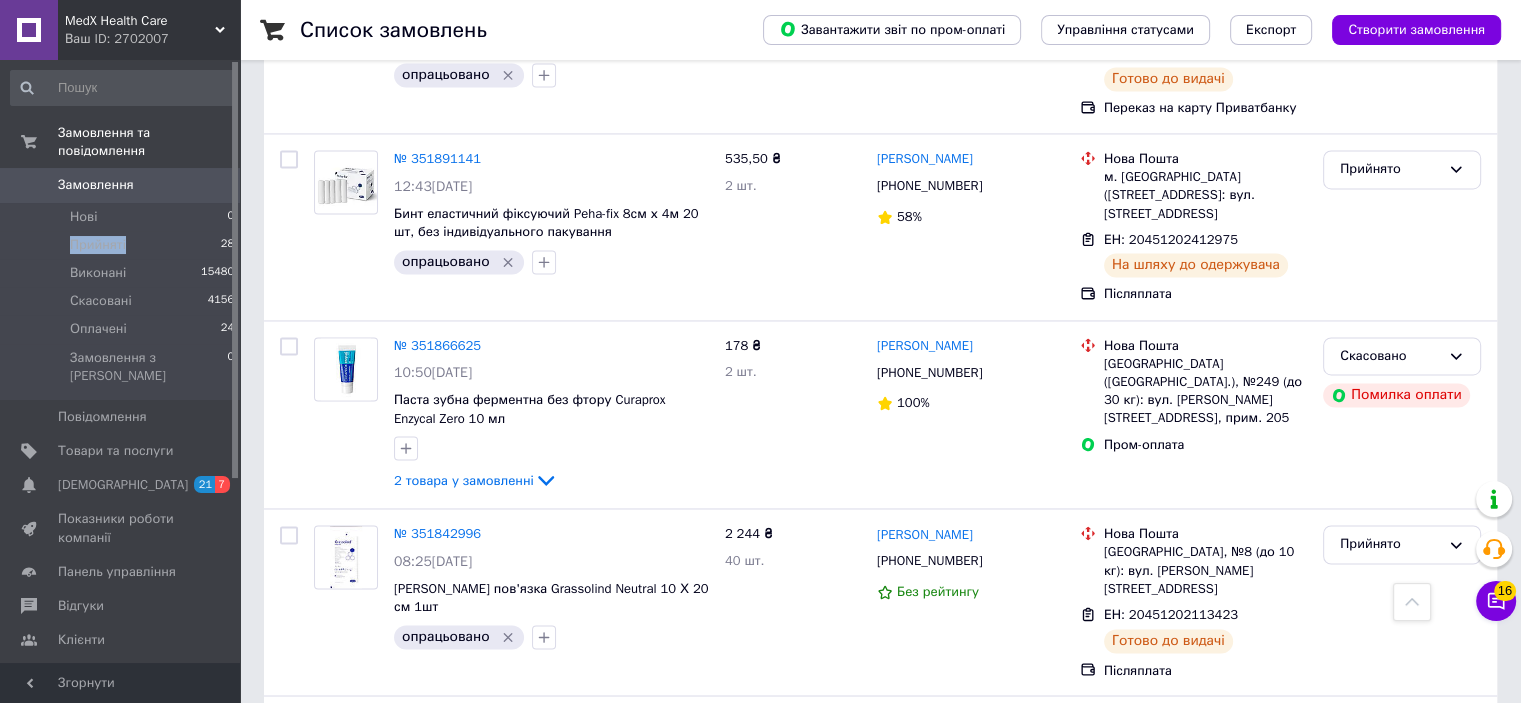 scroll, scrollTop: 3192, scrollLeft: 0, axis: vertical 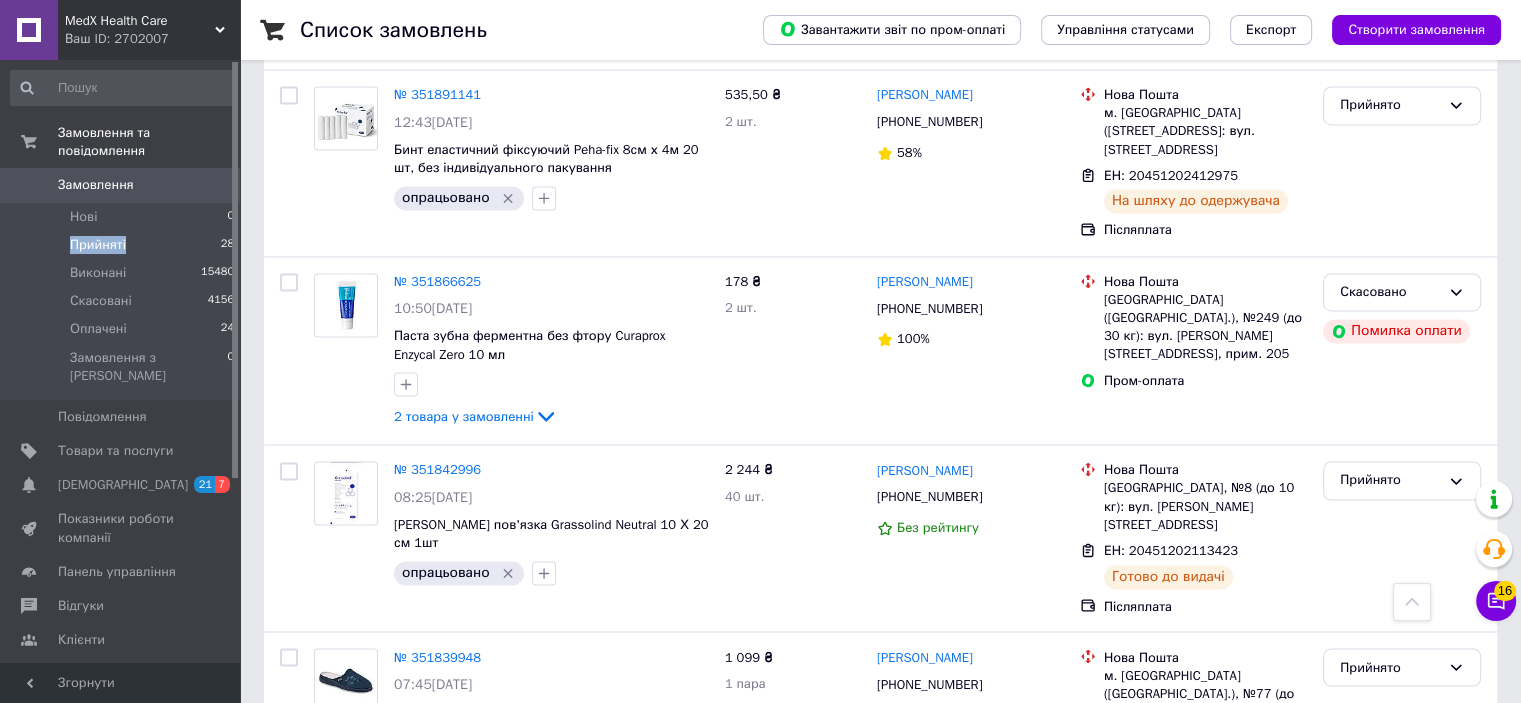 click on "Прийняті 28" at bounding box center [123, 245] 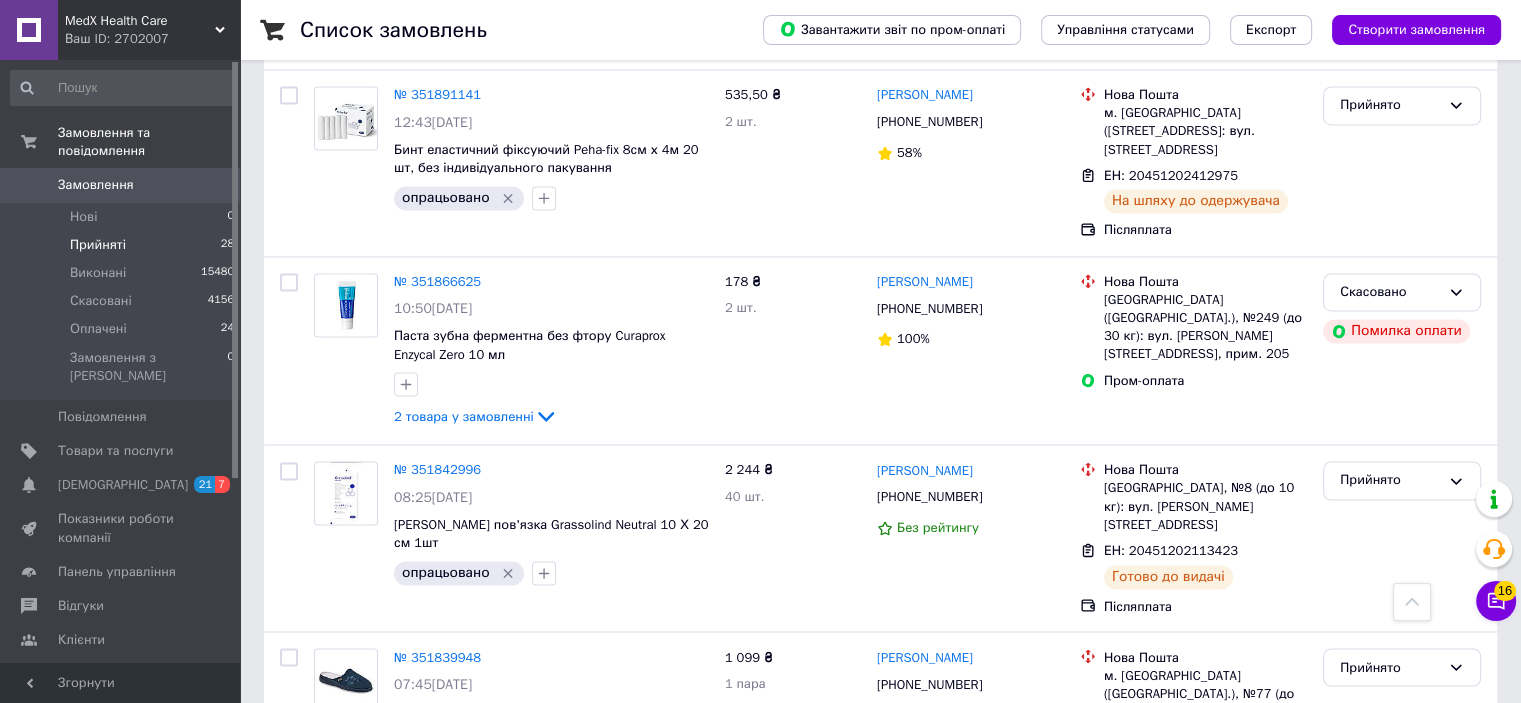 click on "Прийняті 28" at bounding box center (123, 245) 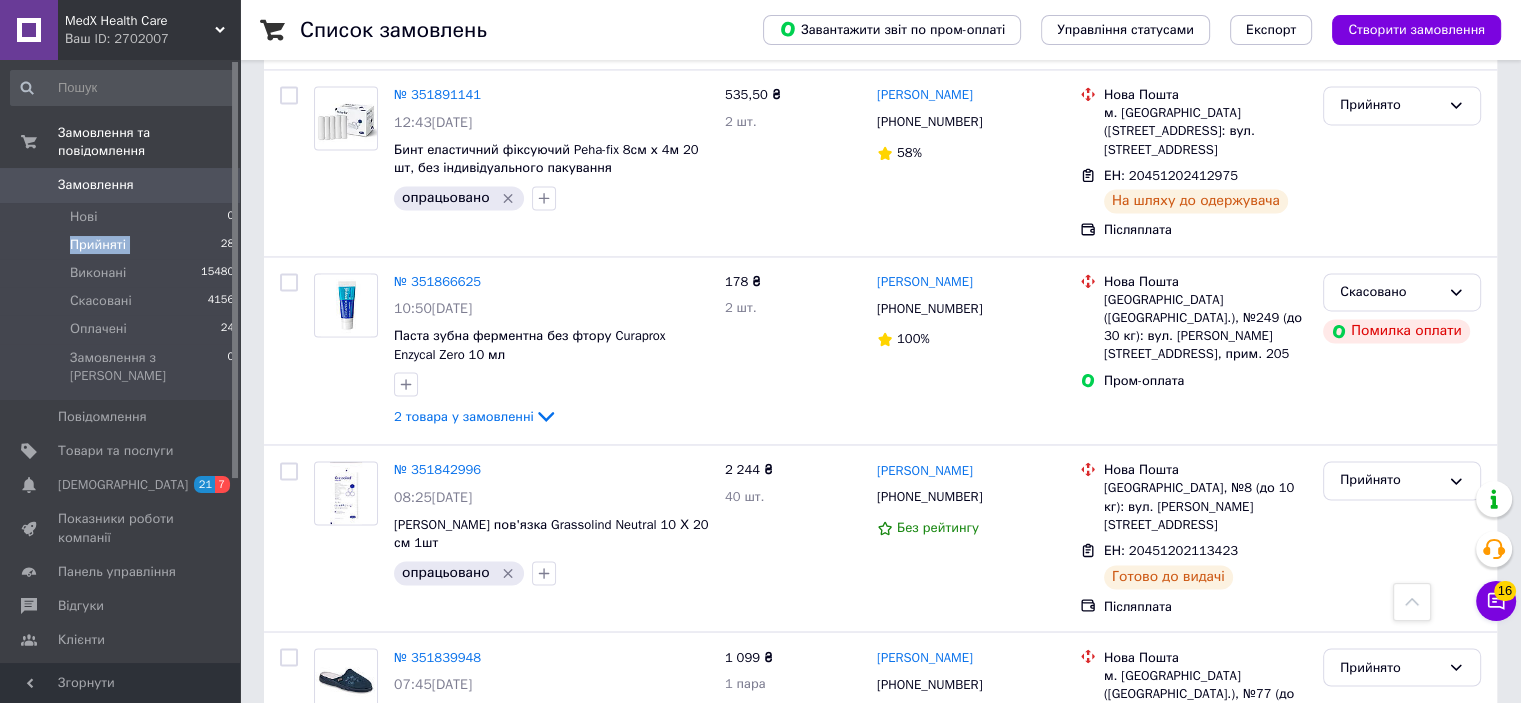 click on "Прийняті 28" at bounding box center (123, 245) 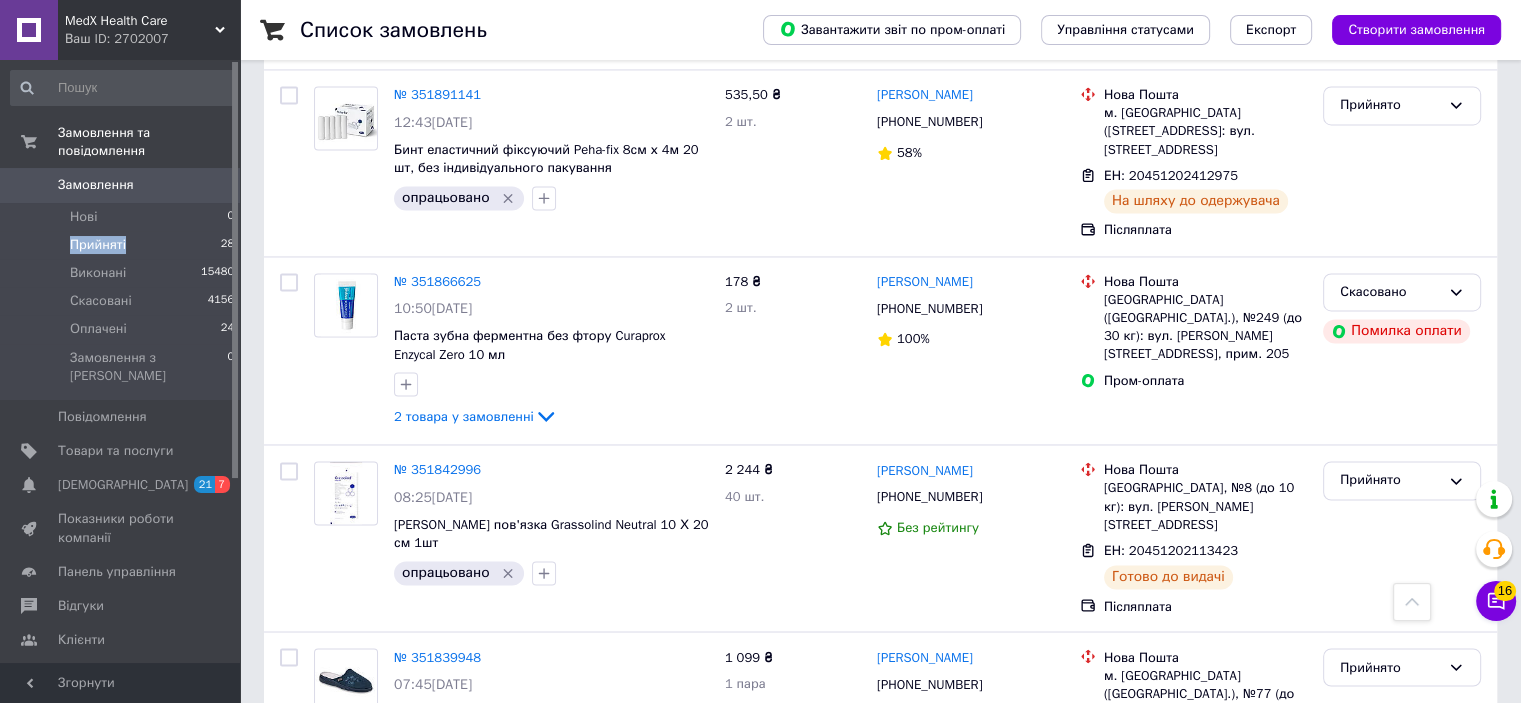click on "Прийняті" at bounding box center [98, 245] 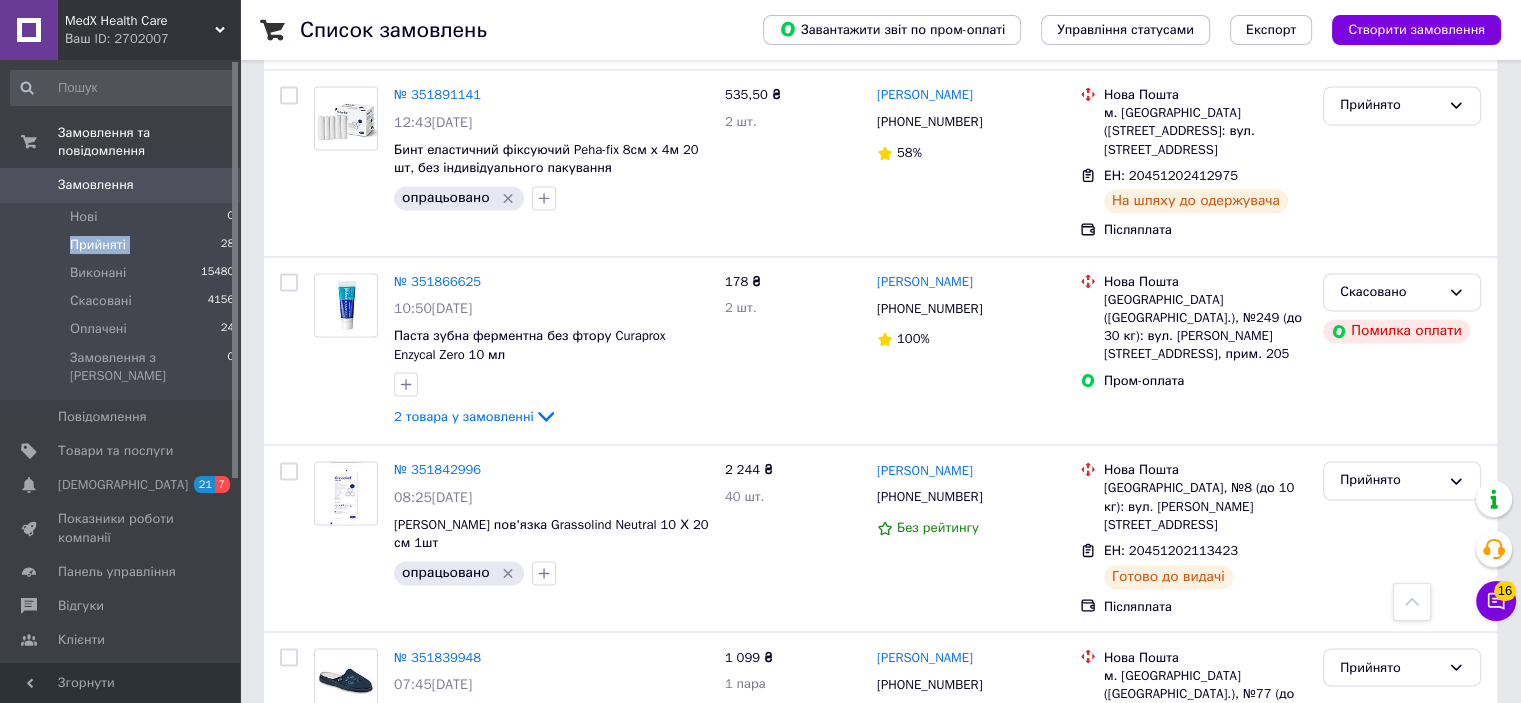 click on "Прийняті" at bounding box center (98, 245) 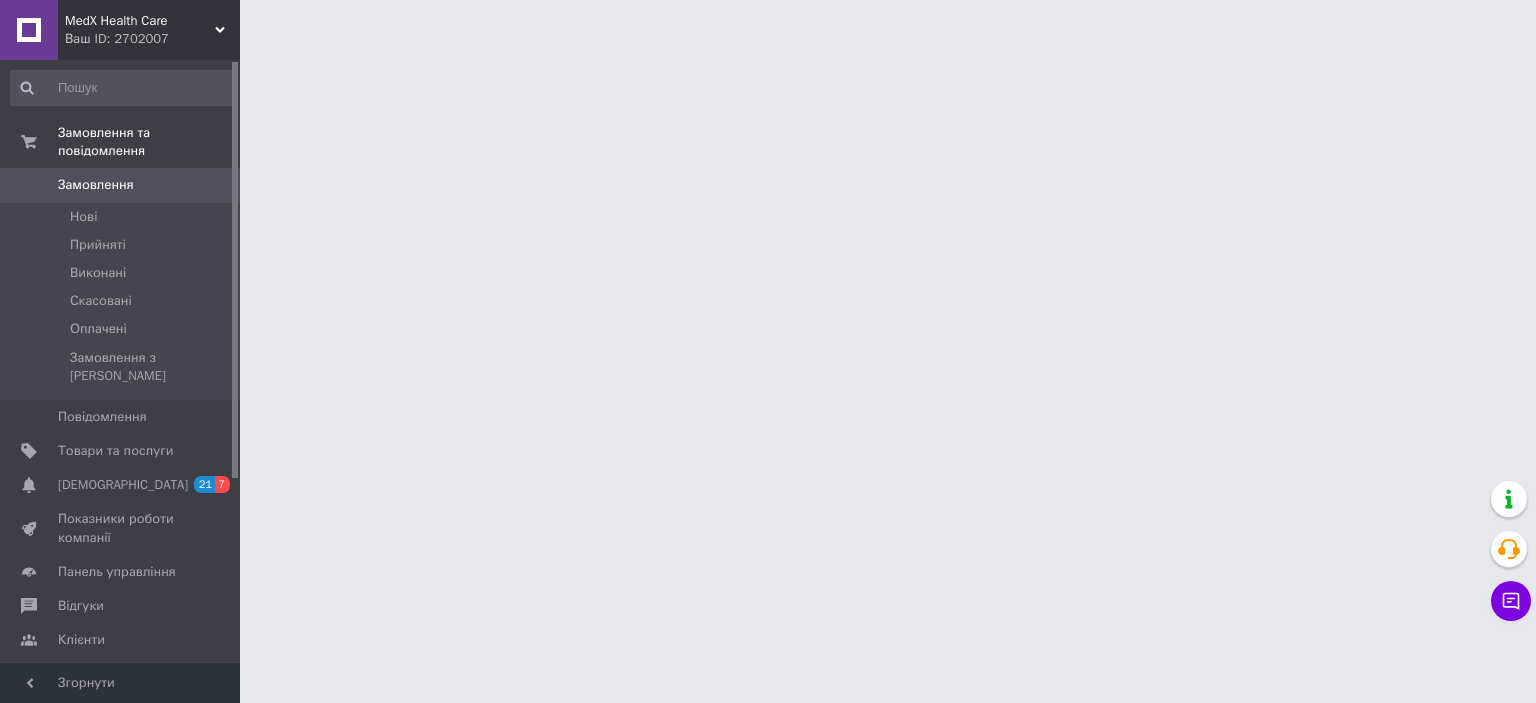 click on "Прийняті" at bounding box center (98, 245) 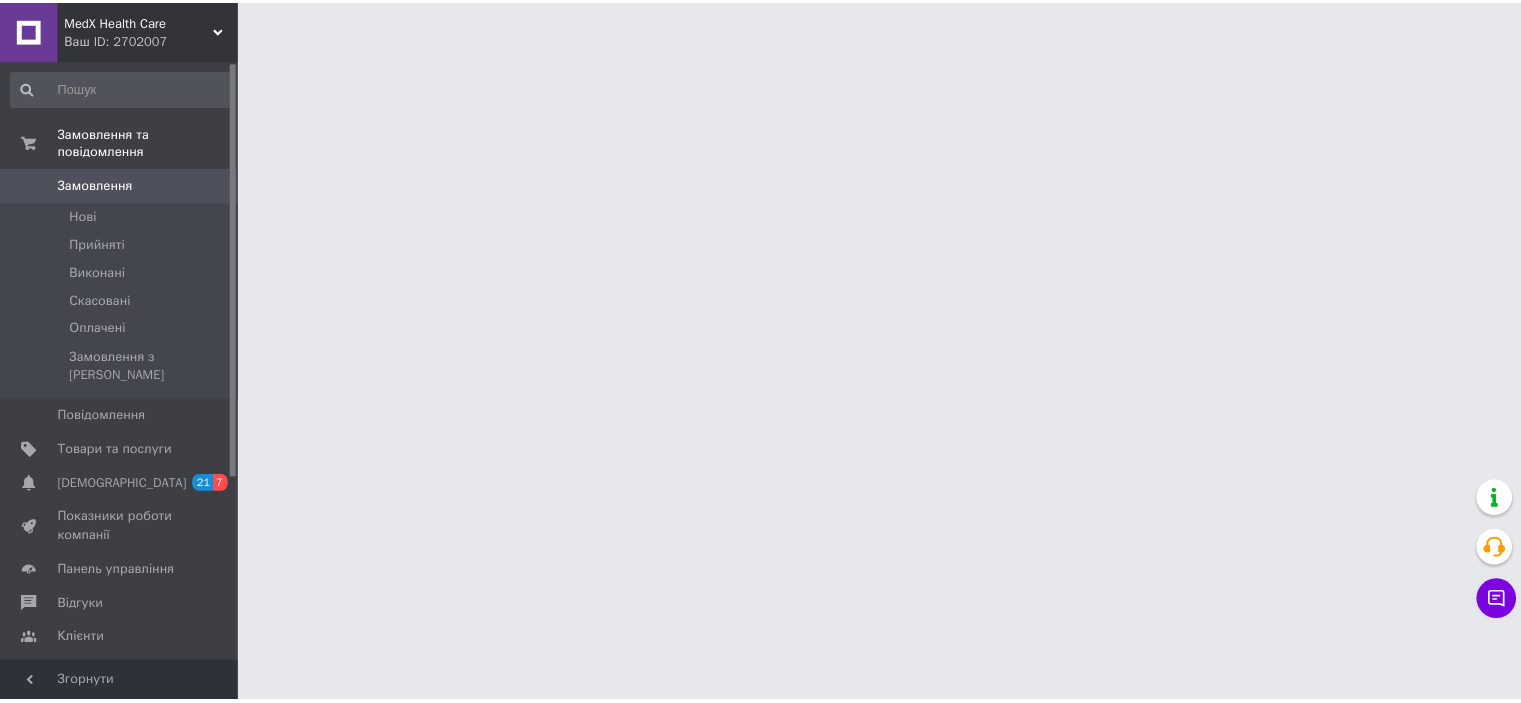 scroll, scrollTop: 0, scrollLeft: 0, axis: both 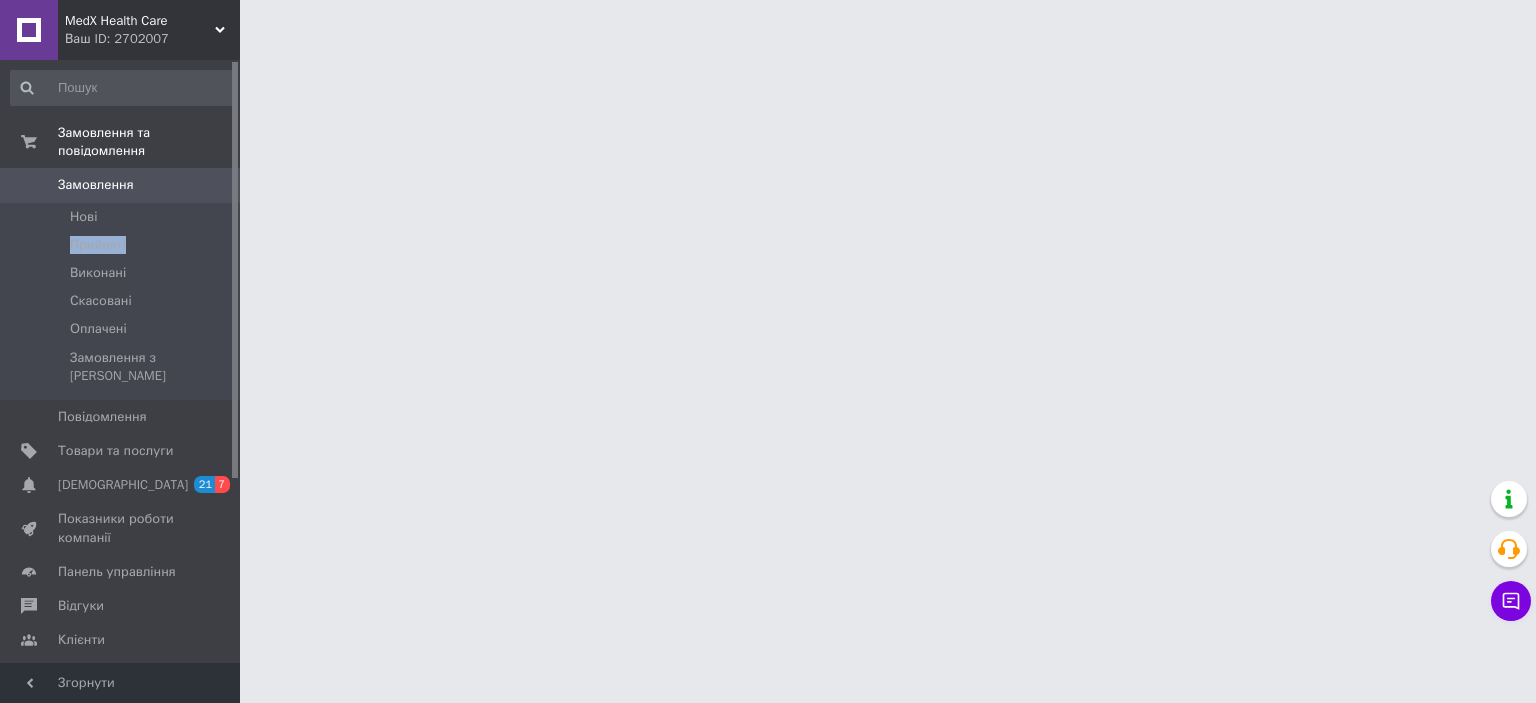 click on "Прийняті" at bounding box center [98, 245] 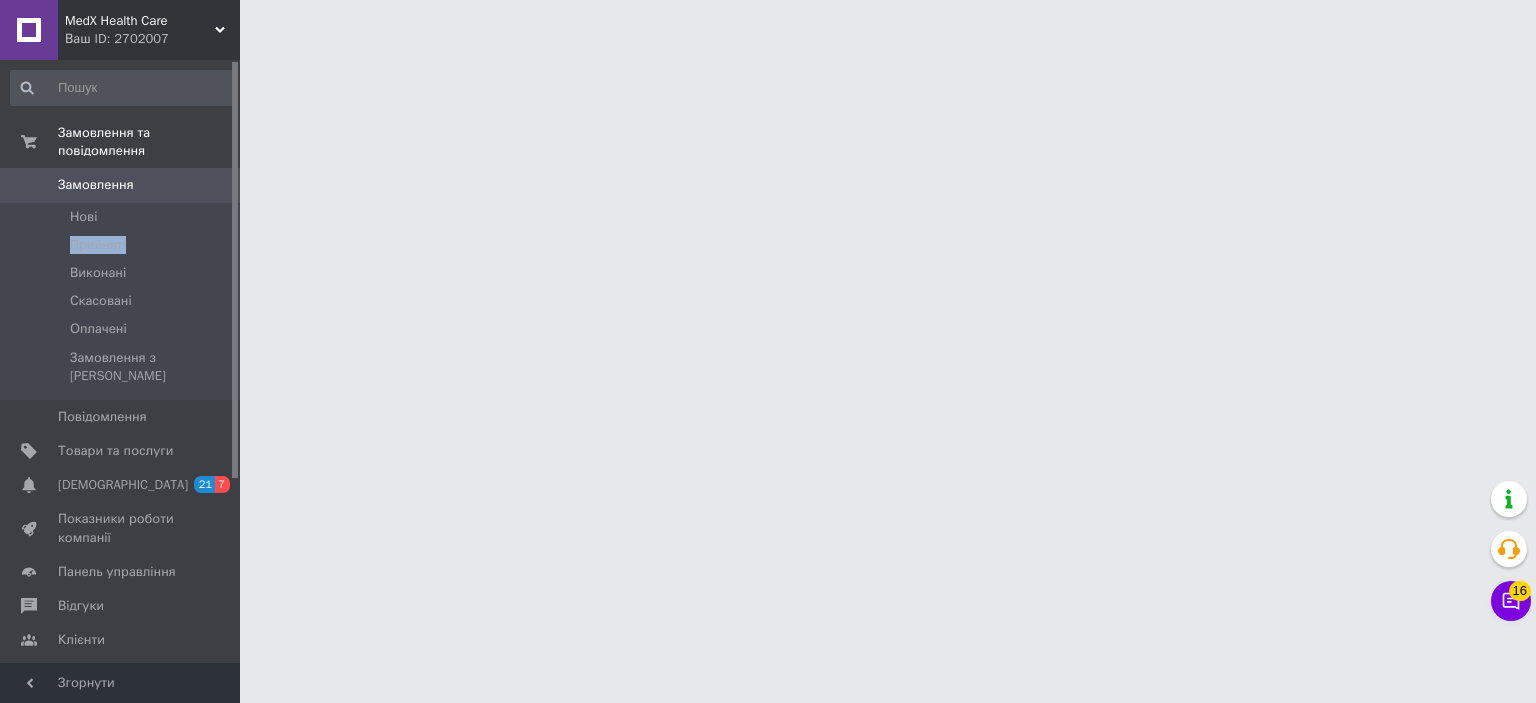 click on "Прийняті" at bounding box center [98, 245] 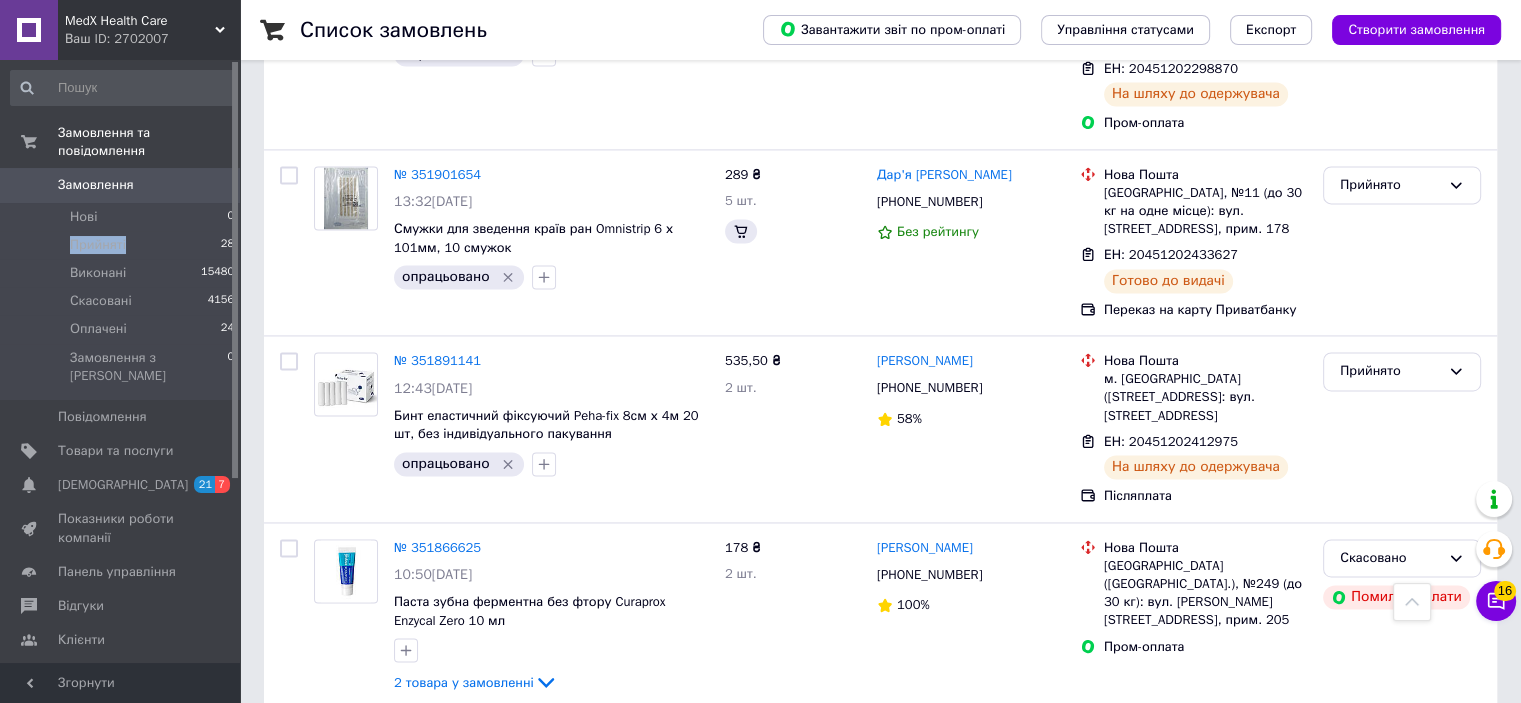 scroll, scrollTop: 3192, scrollLeft: 0, axis: vertical 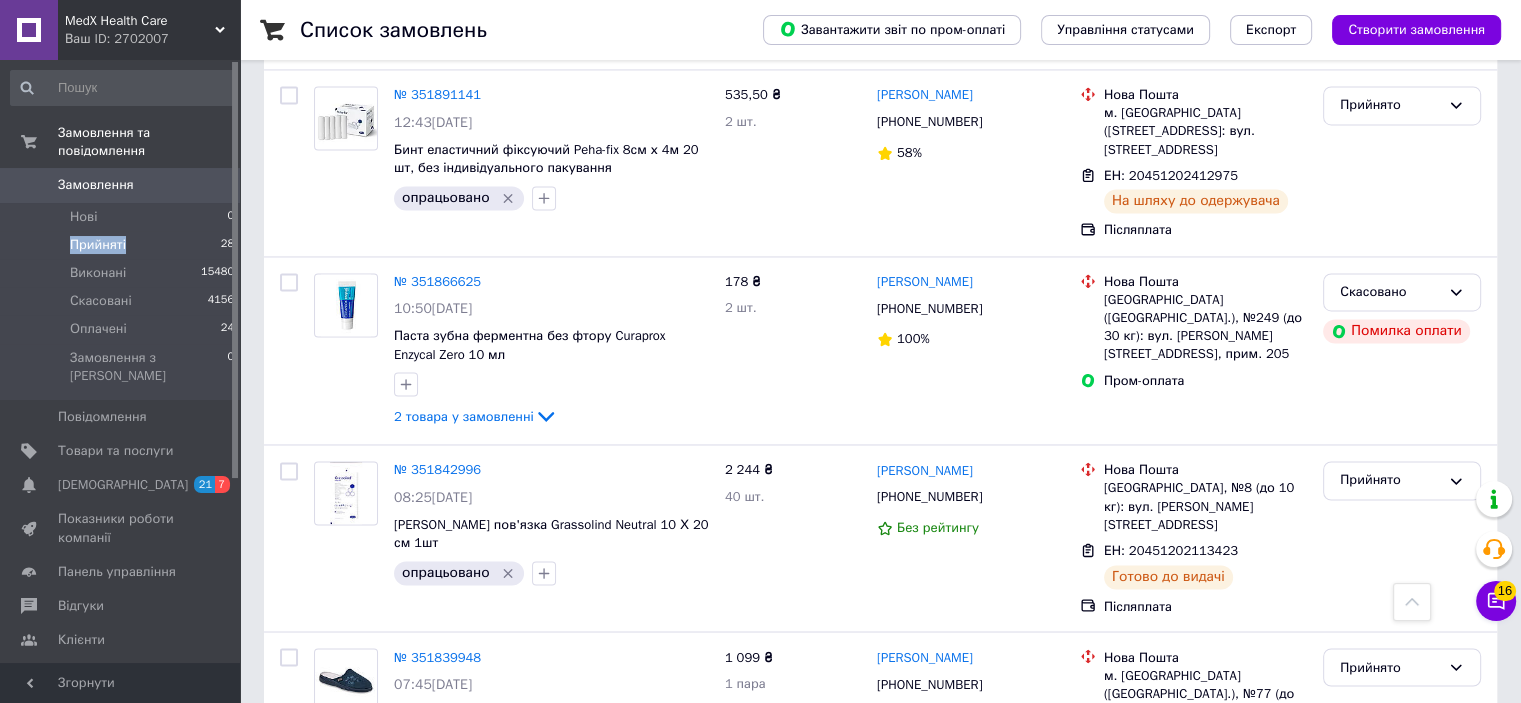 click on "Прийняті" at bounding box center (98, 245) 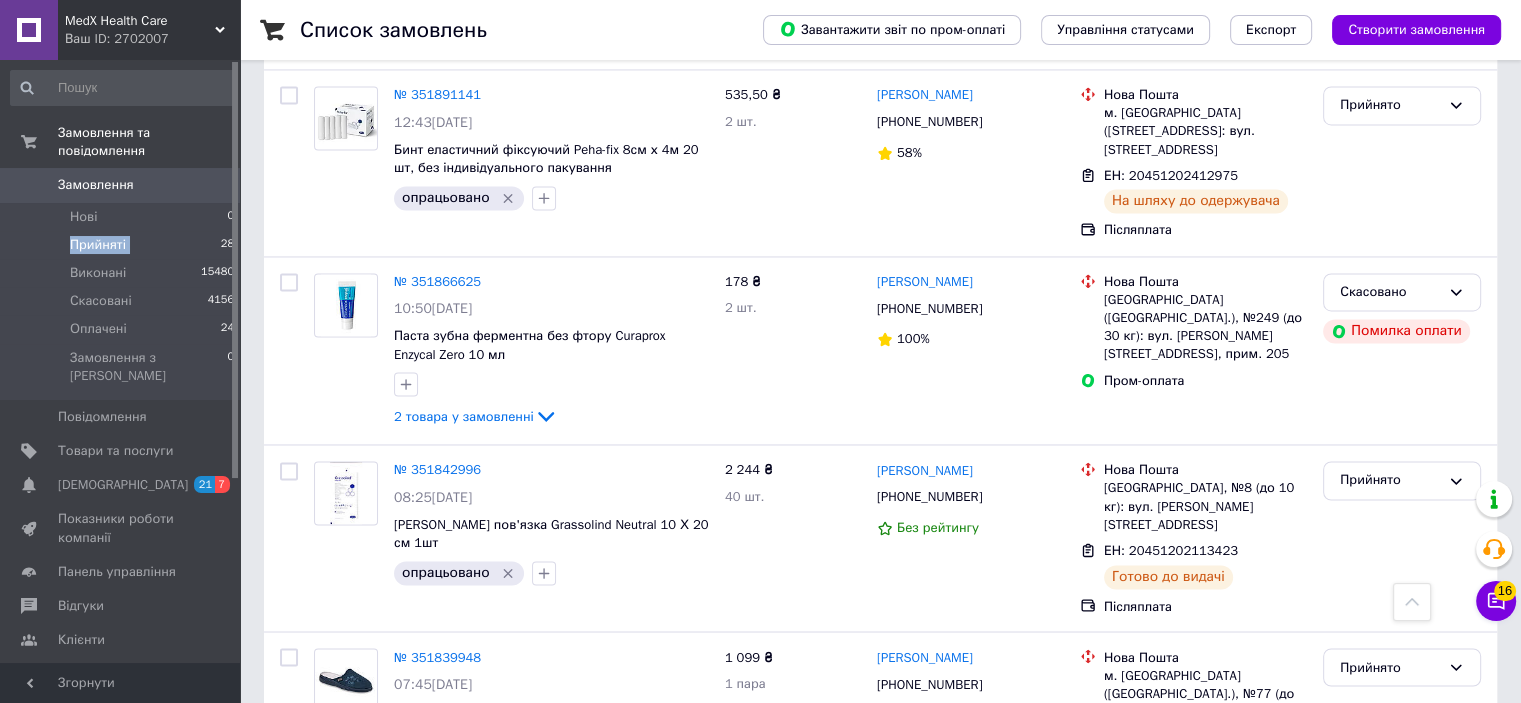 click on "Прийняті" at bounding box center [98, 245] 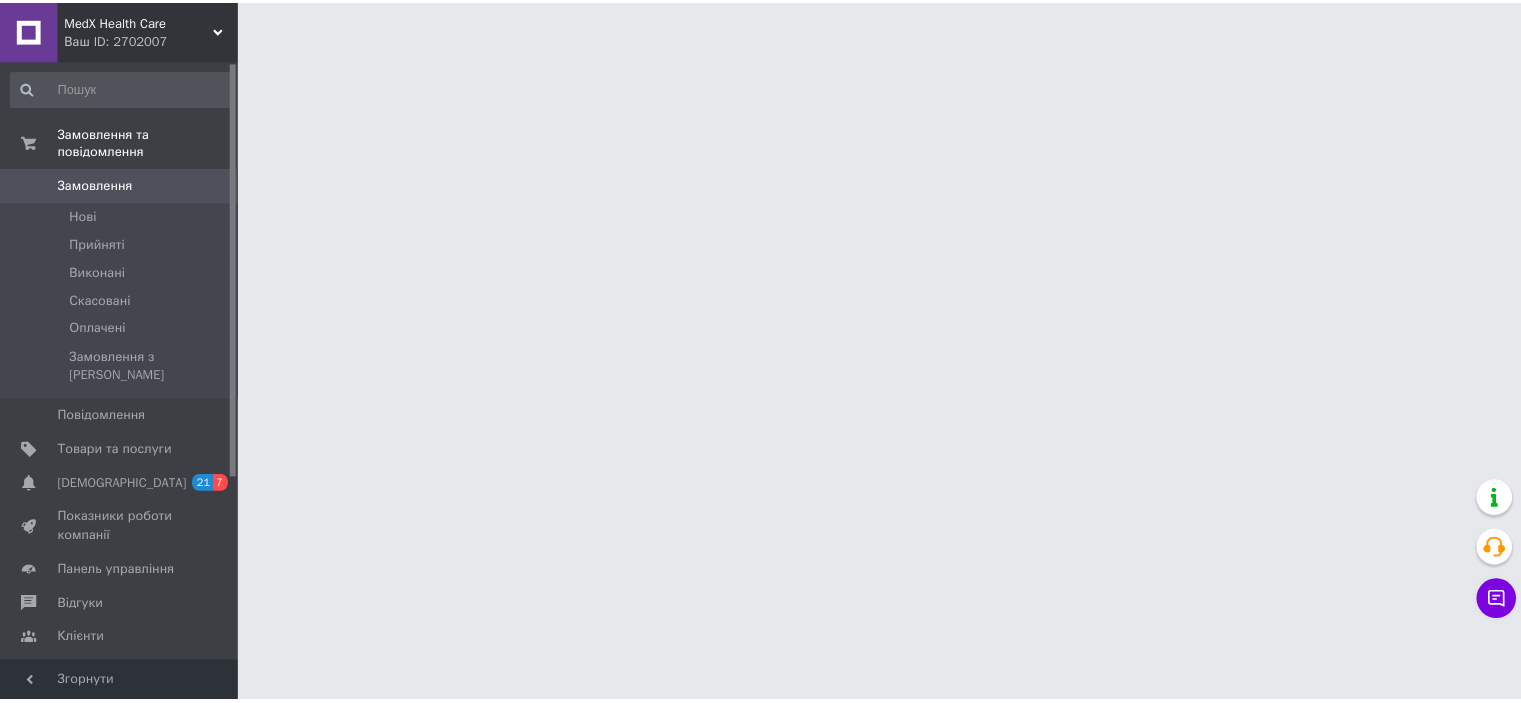 scroll, scrollTop: 0, scrollLeft: 0, axis: both 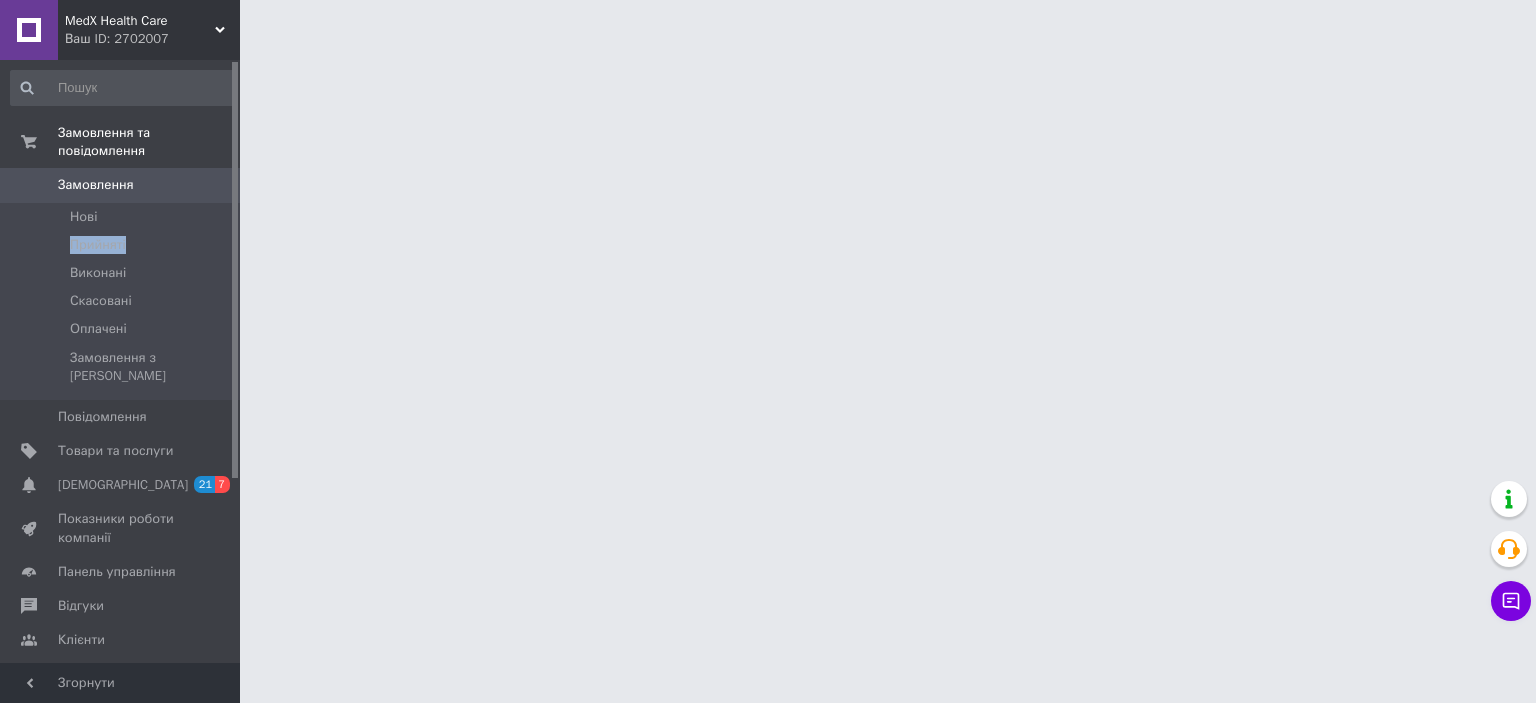 click on "Прийняті" at bounding box center [98, 245] 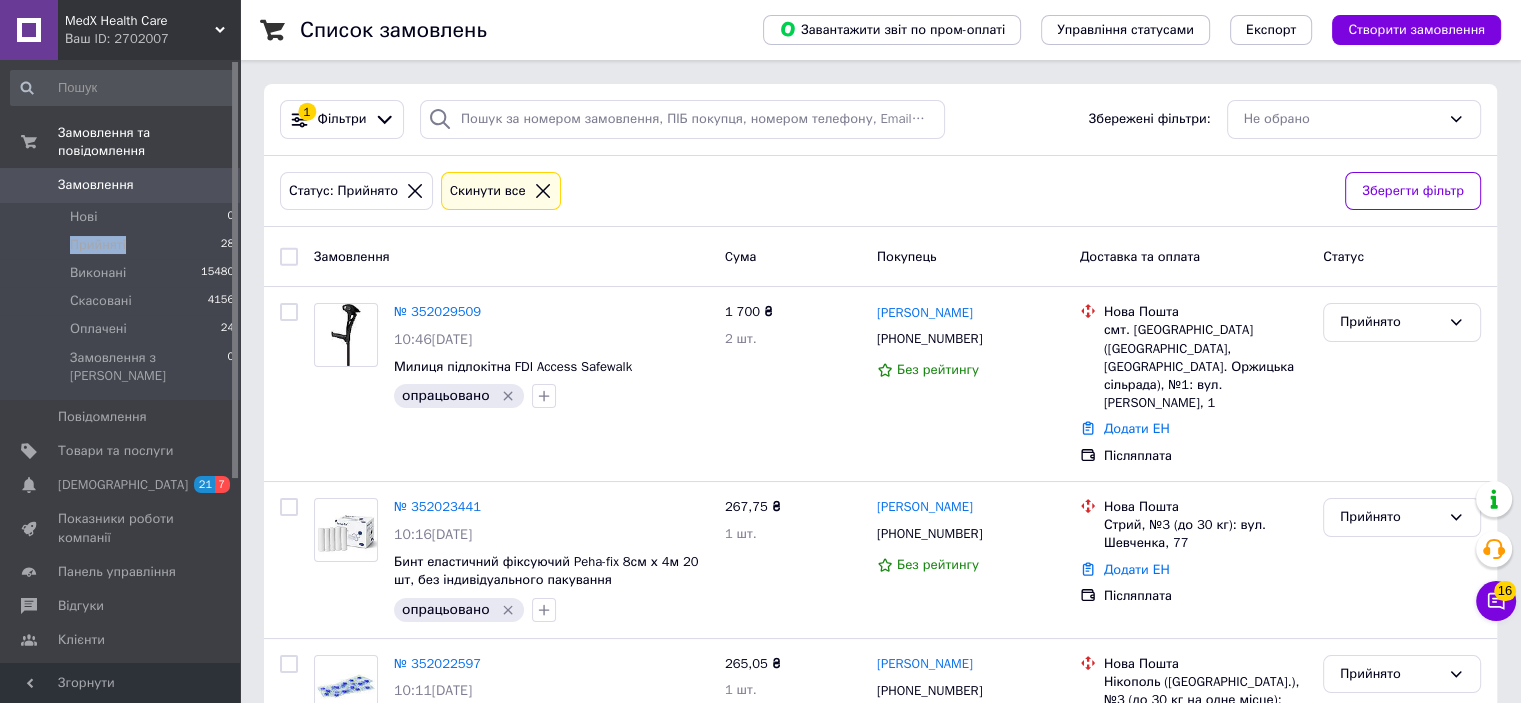 click on "Прийняті" at bounding box center [98, 245] 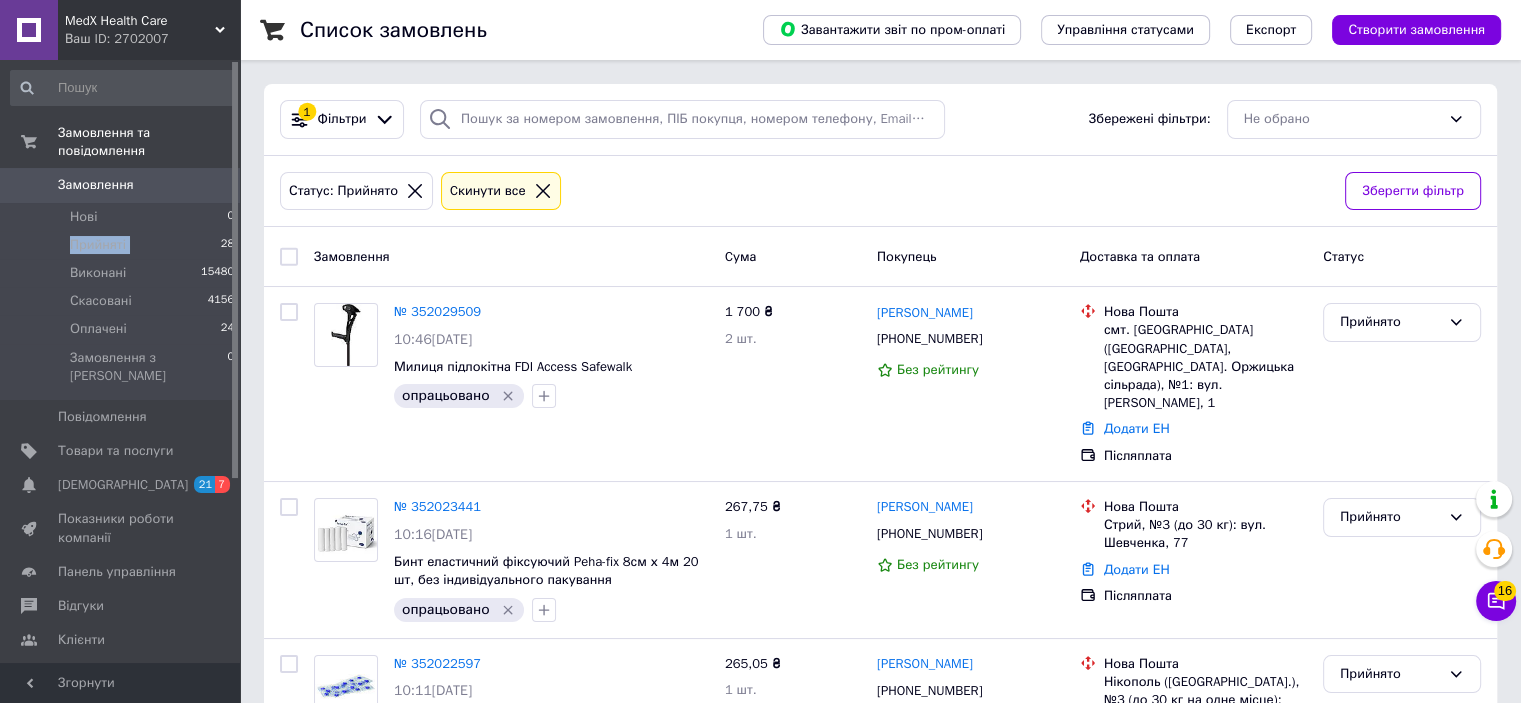 click on "Прийняті" at bounding box center (98, 245) 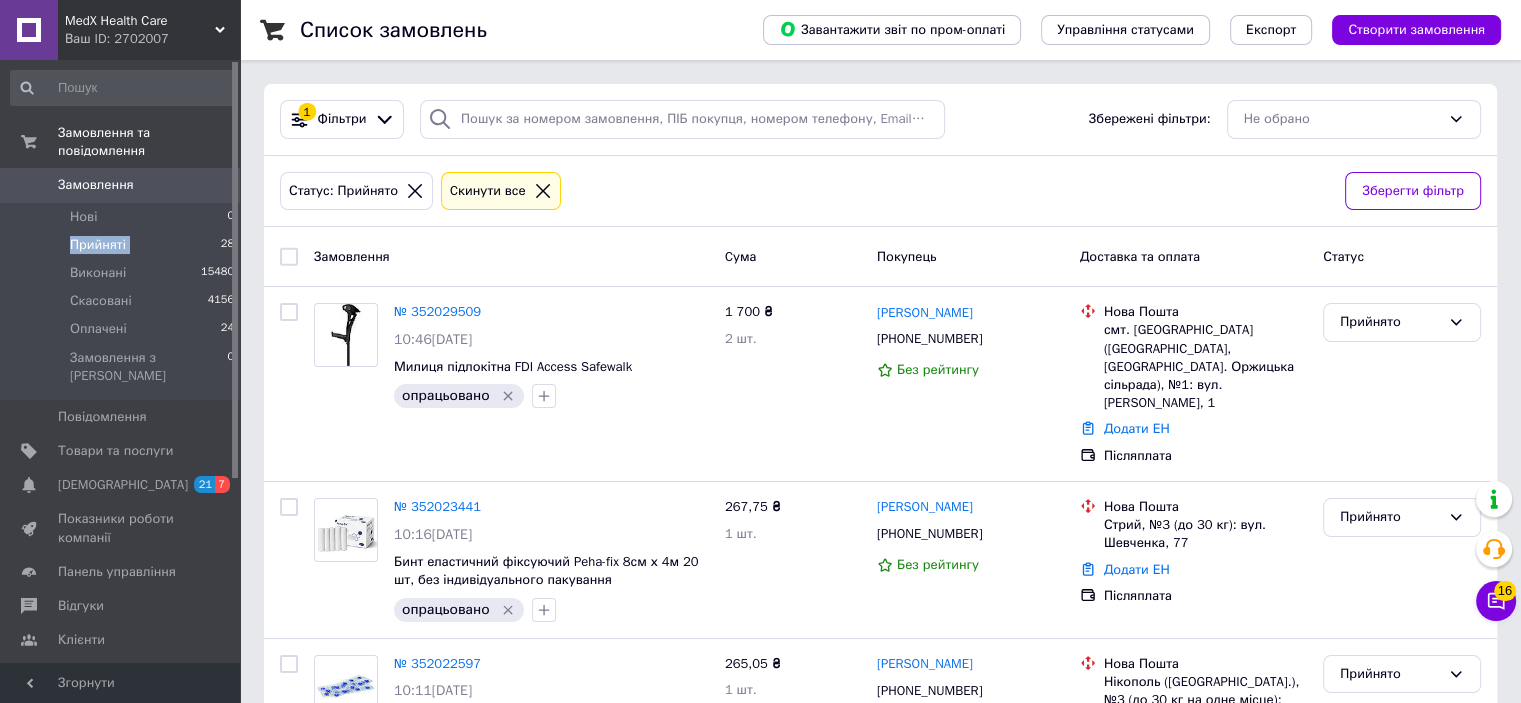 click on "Прийняті" at bounding box center [98, 245] 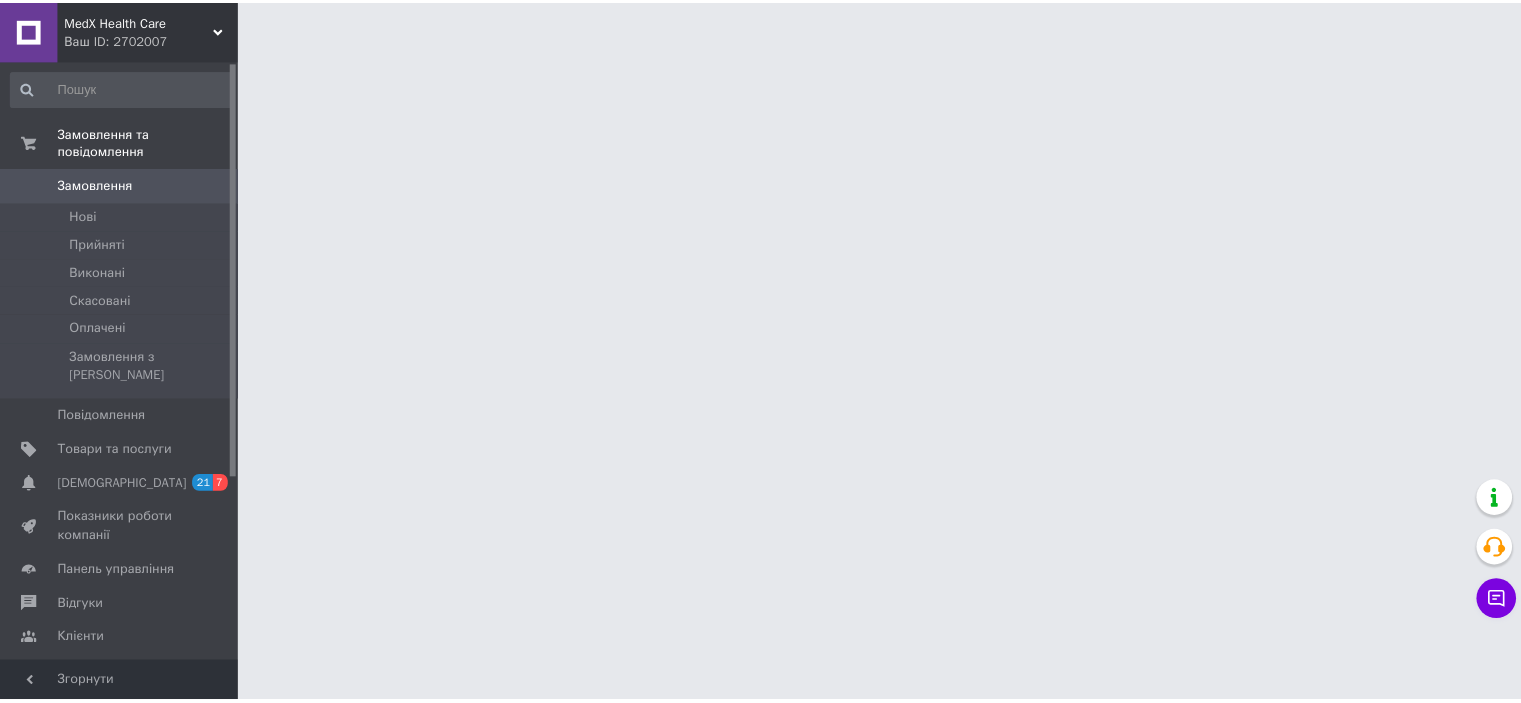 scroll, scrollTop: 0, scrollLeft: 0, axis: both 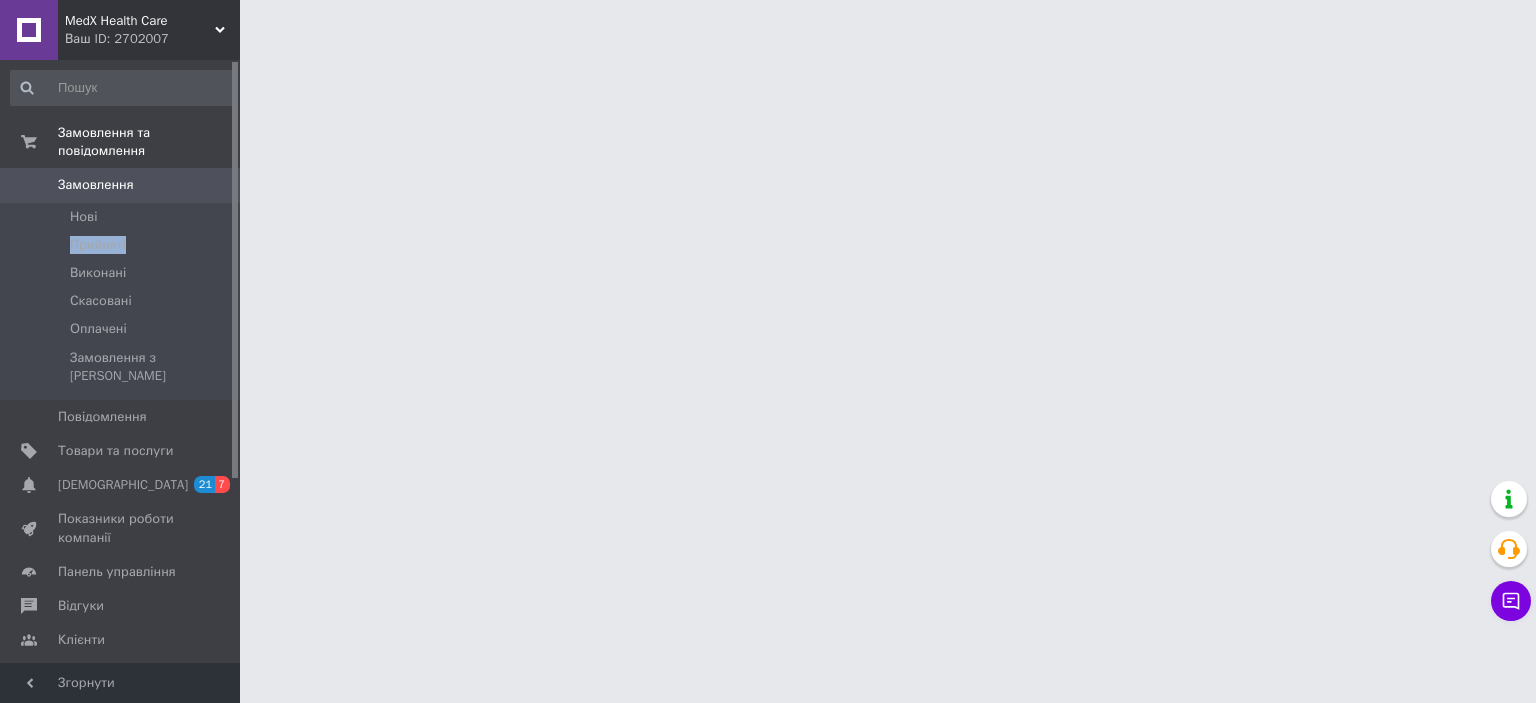 click on "Прийняті" at bounding box center (98, 245) 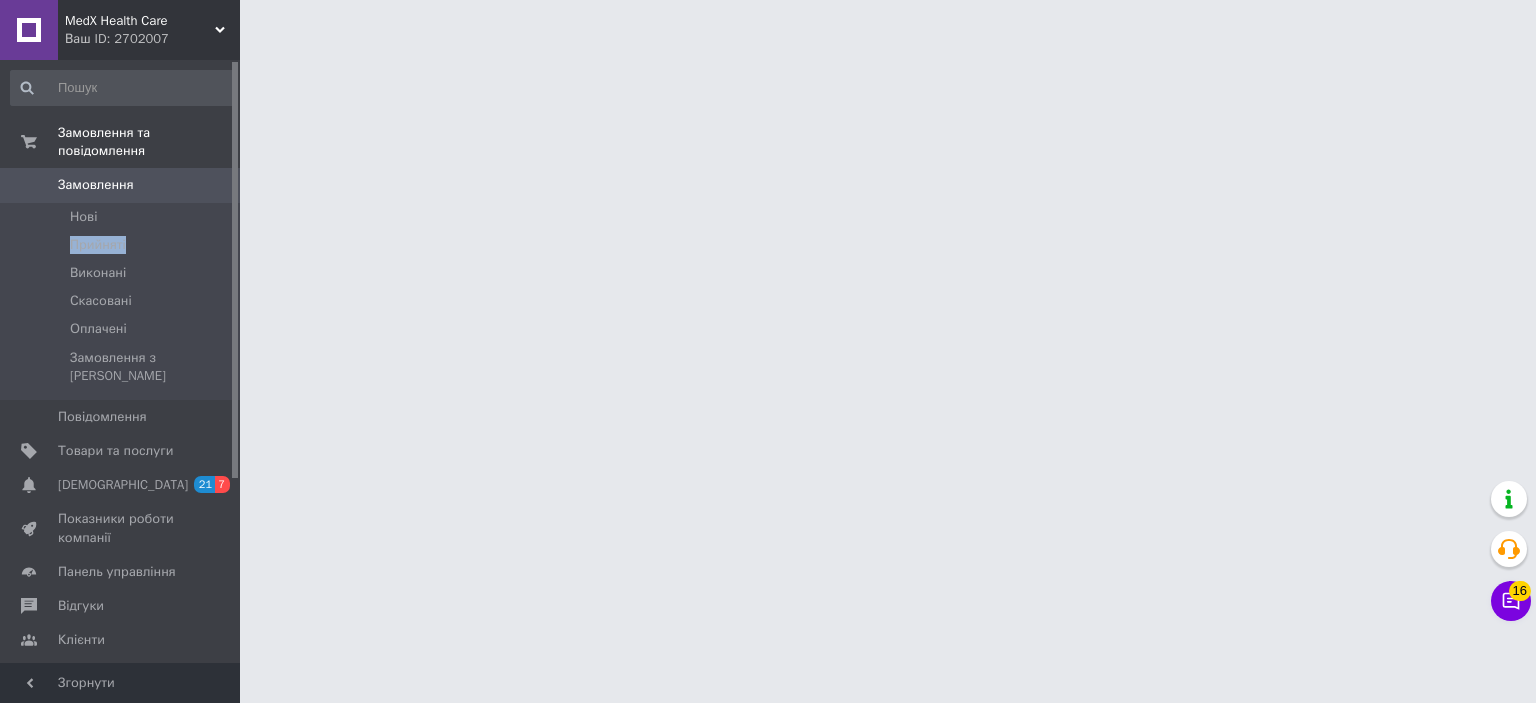 click on "Прийняті" at bounding box center (98, 245) 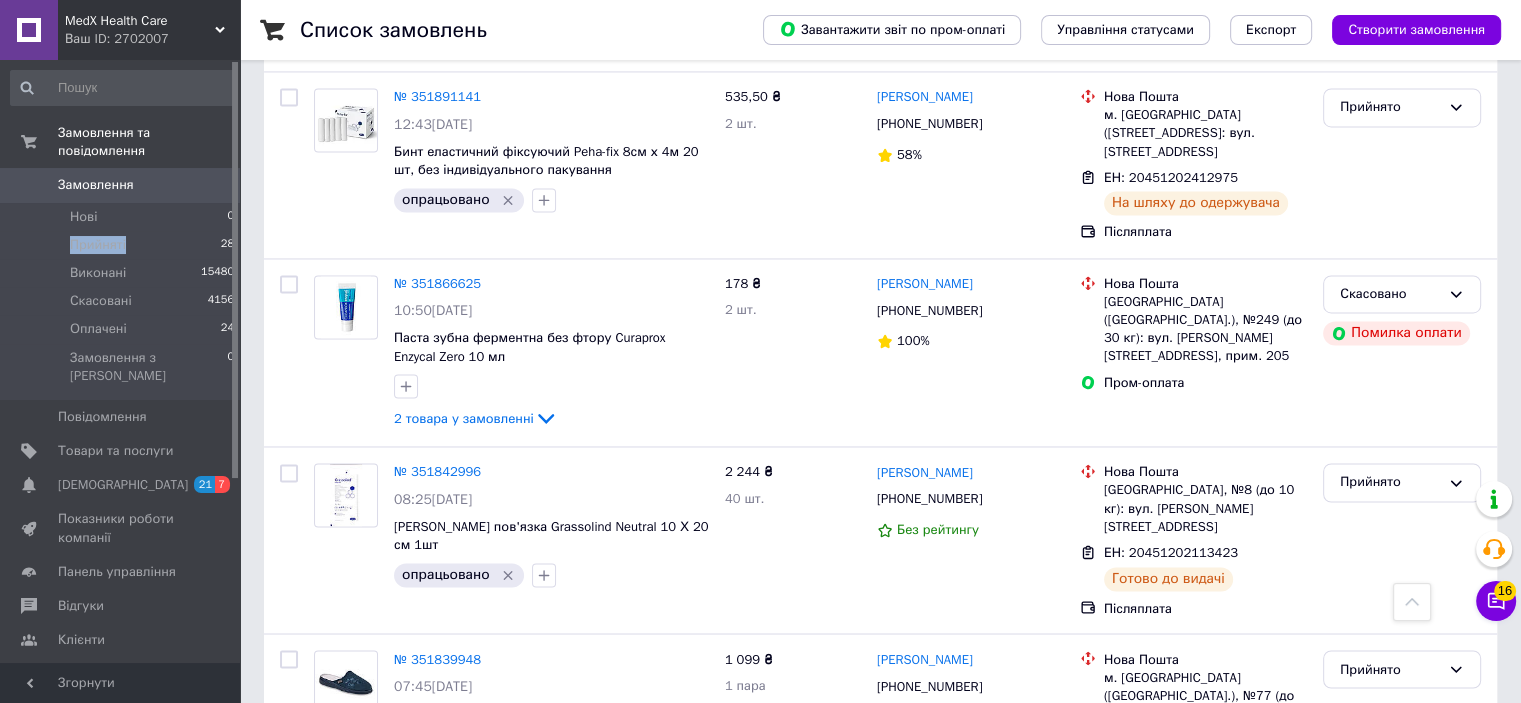 scroll, scrollTop: 3192, scrollLeft: 0, axis: vertical 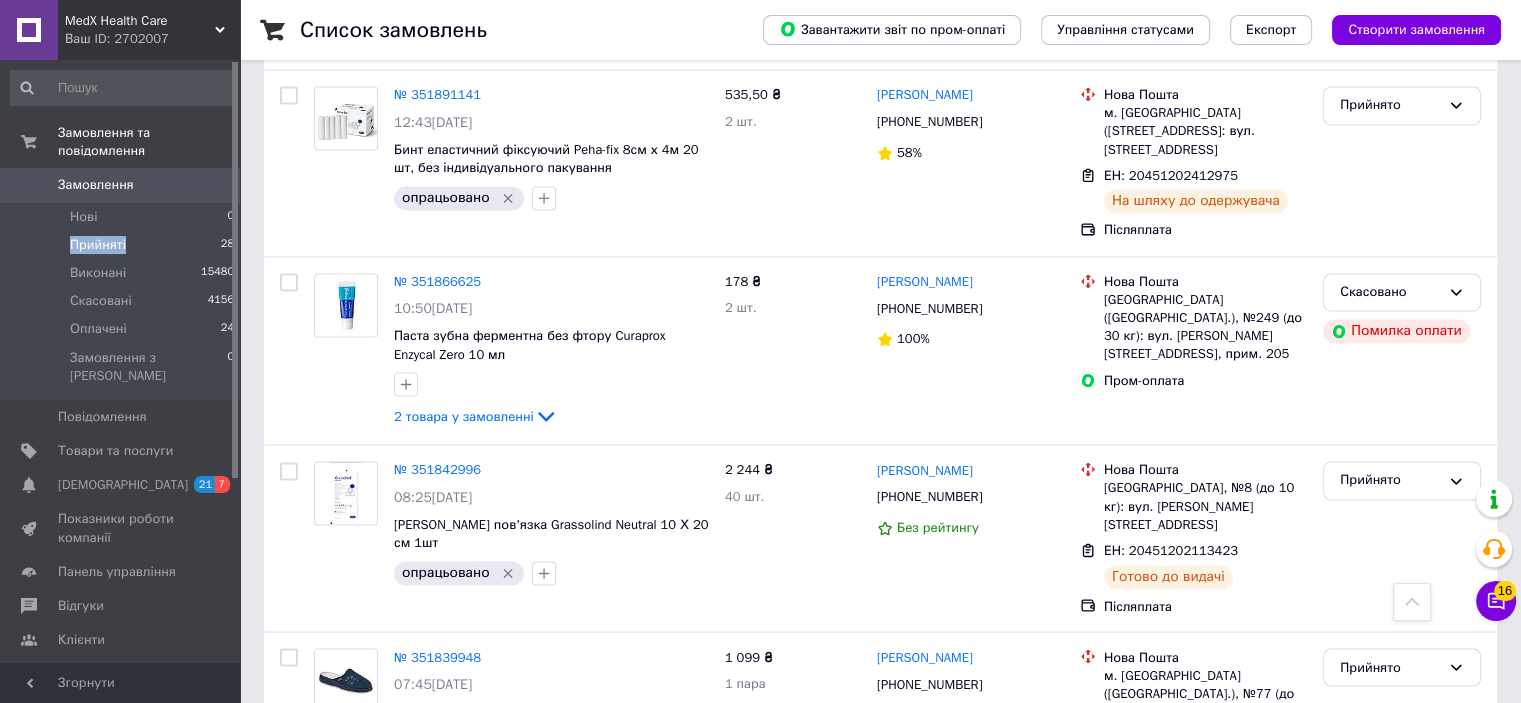 click on "Прийняті" at bounding box center (98, 245) 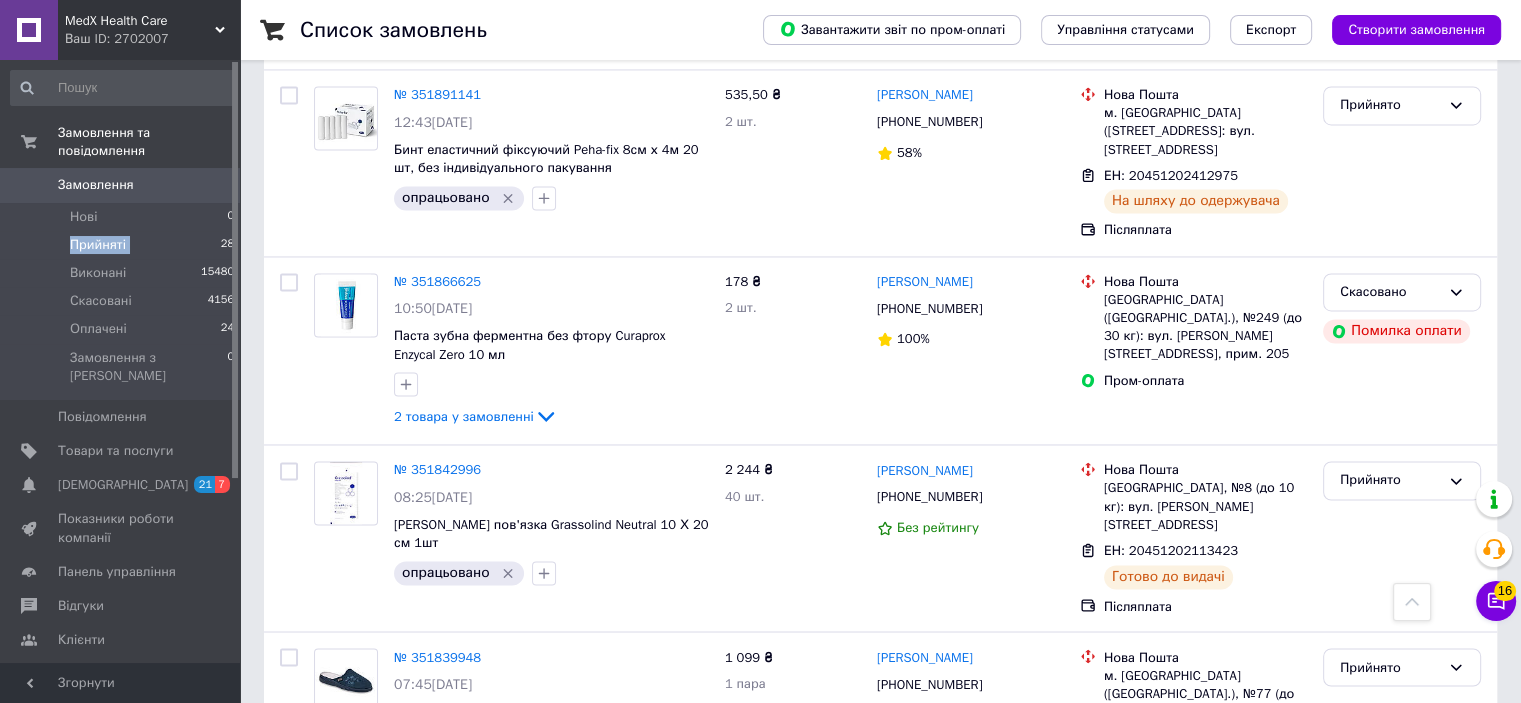click on "Прийняті" at bounding box center (98, 245) 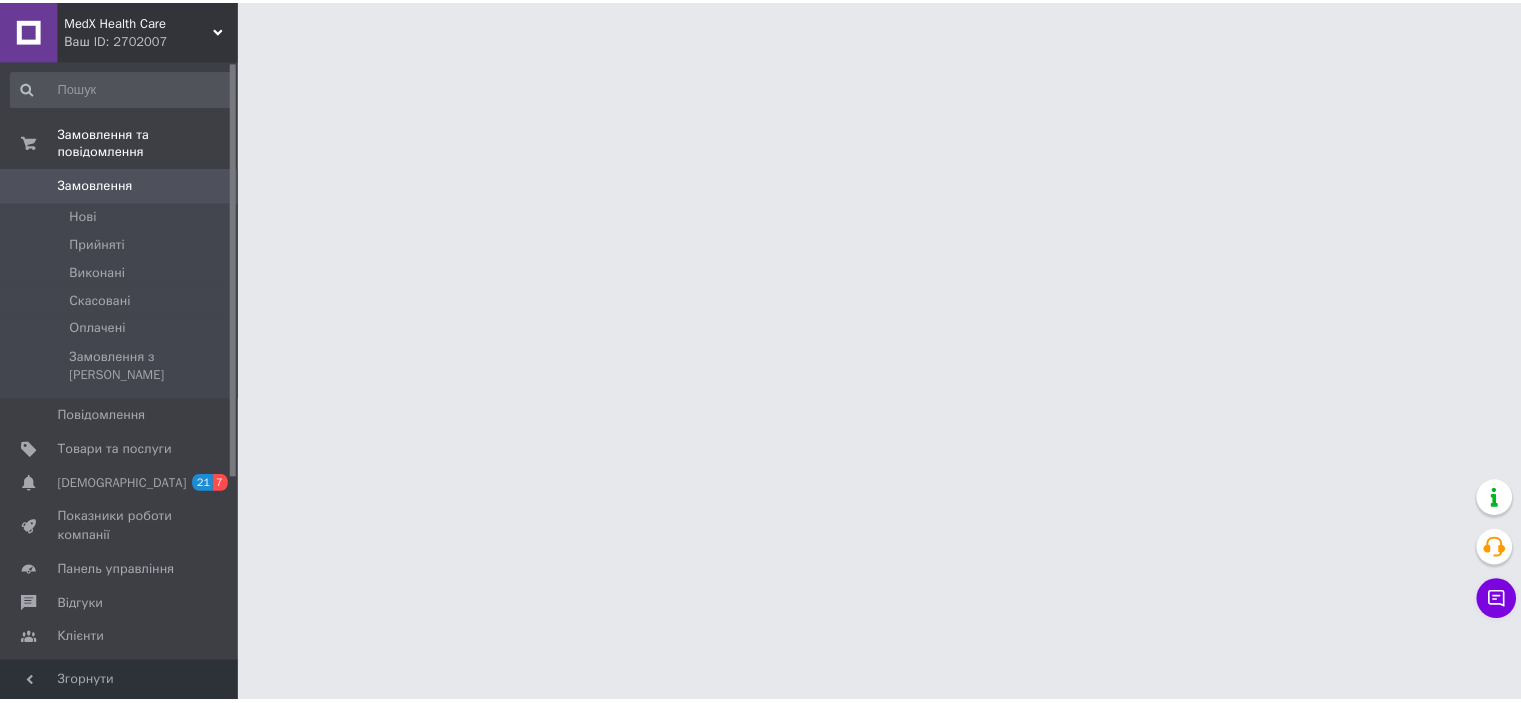 scroll, scrollTop: 0, scrollLeft: 0, axis: both 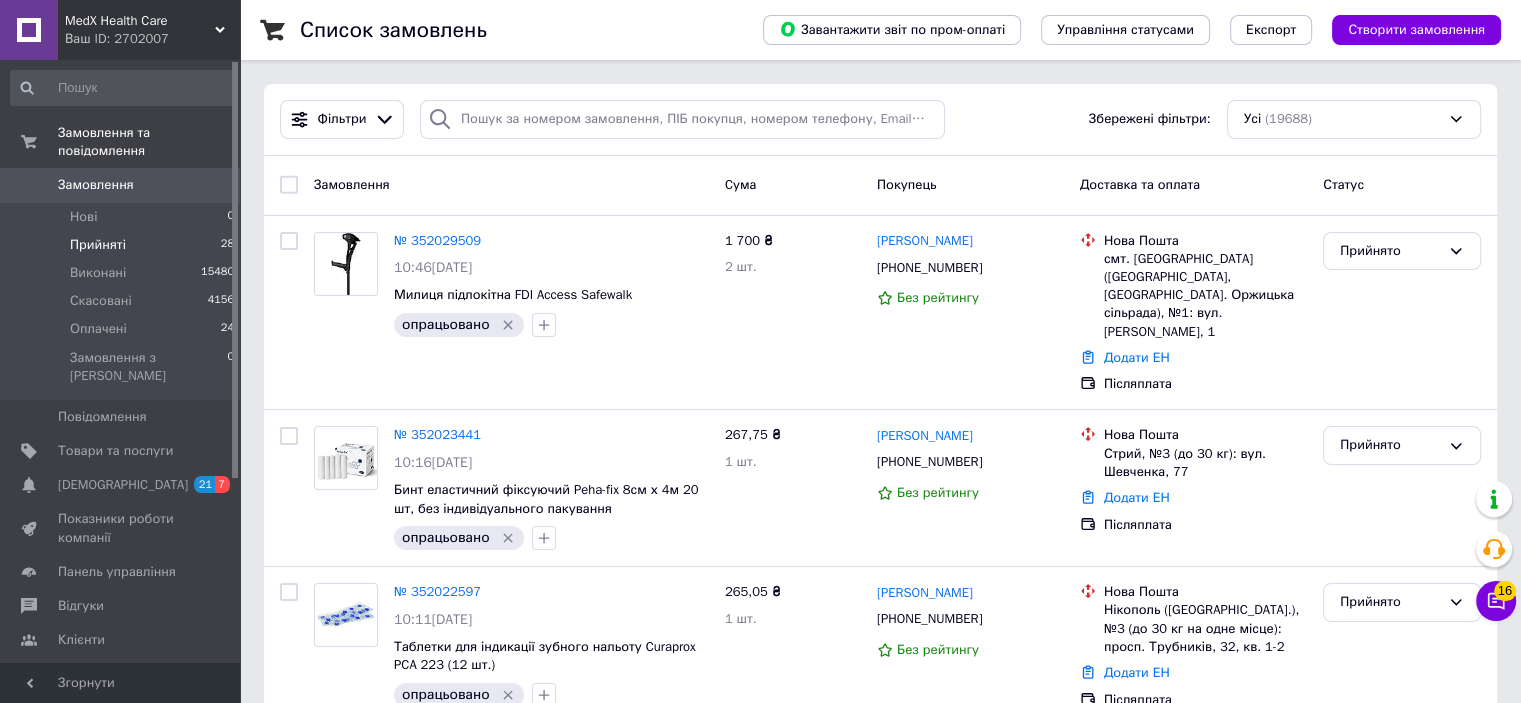 click on "Прийняті 28" at bounding box center (123, 245) 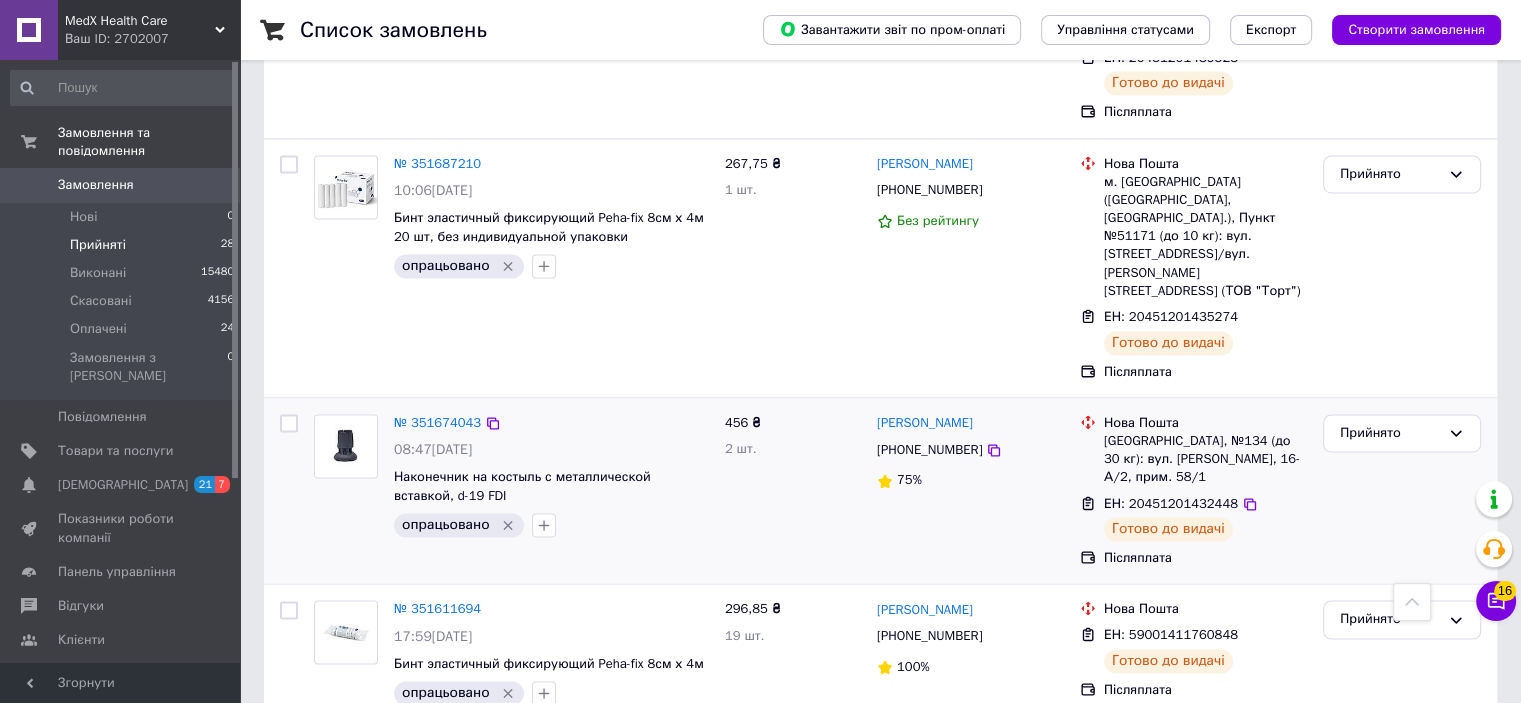 scroll, scrollTop: 3183, scrollLeft: 0, axis: vertical 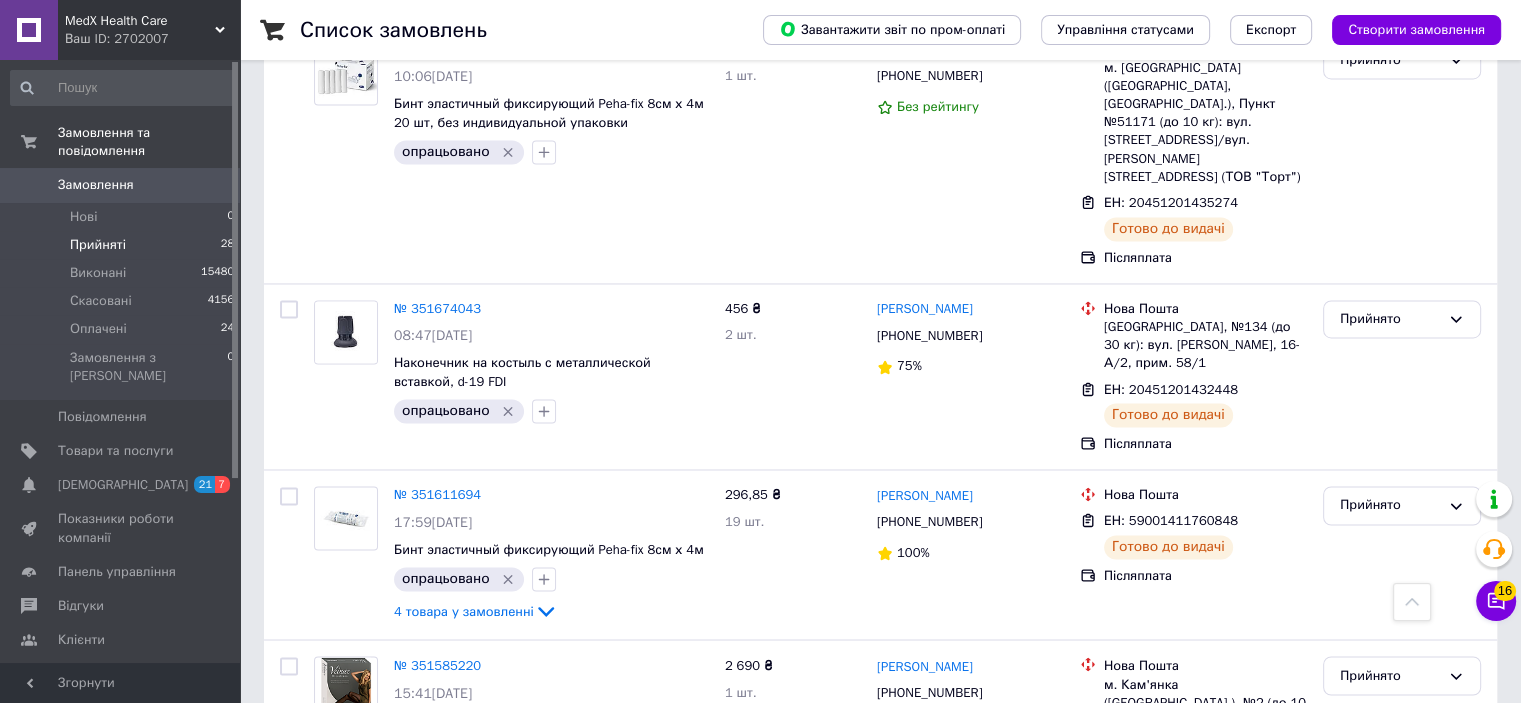 click on "2" at bounding box center [327, 871] 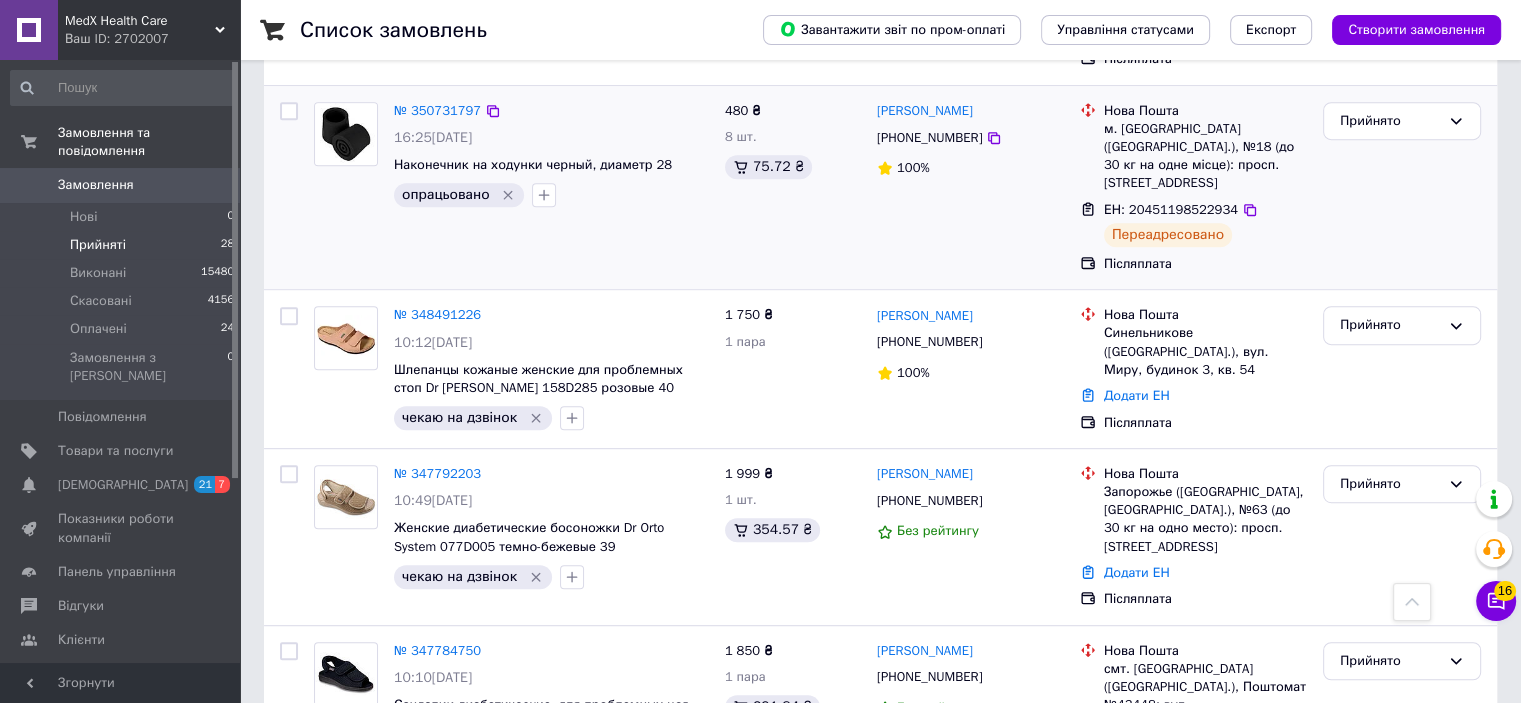 scroll, scrollTop: 800, scrollLeft: 0, axis: vertical 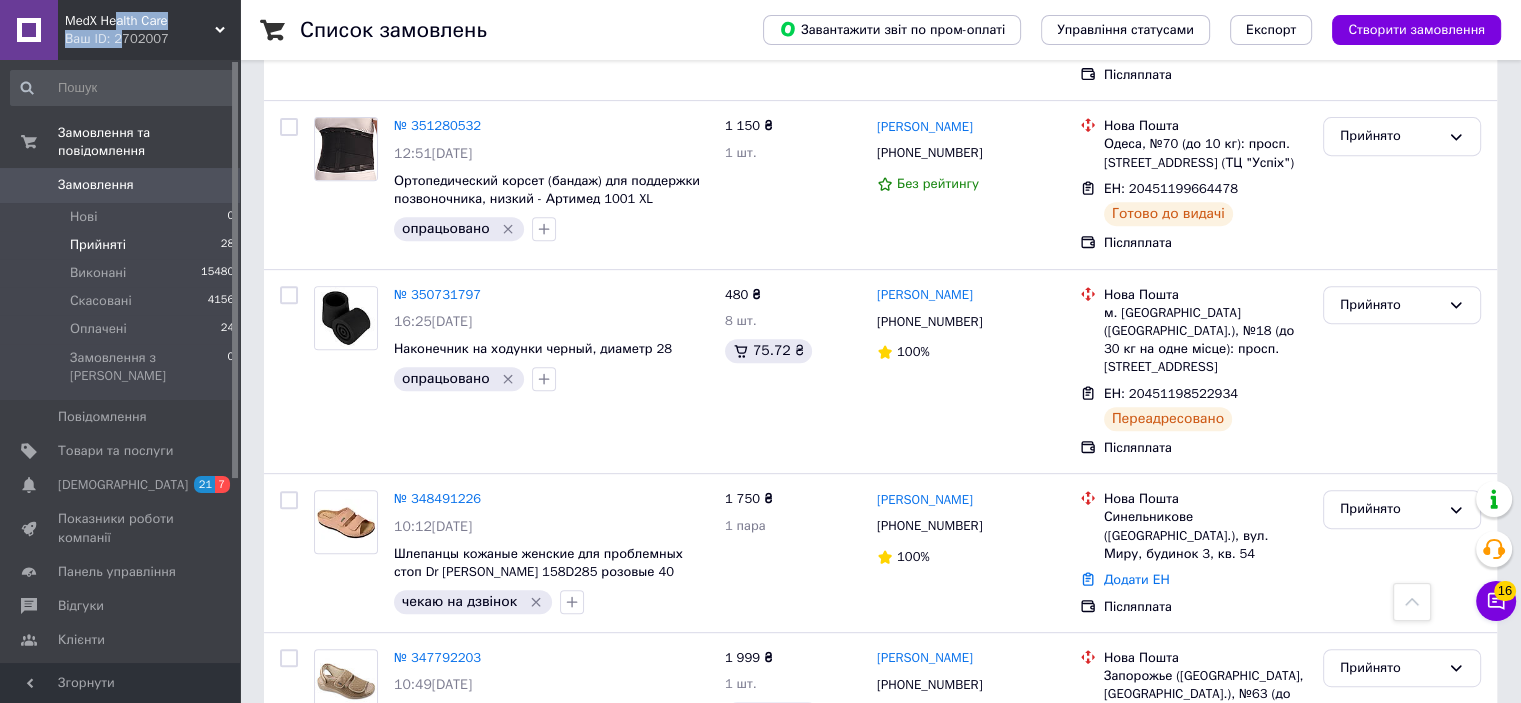 drag, startPoint x: 119, startPoint y: 24, endPoint x: 119, endPoint y: 35, distance: 11 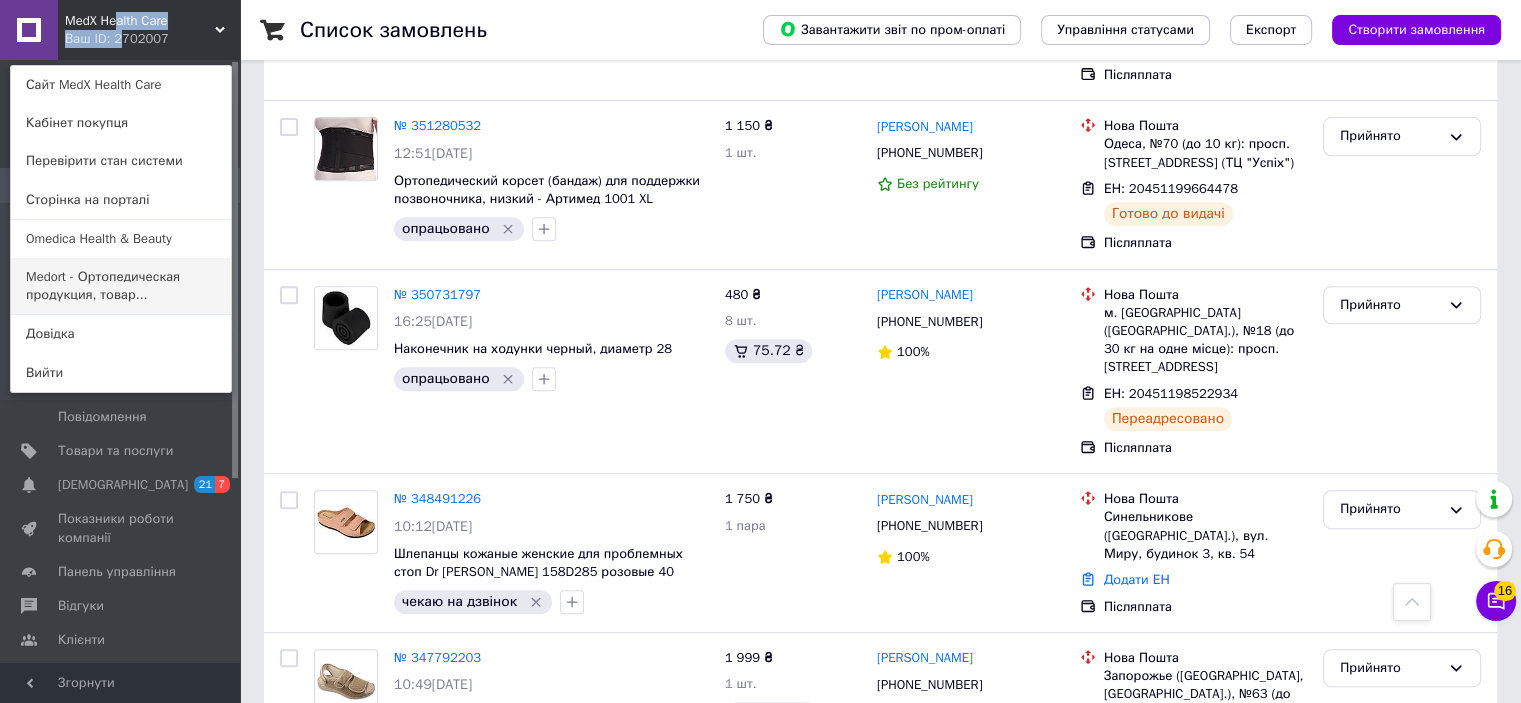 click on "Medort - Ортопедическая продукция, товар..." at bounding box center [121, 286] 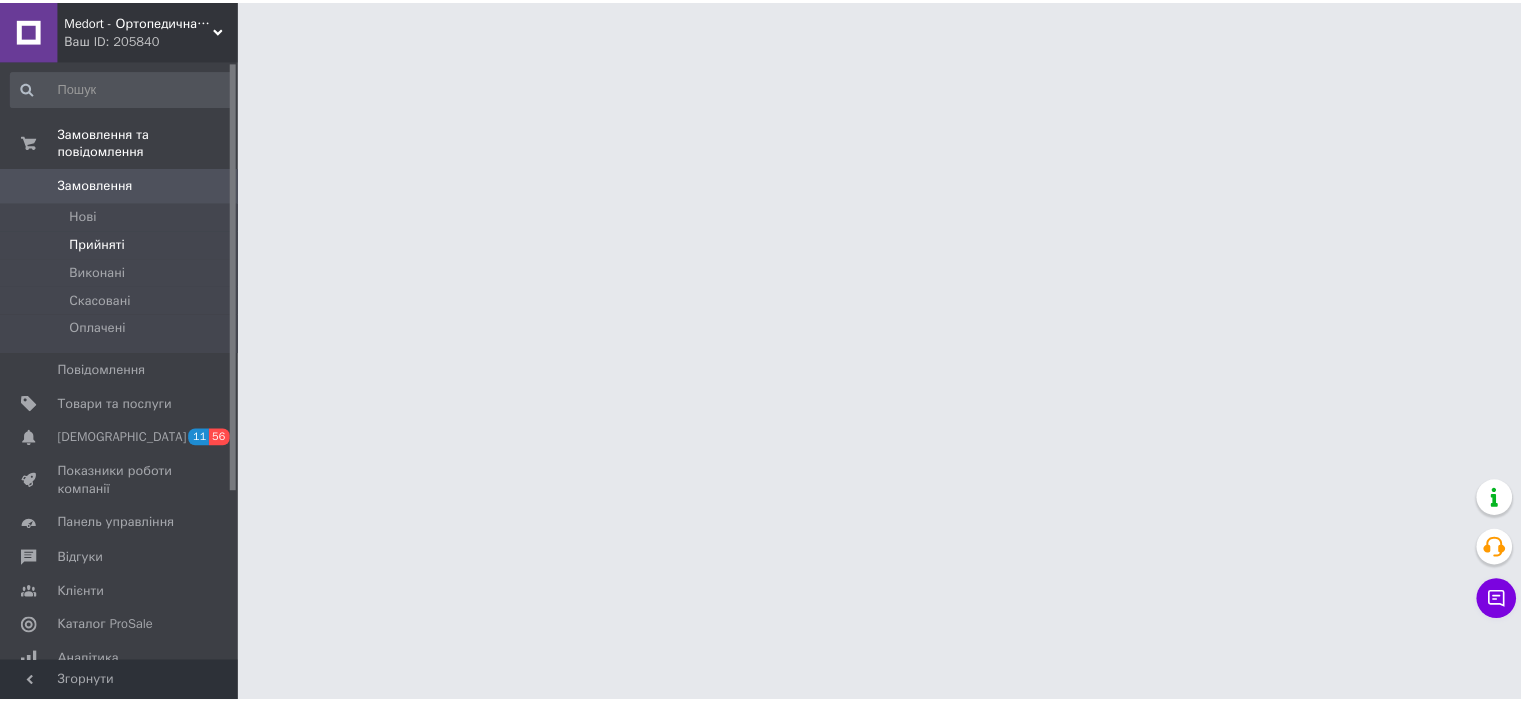 scroll, scrollTop: 0, scrollLeft: 0, axis: both 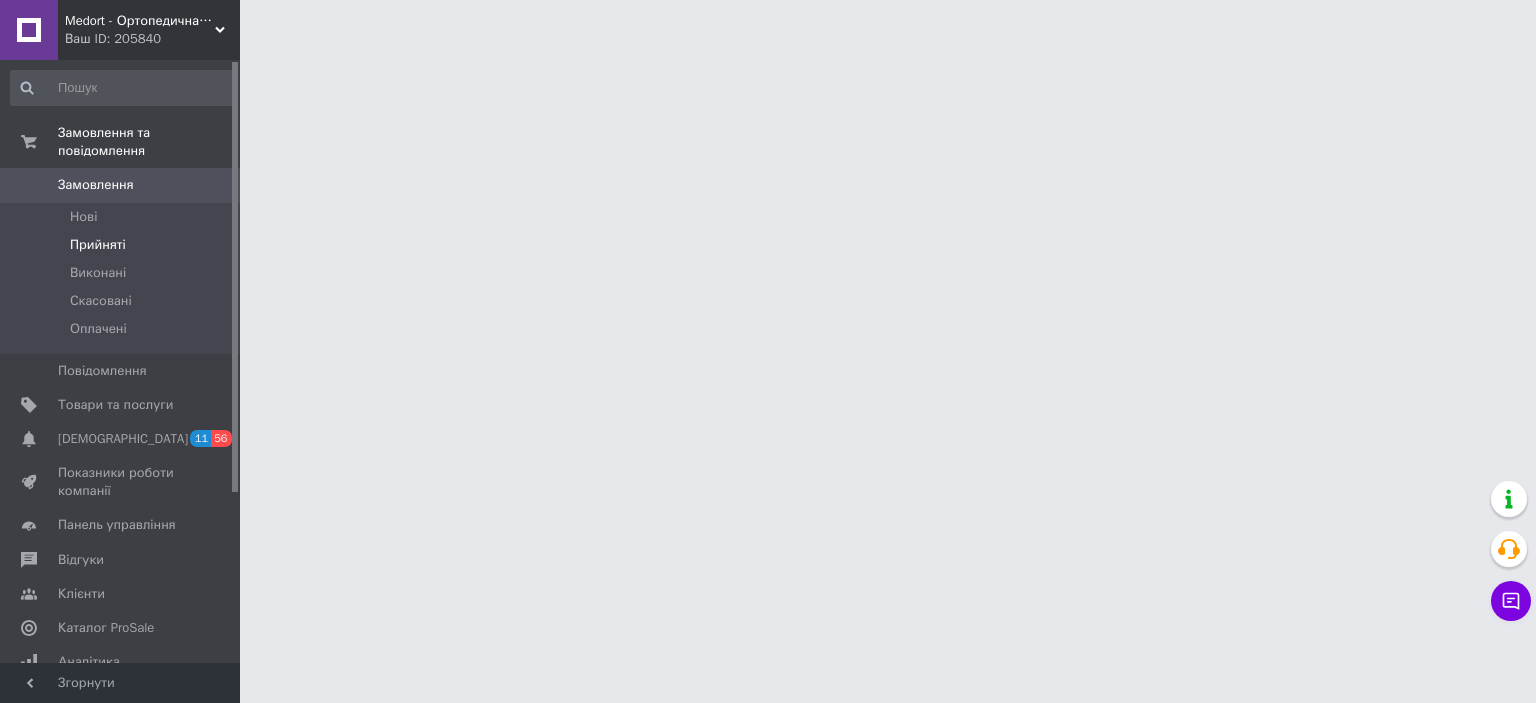 click on "Прийняті" at bounding box center (98, 245) 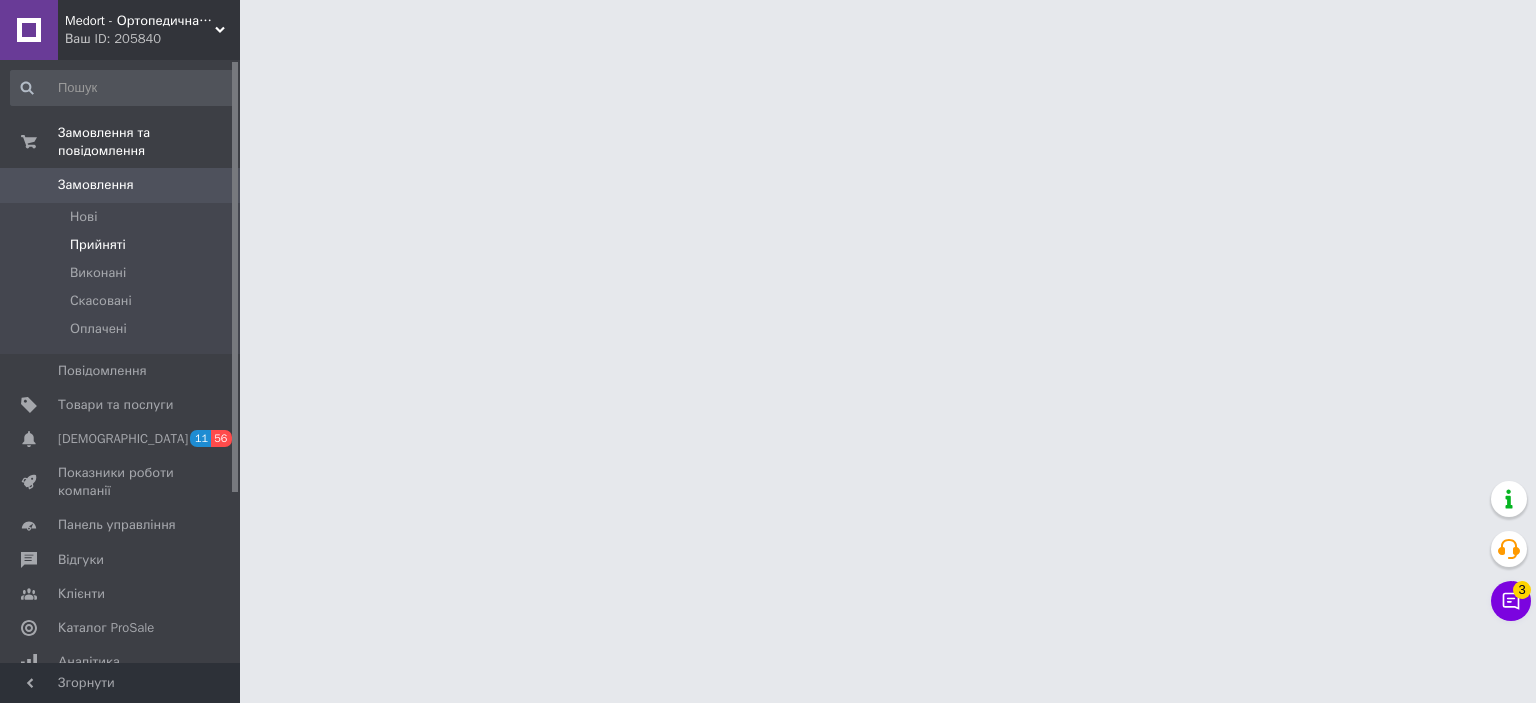 click on "Прийняті" at bounding box center (98, 245) 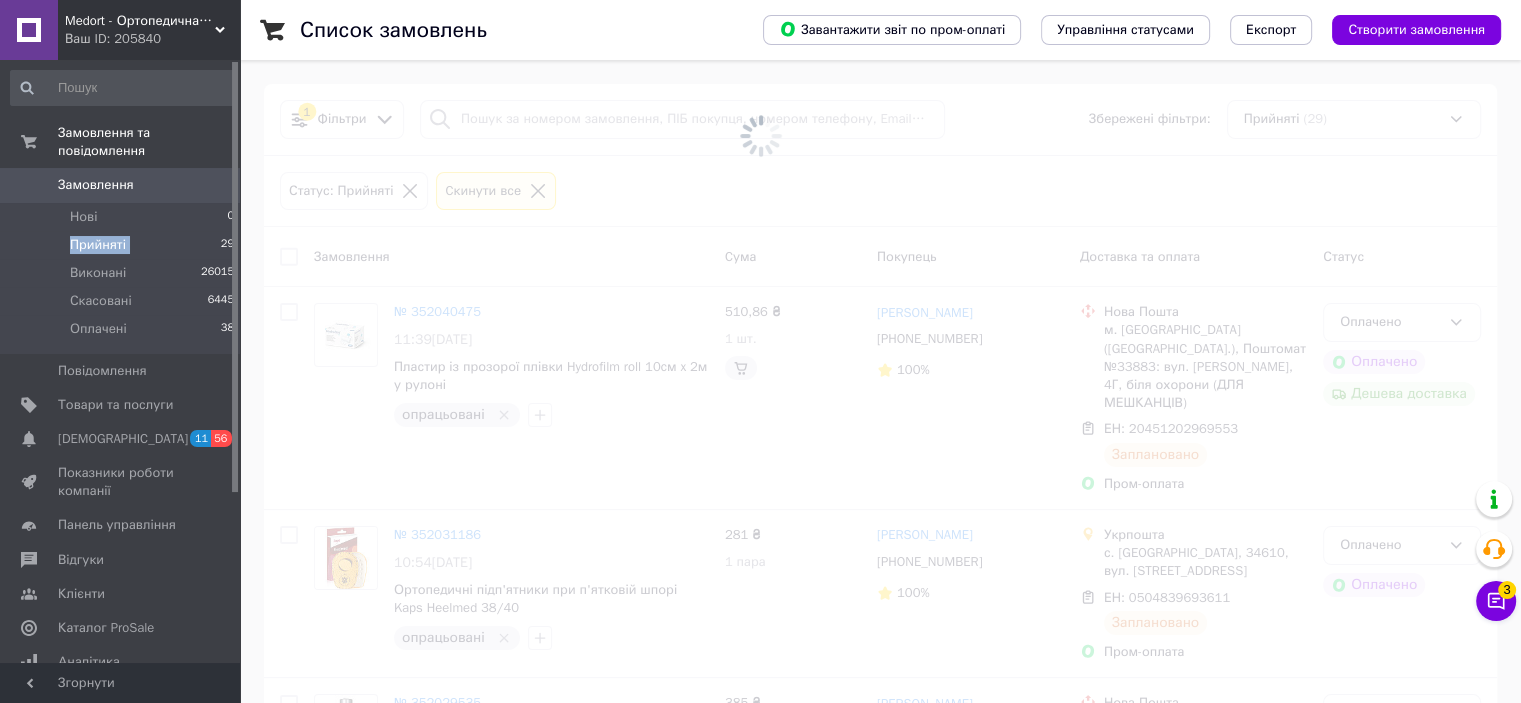 click on "Прийняті" at bounding box center (98, 245) 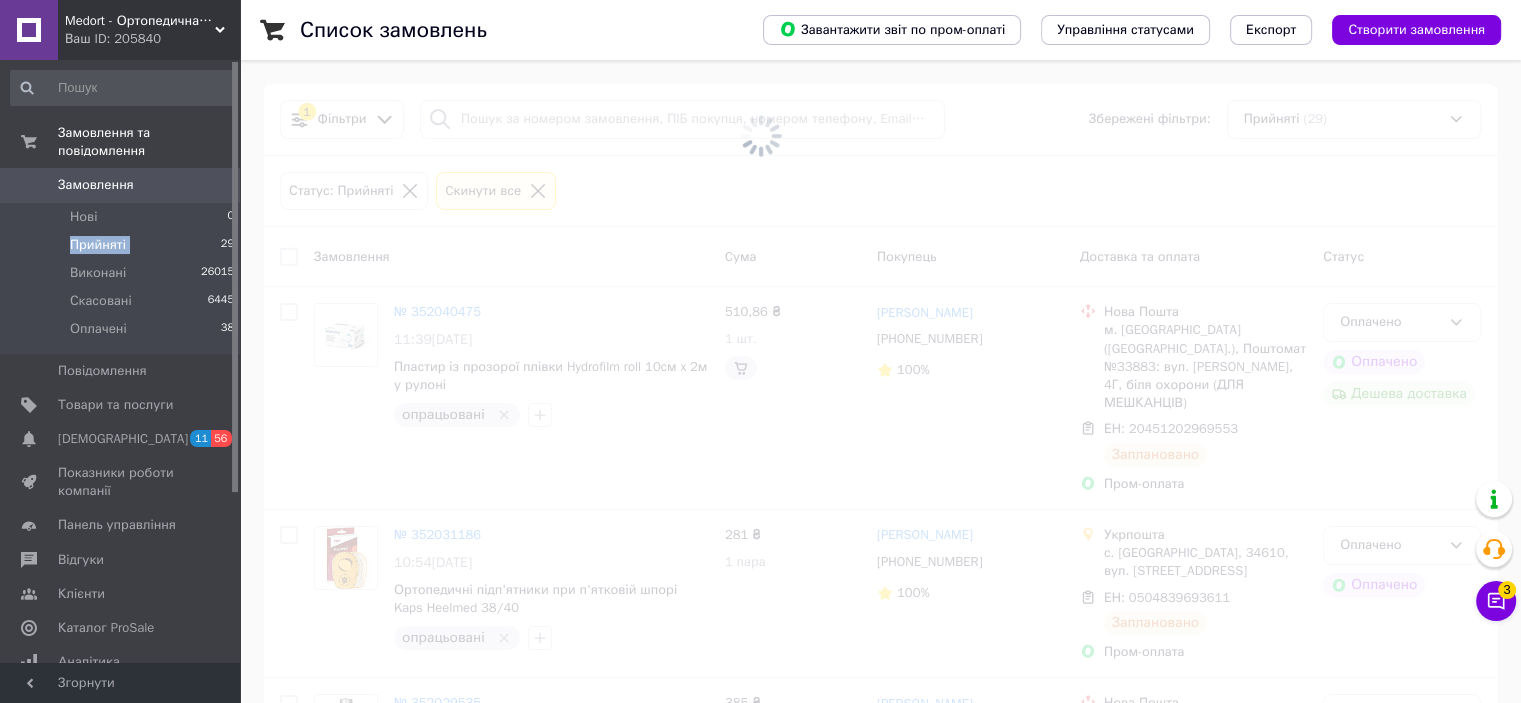 click on "Прийняті" at bounding box center (98, 245) 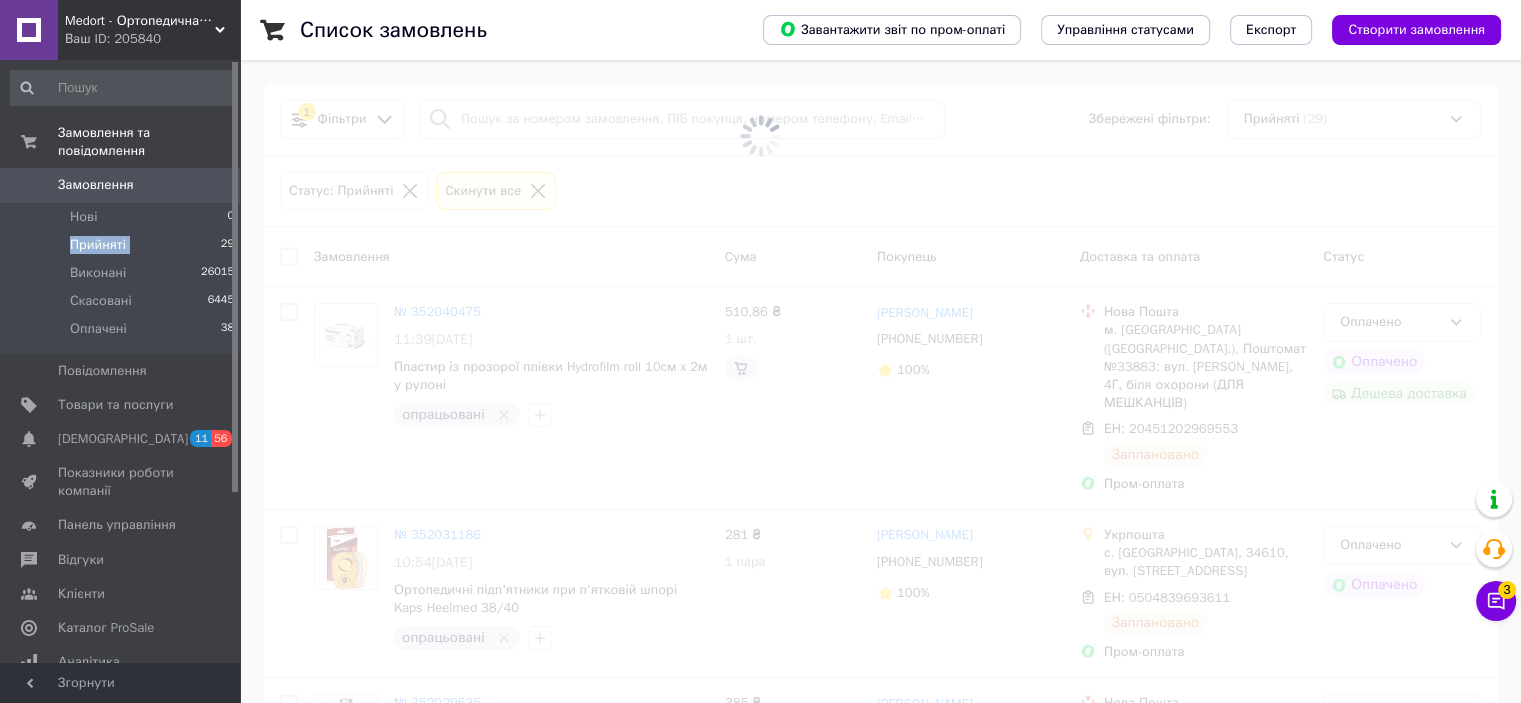 click on "Прийняті" at bounding box center [98, 245] 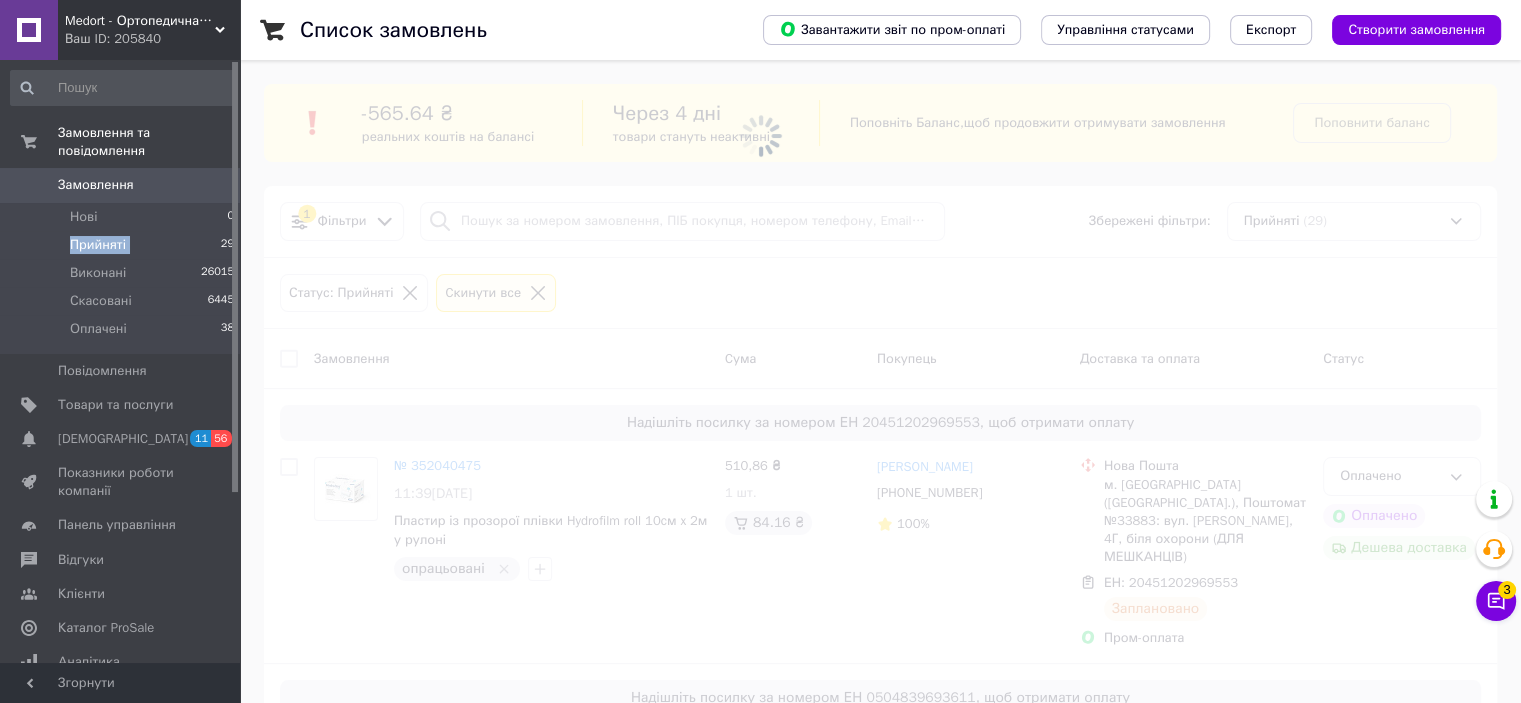 click on "Прийняті" at bounding box center (98, 245) 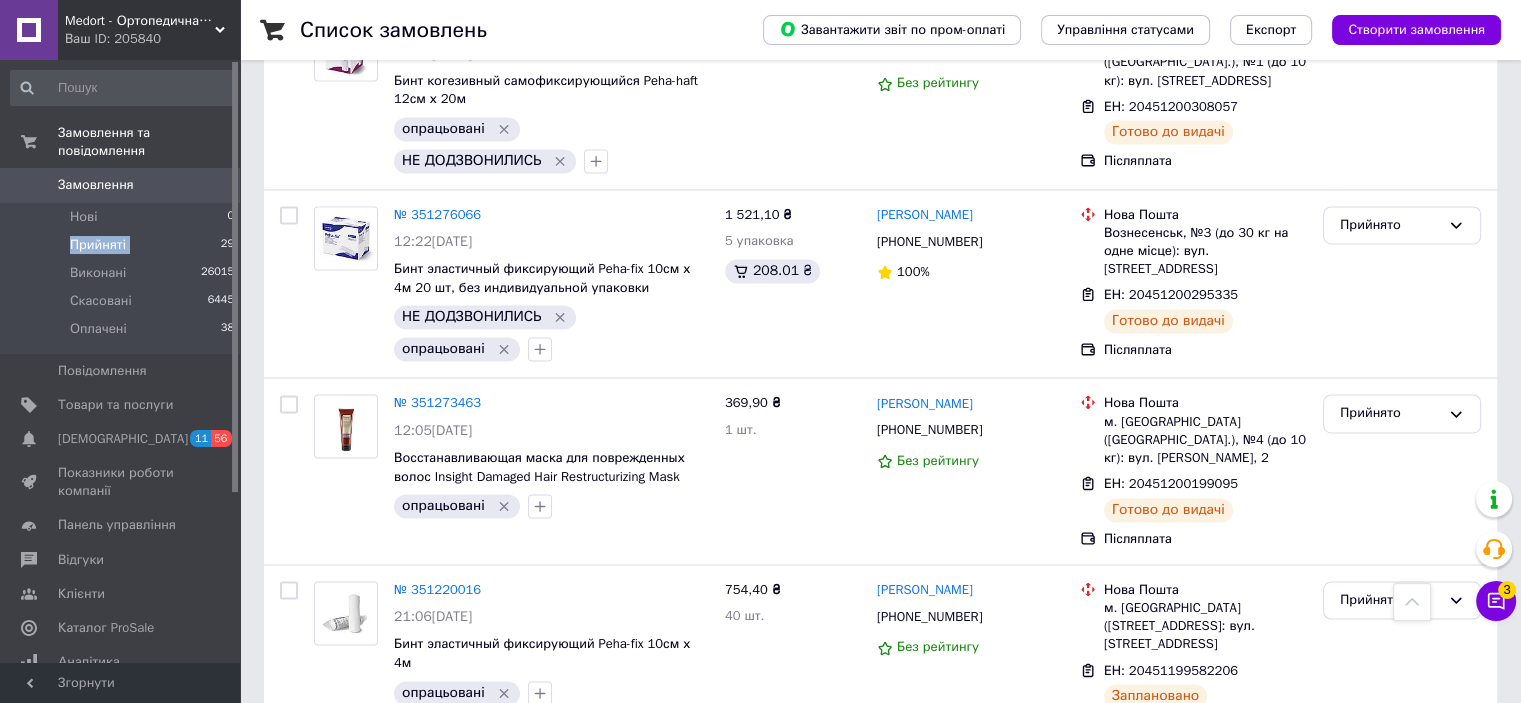 scroll, scrollTop: 3204, scrollLeft: 0, axis: vertical 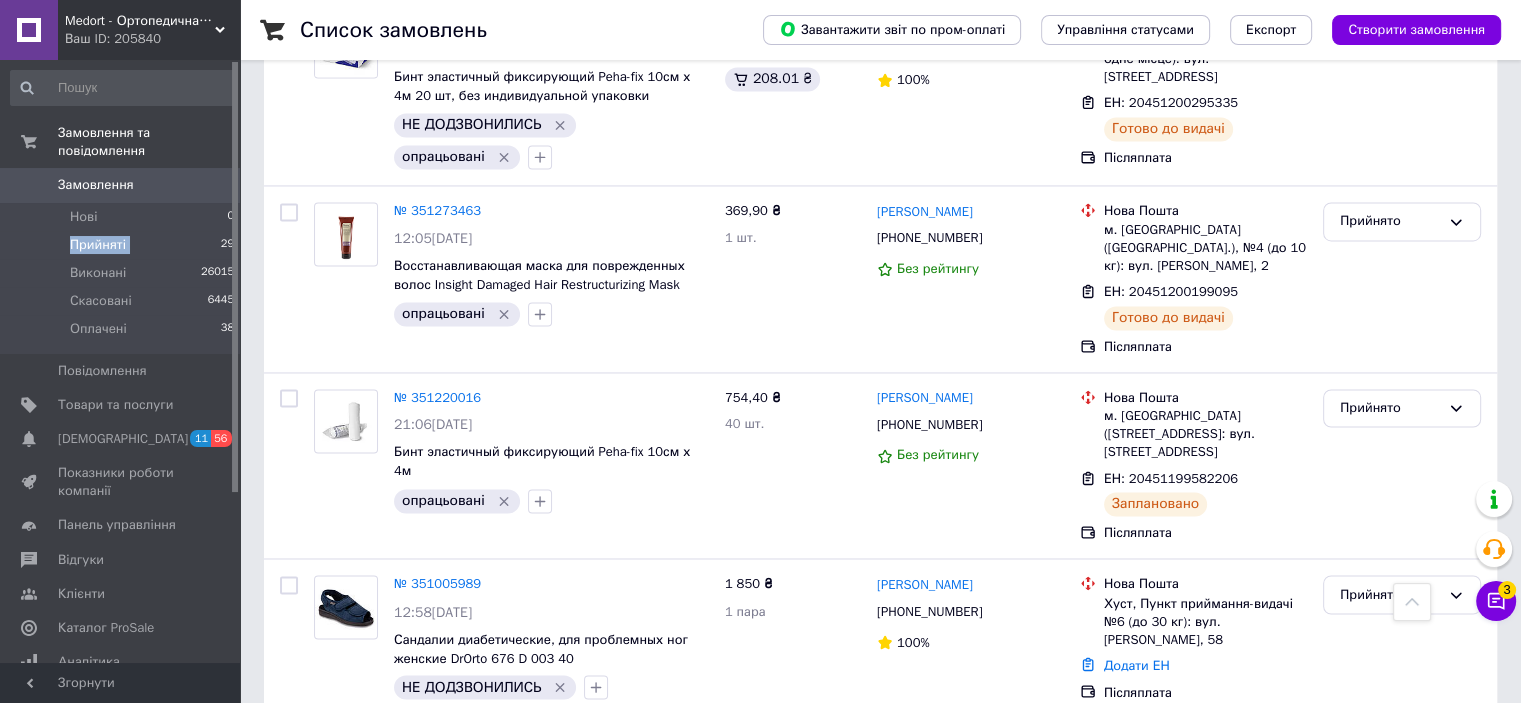click on "2" at bounding box center [327, 762] 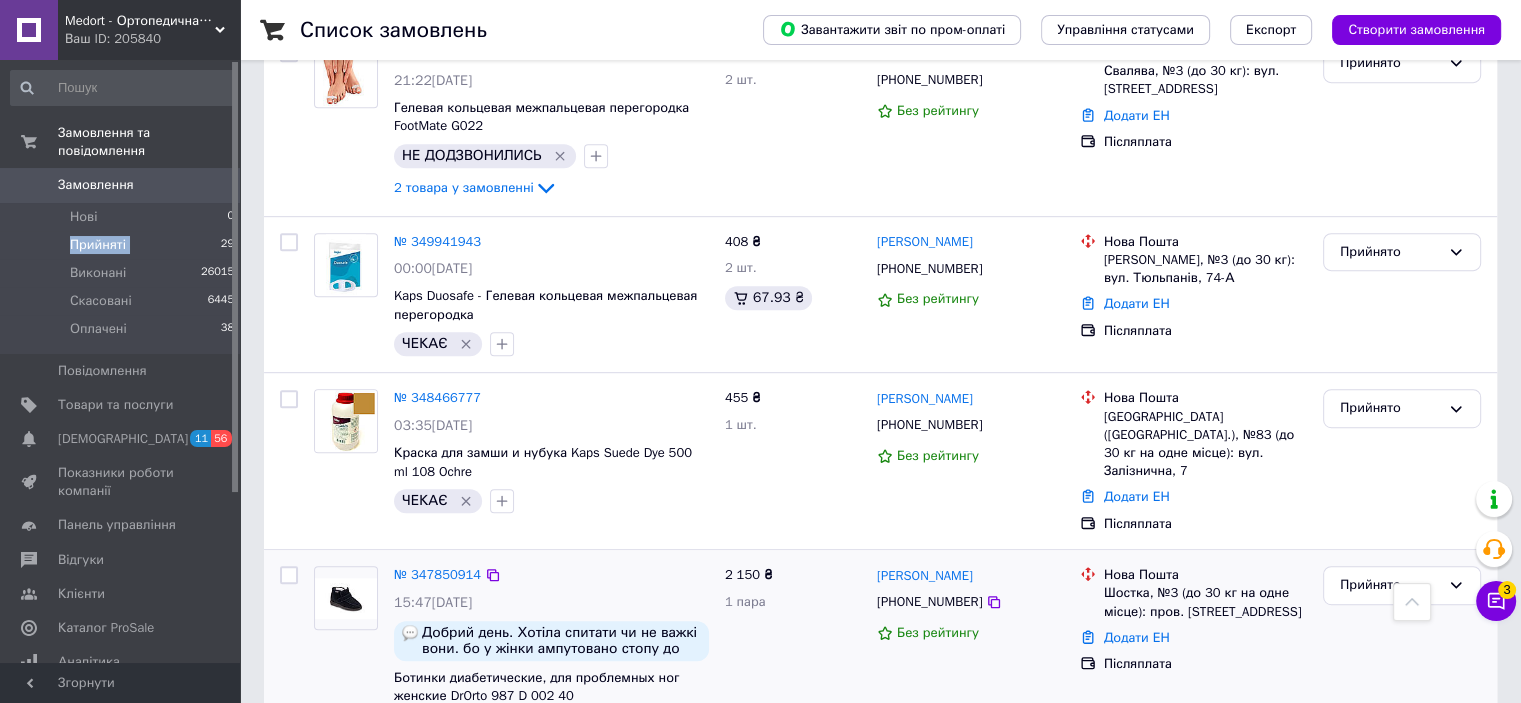 scroll, scrollTop: 1276, scrollLeft: 0, axis: vertical 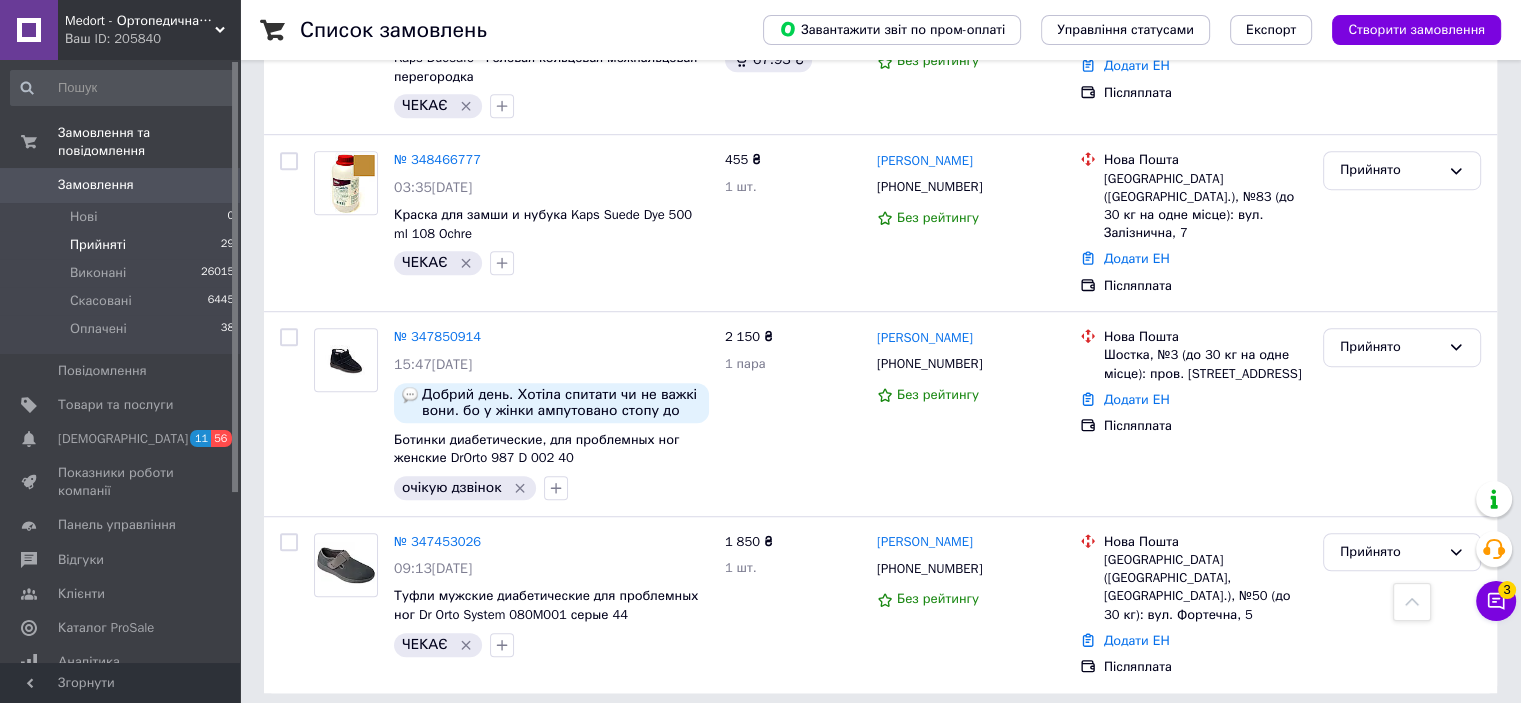 click on "Medort - Ортопедична продукція, товари для здоров'я" at bounding box center [140, 21] 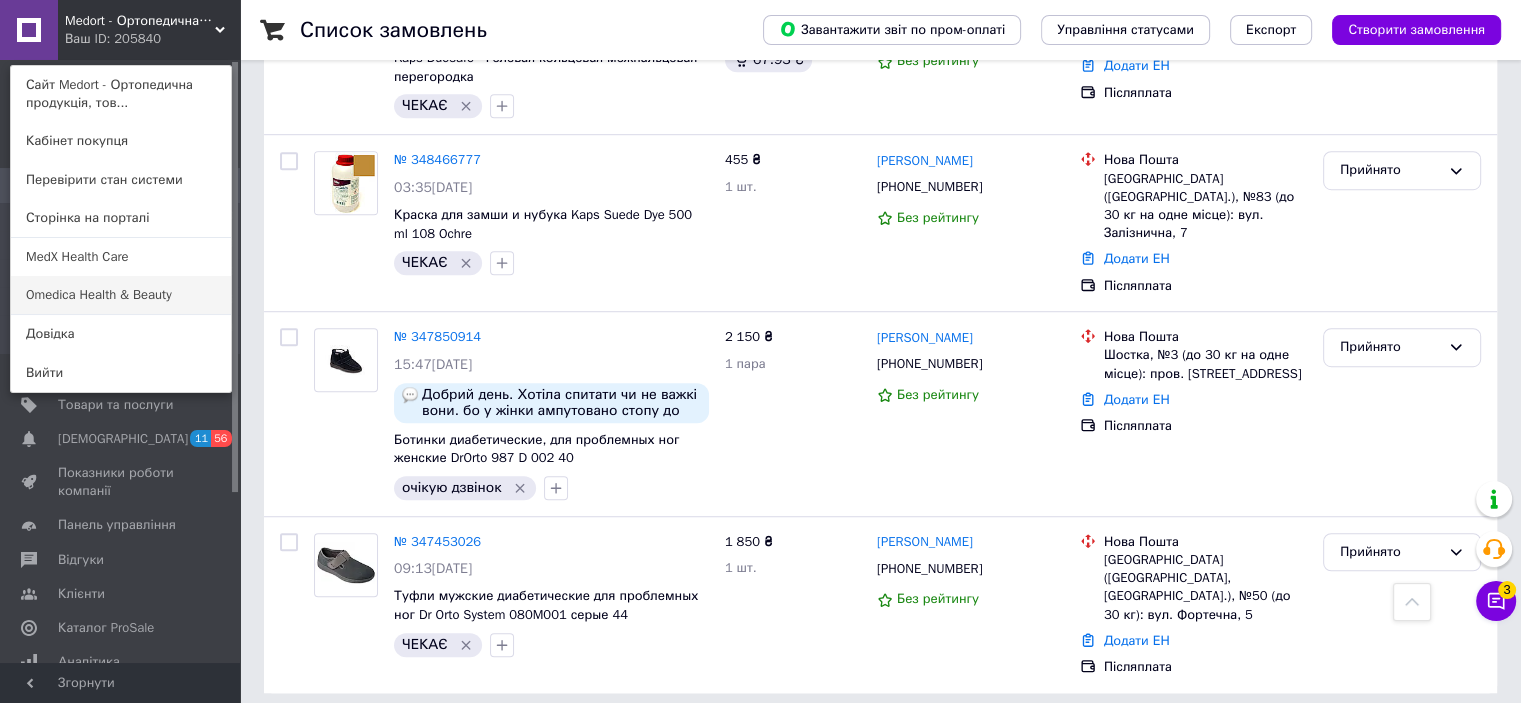click on "Omedica Health & Beauty" at bounding box center [121, 295] 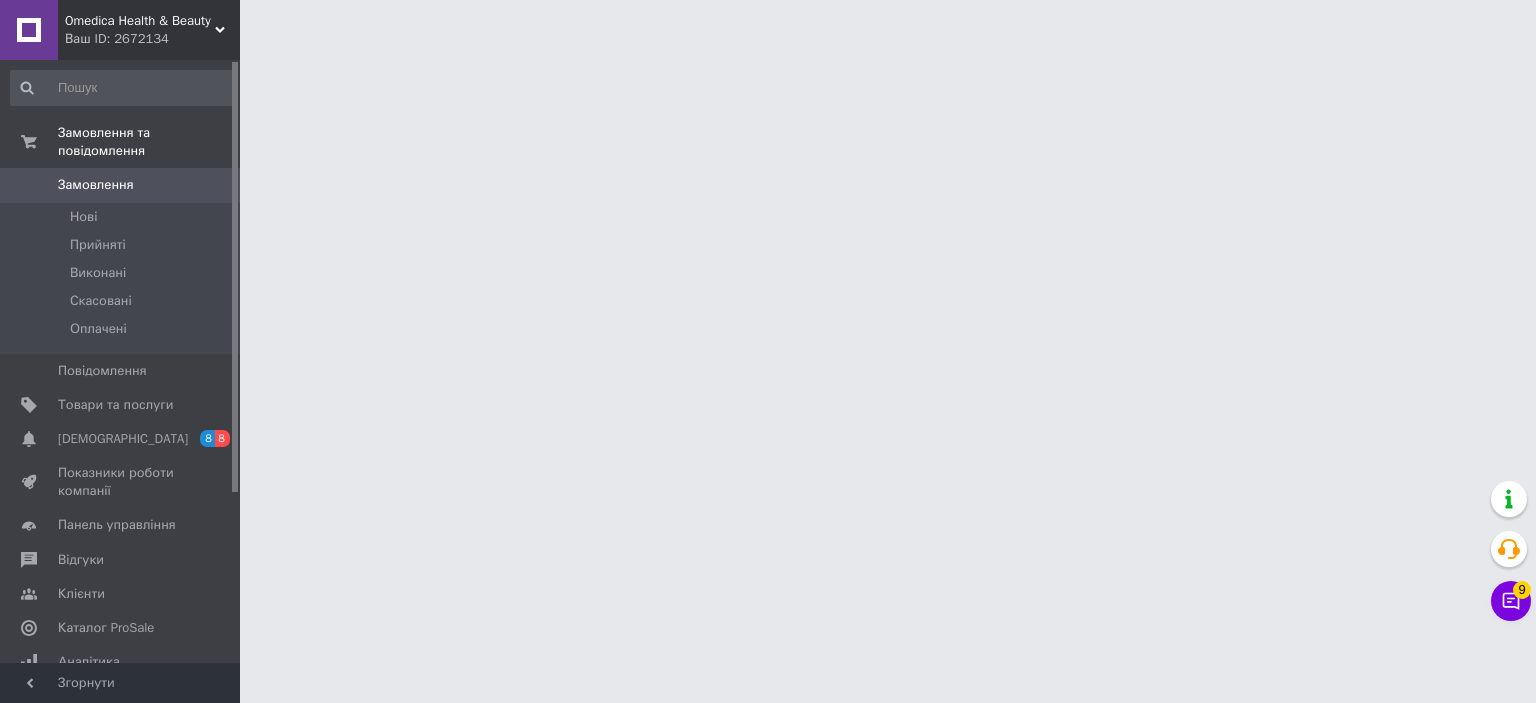 click on "Прийняті" at bounding box center (98, 245) 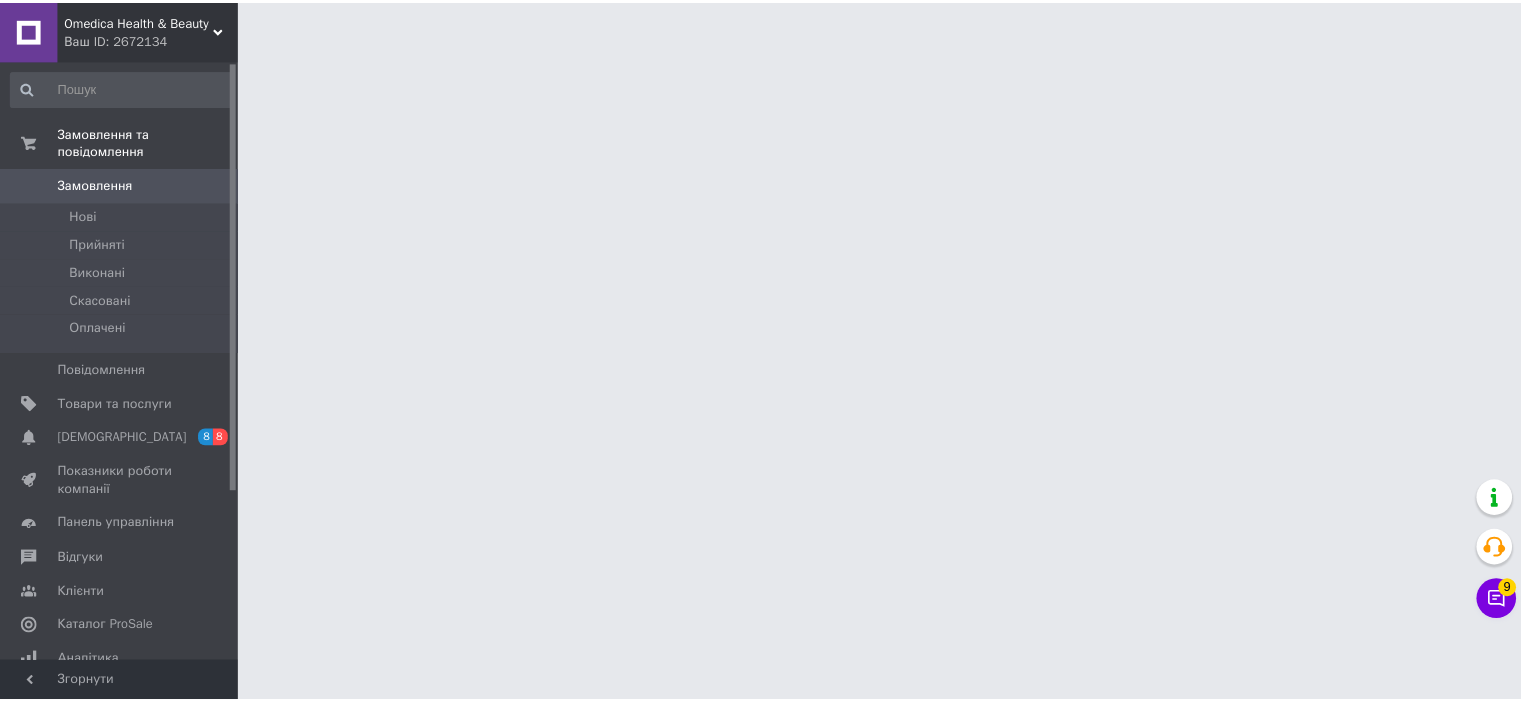 scroll, scrollTop: 0, scrollLeft: 0, axis: both 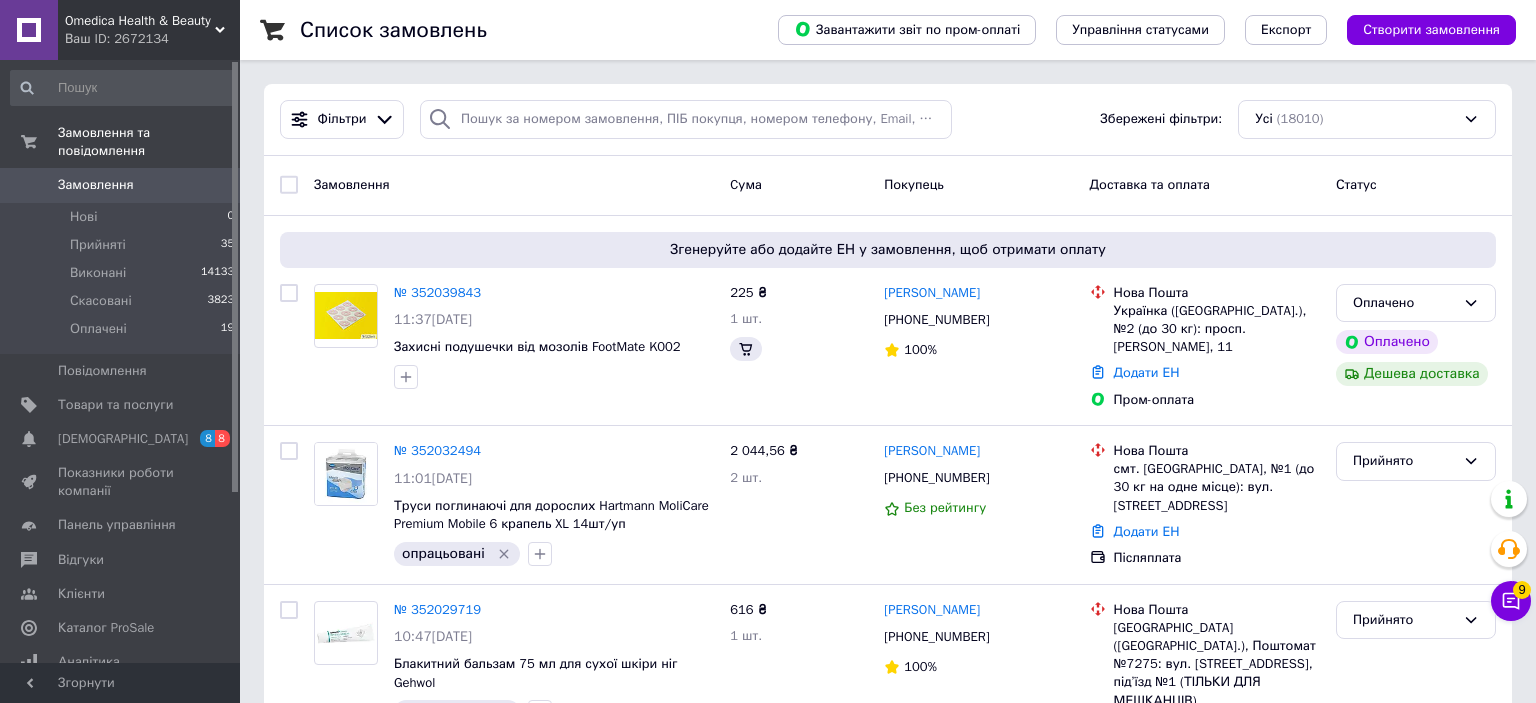 click on "Прийняті" at bounding box center (98, 245) 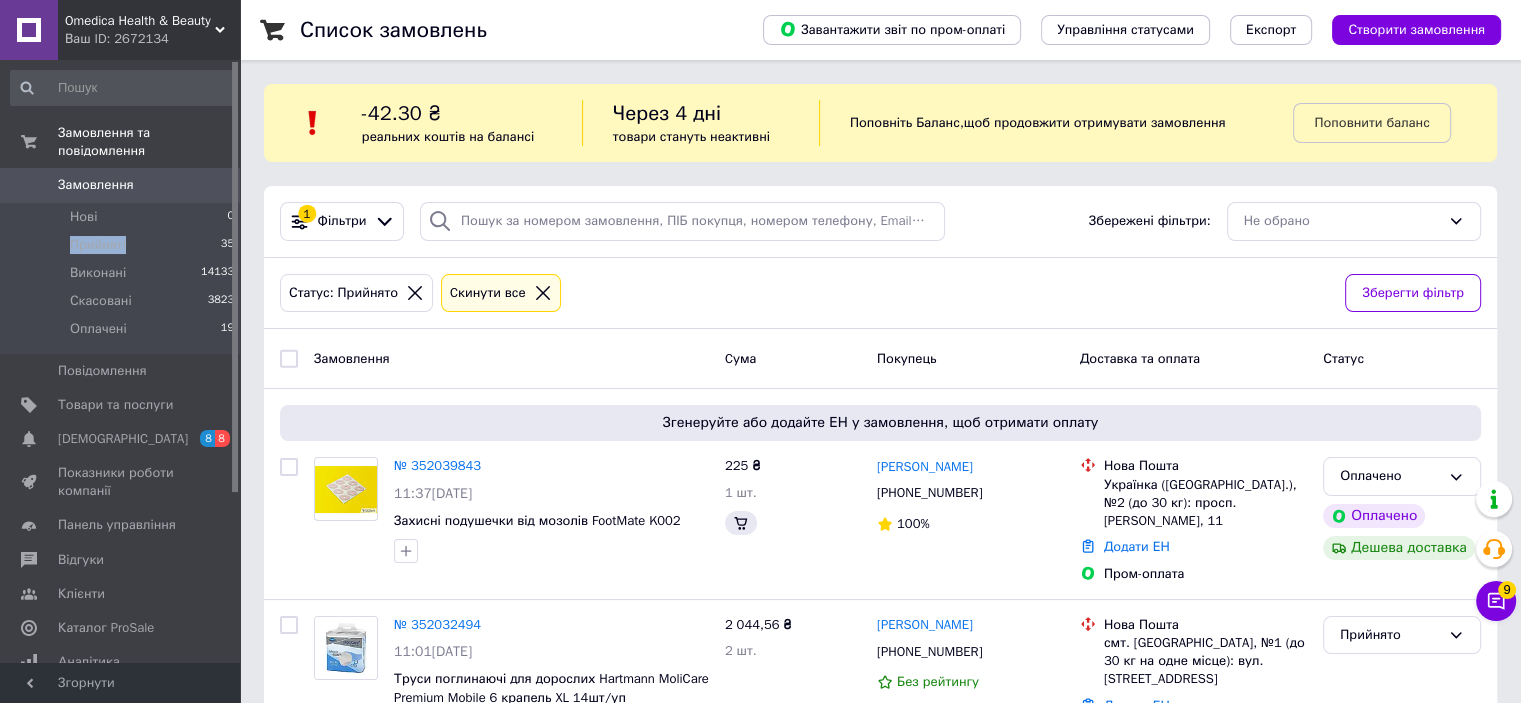 click on "Прийняті" at bounding box center (98, 245) 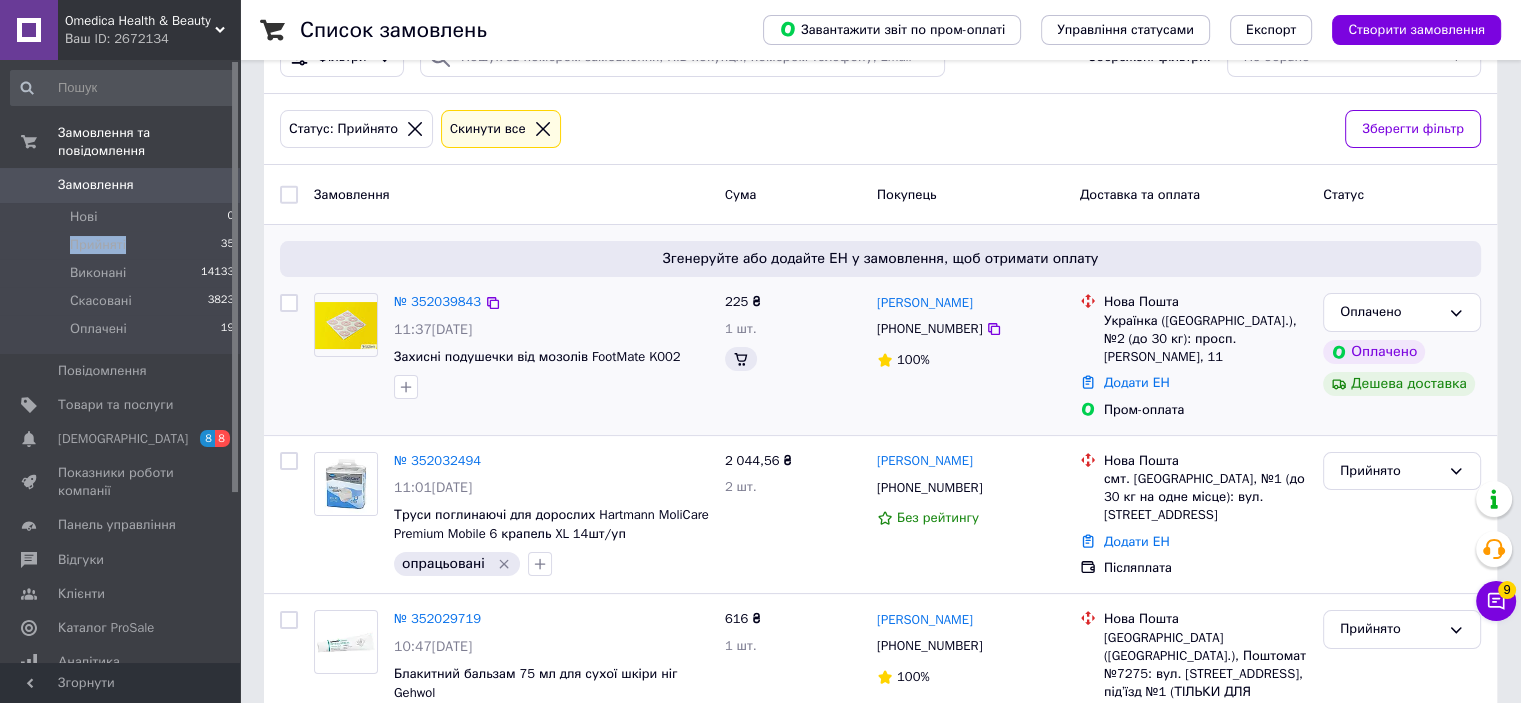 scroll, scrollTop: 200, scrollLeft: 0, axis: vertical 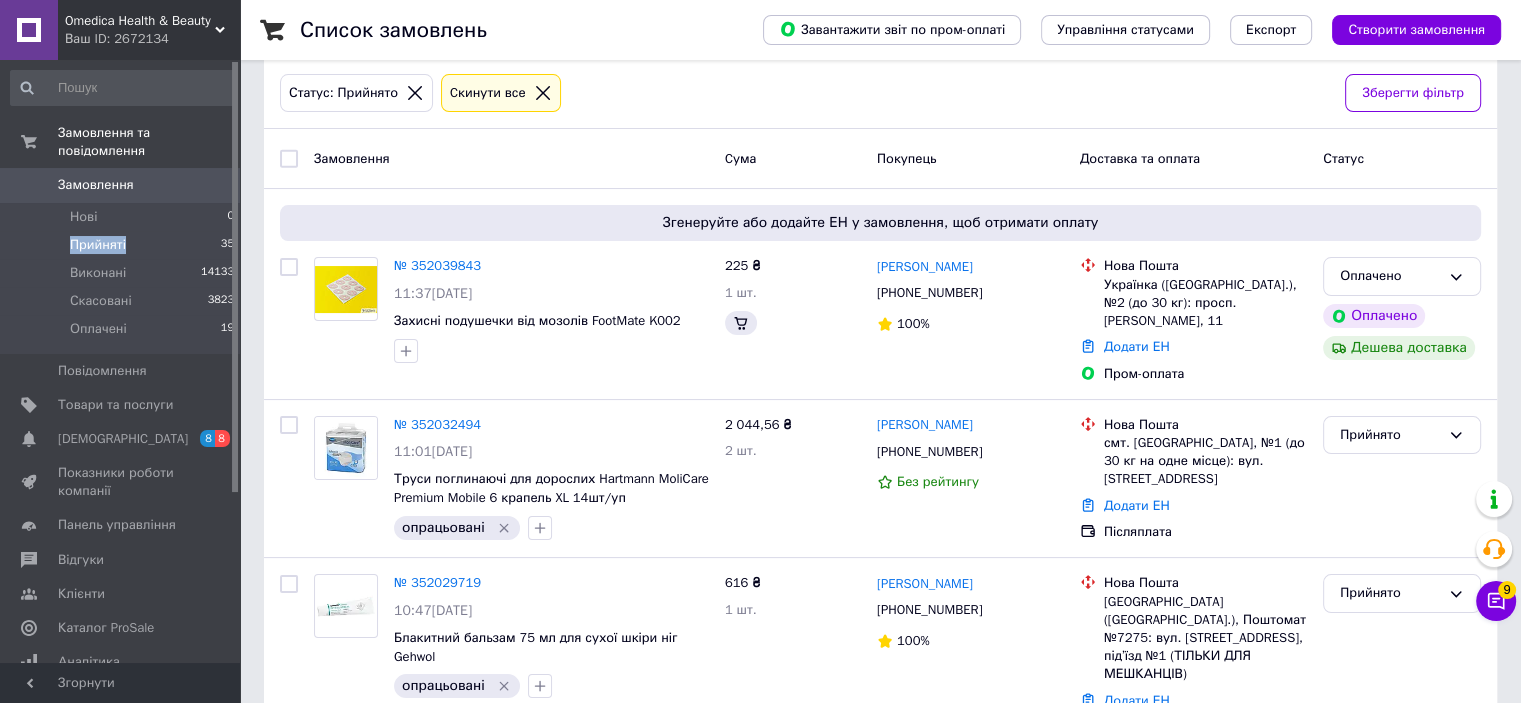 click on "Прийняті" at bounding box center [98, 245] 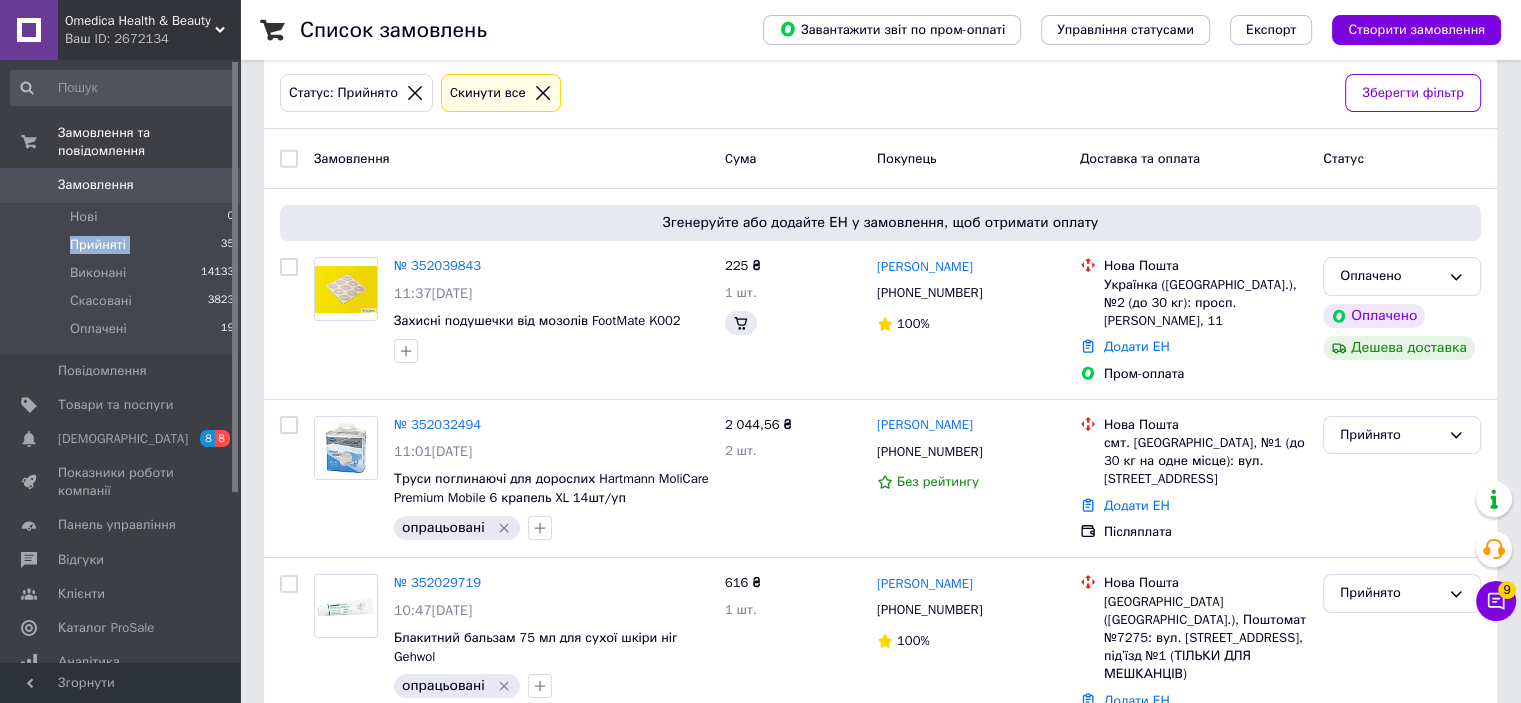 click on "Прийняті" at bounding box center (98, 245) 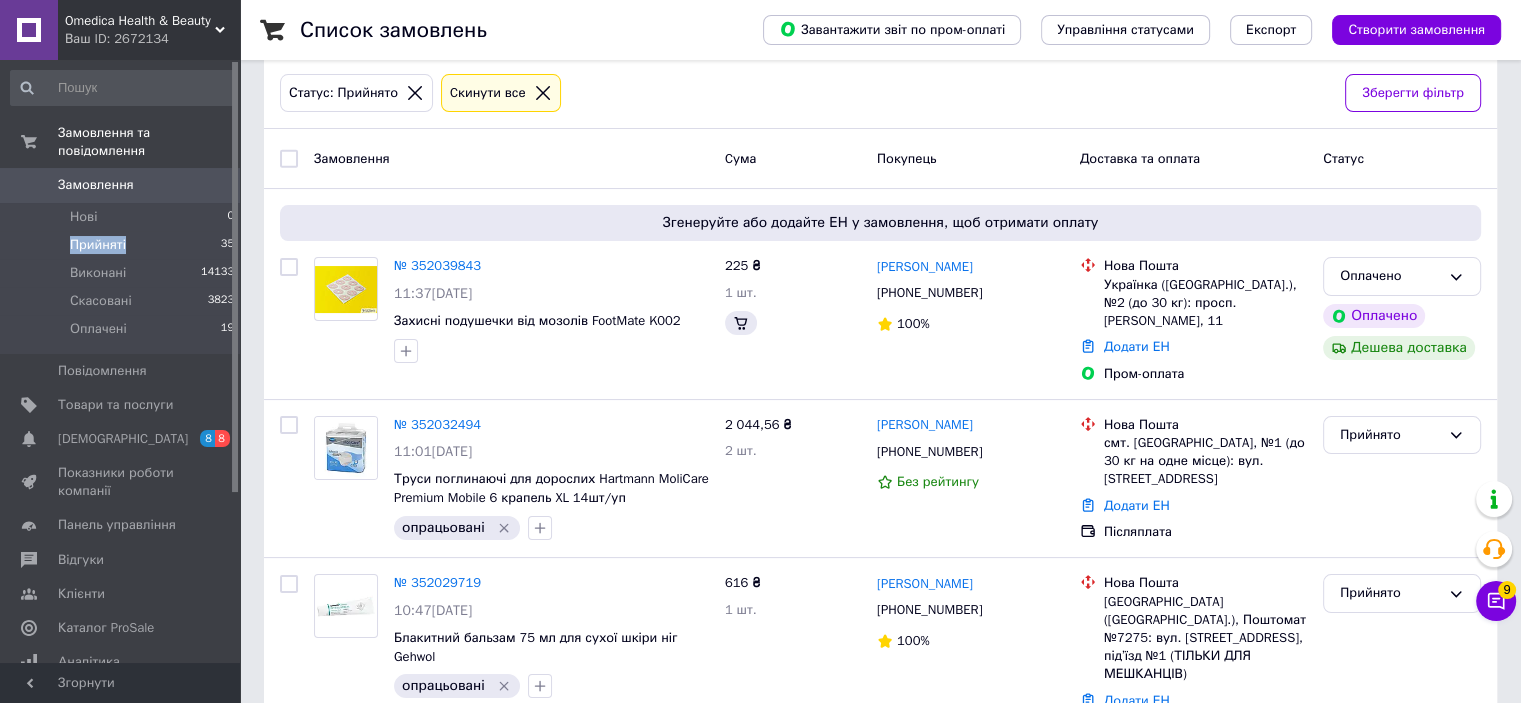 click on "Прийняті" at bounding box center (98, 245) 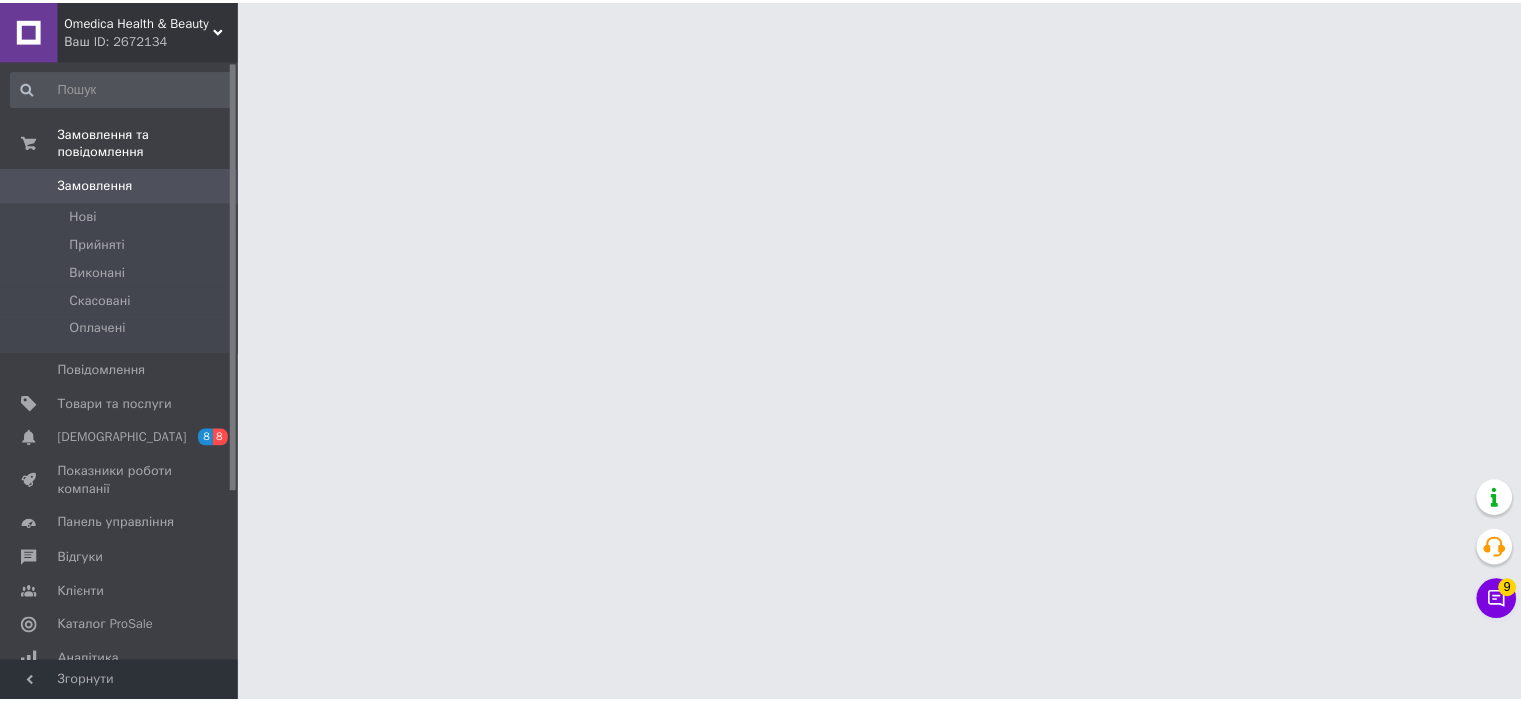 scroll, scrollTop: 0, scrollLeft: 0, axis: both 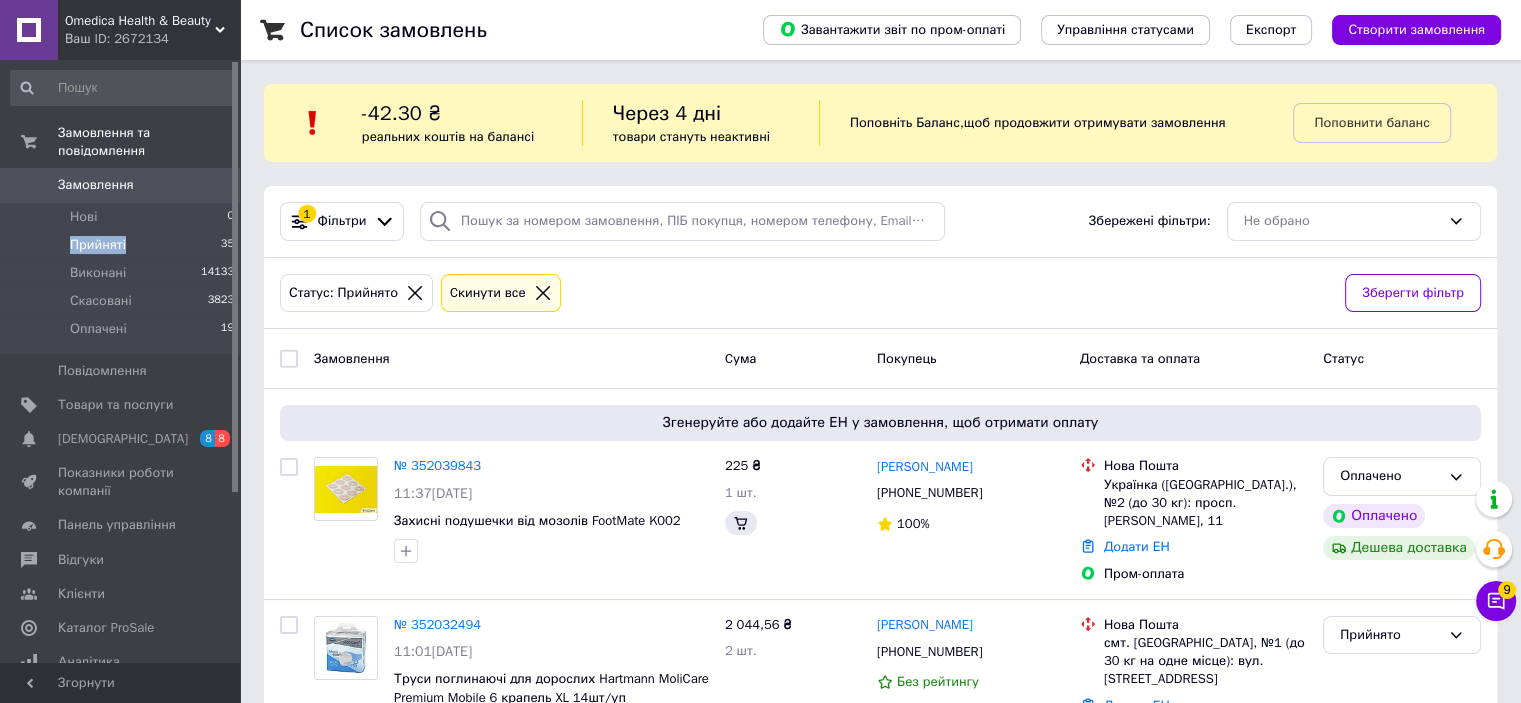click on "Прийняті" at bounding box center (98, 245) 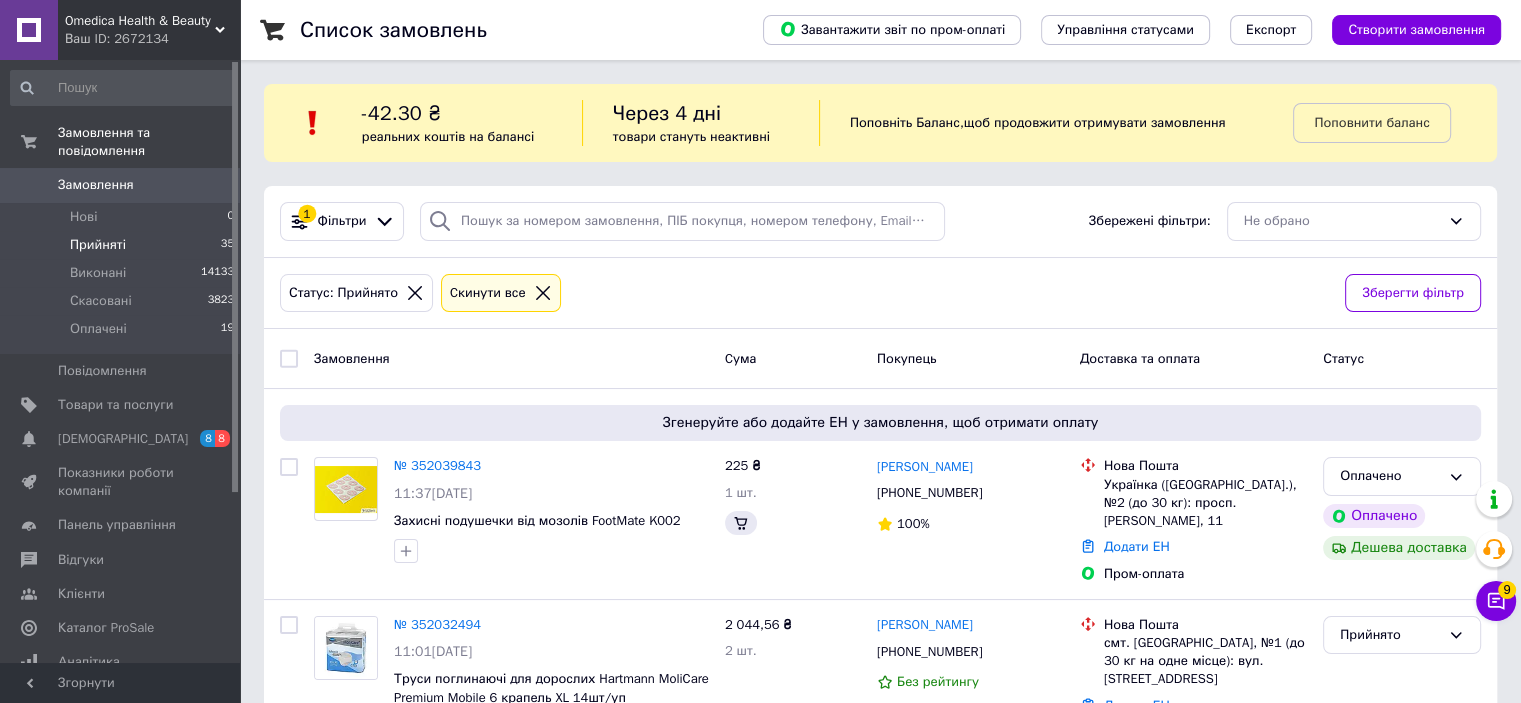 click on "Прийняті" at bounding box center (98, 245) 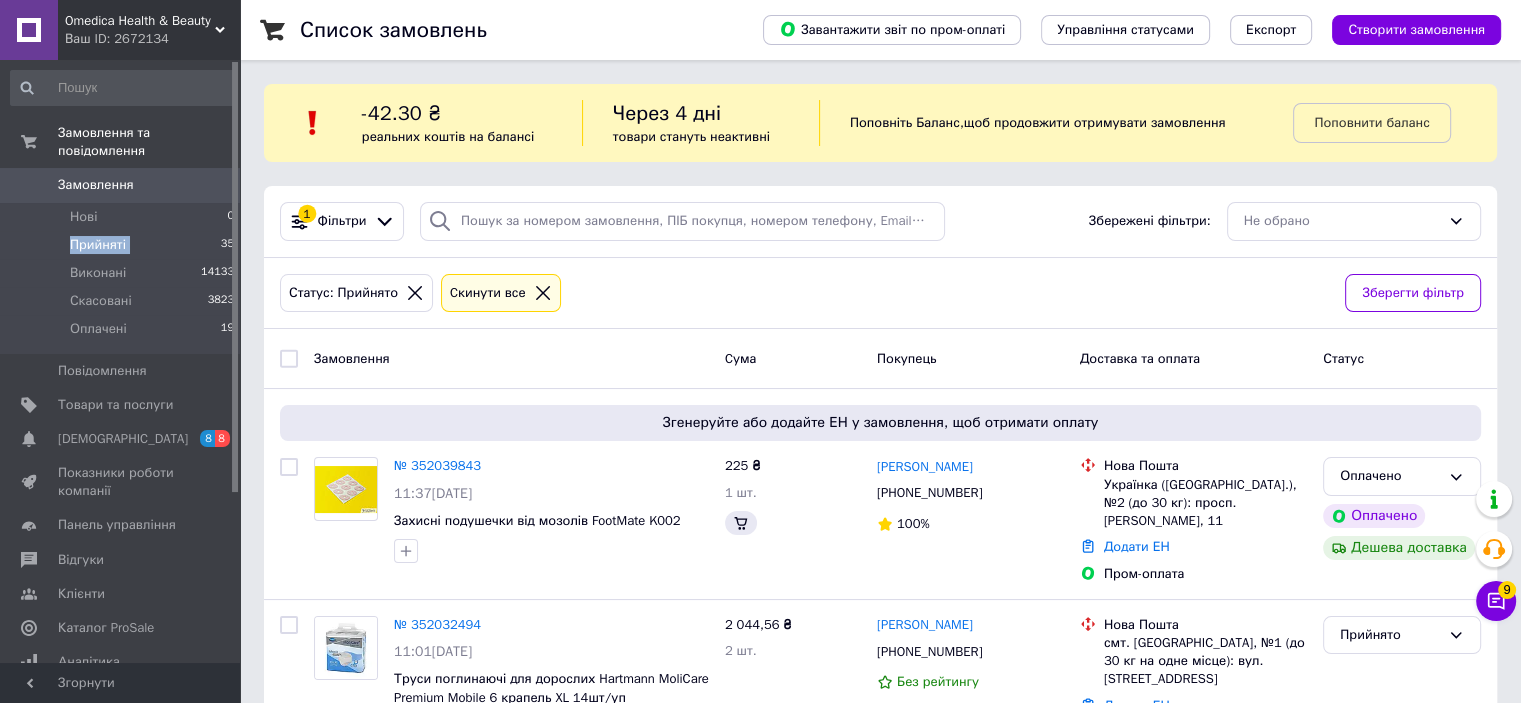 click on "Прийняті" at bounding box center (98, 245) 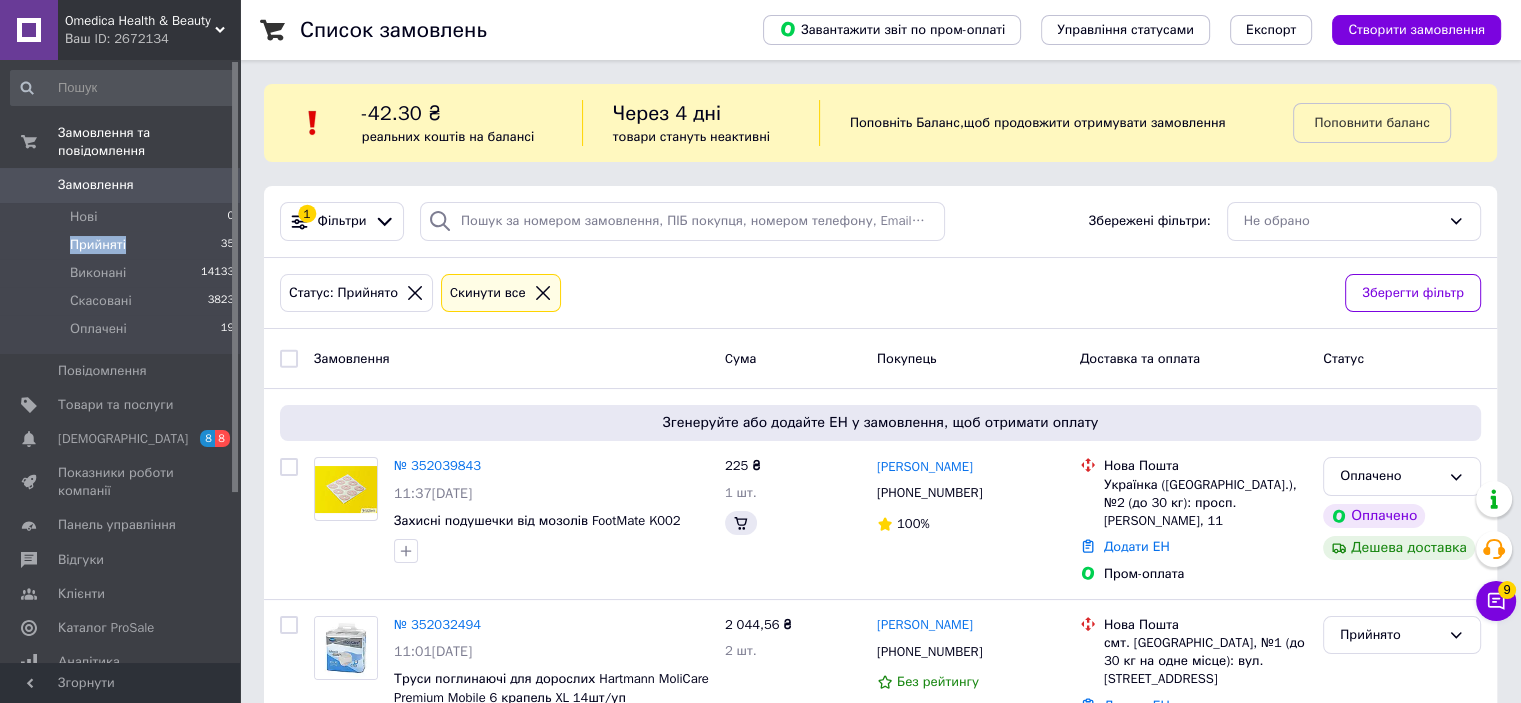 click on "Прийняті" at bounding box center [98, 245] 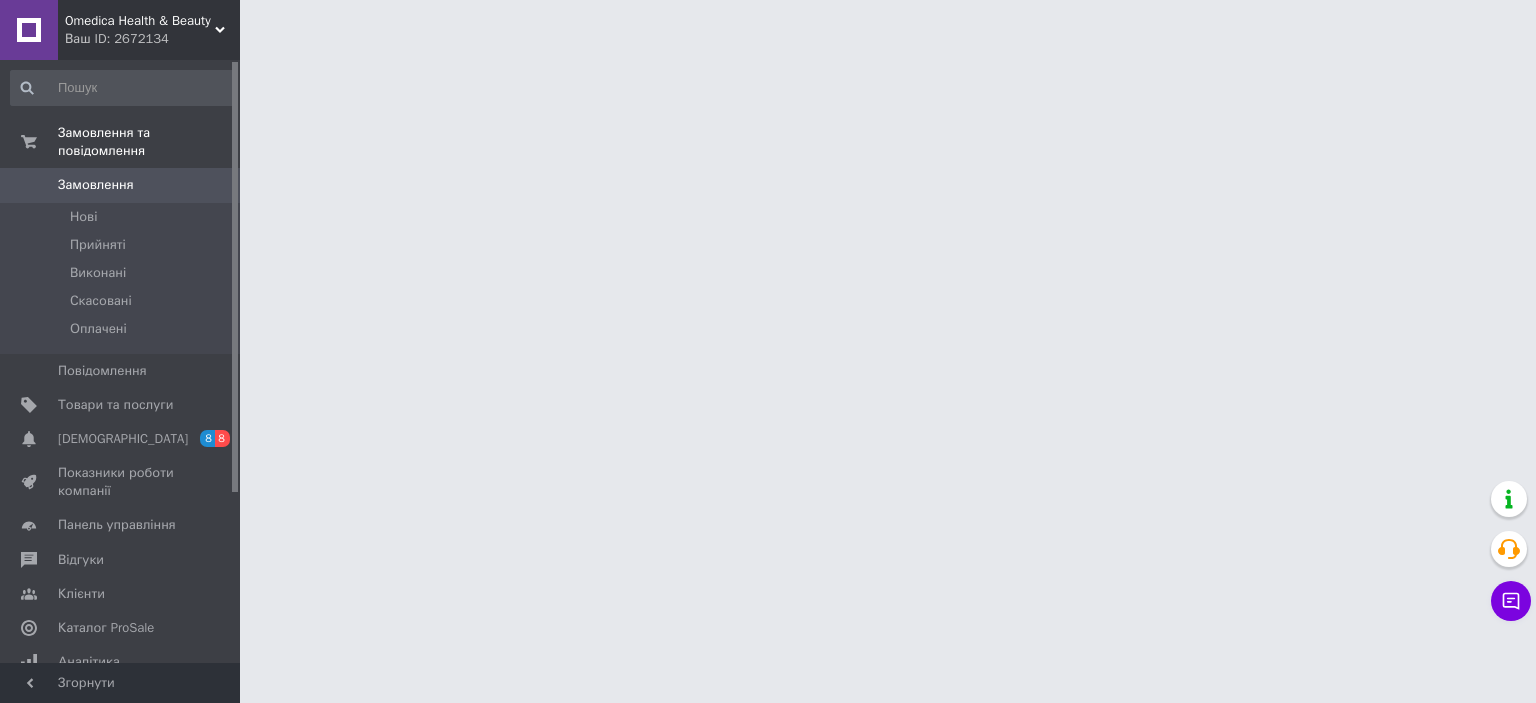 click on "Прийняті" at bounding box center [98, 245] 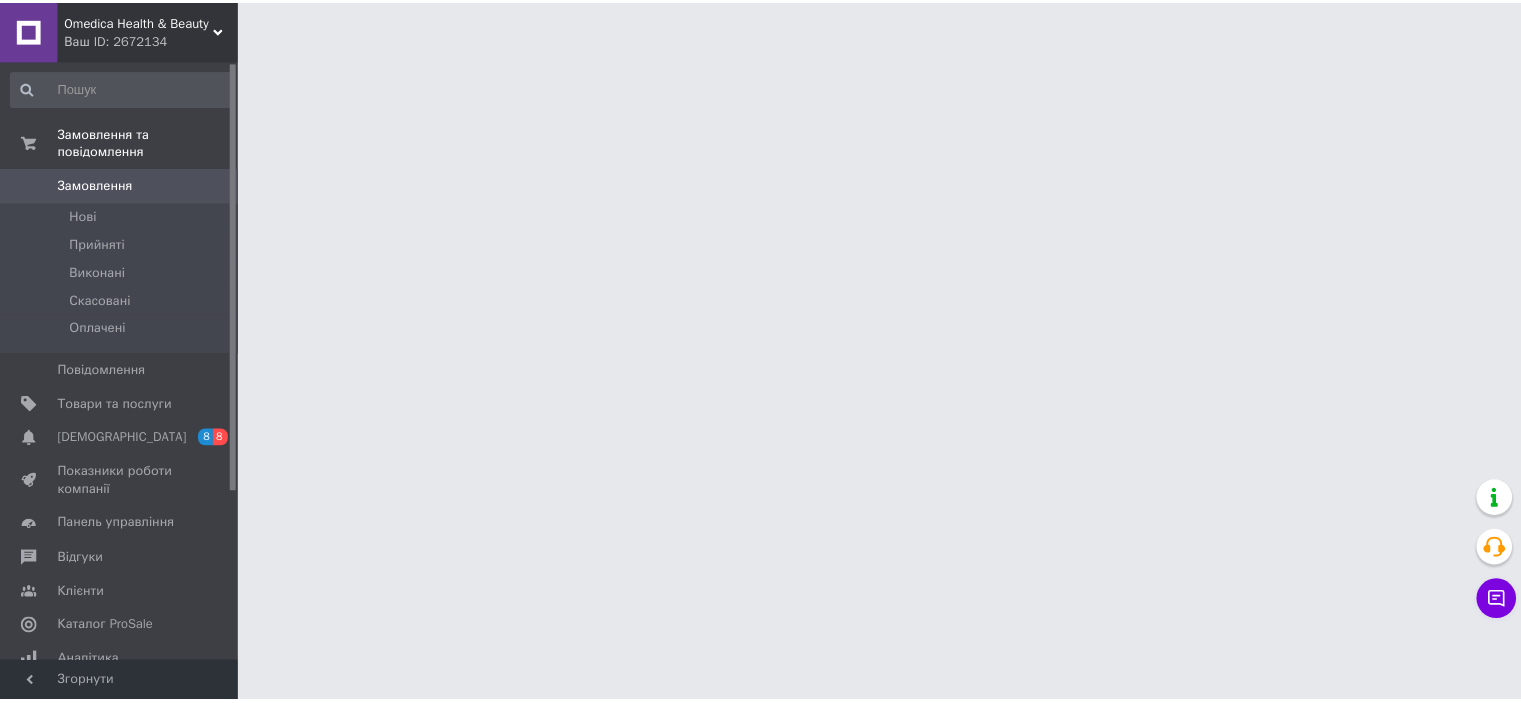scroll, scrollTop: 0, scrollLeft: 0, axis: both 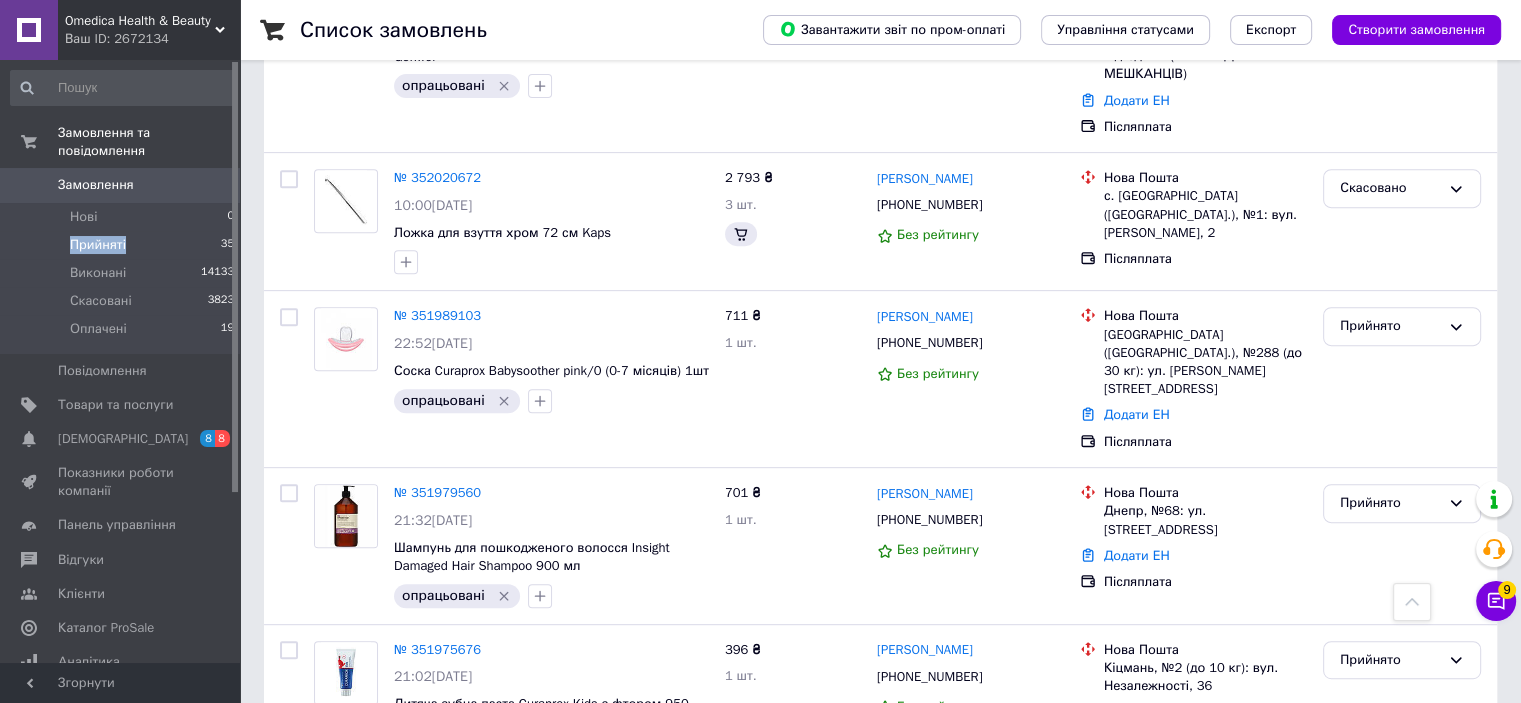 click on "Прийняті" at bounding box center (98, 245) 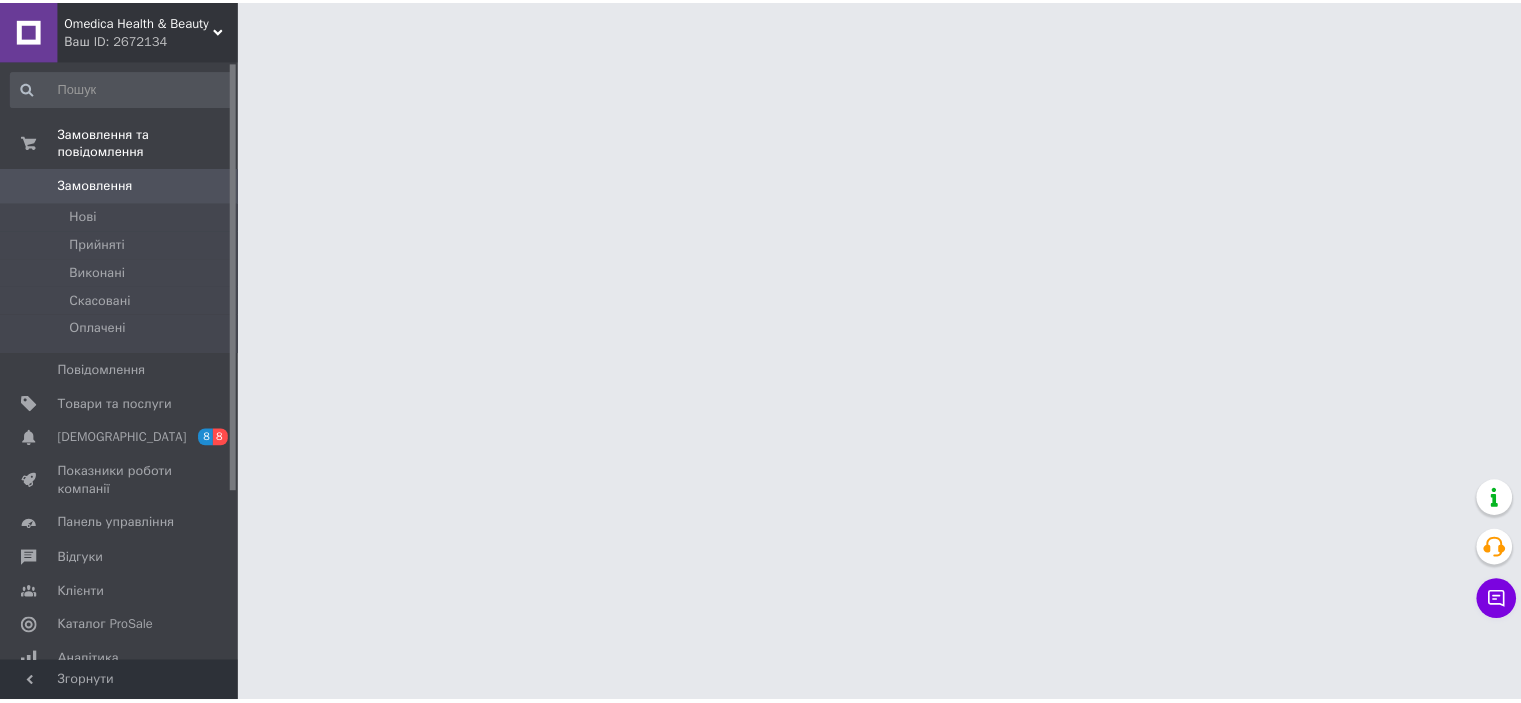 scroll, scrollTop: 0, scrollLeft: 0, axis: both 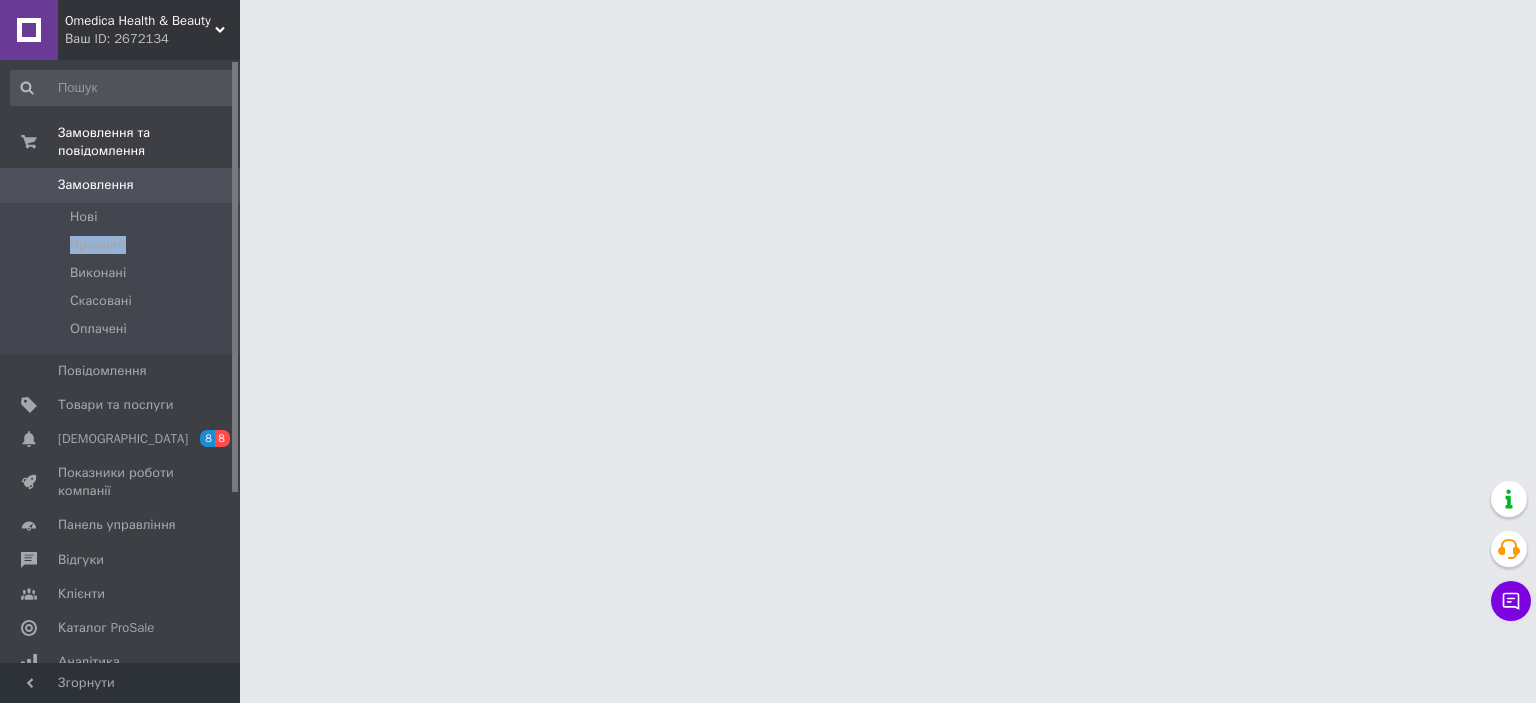 click on "Прийняті" at bounding box center (98, 245) 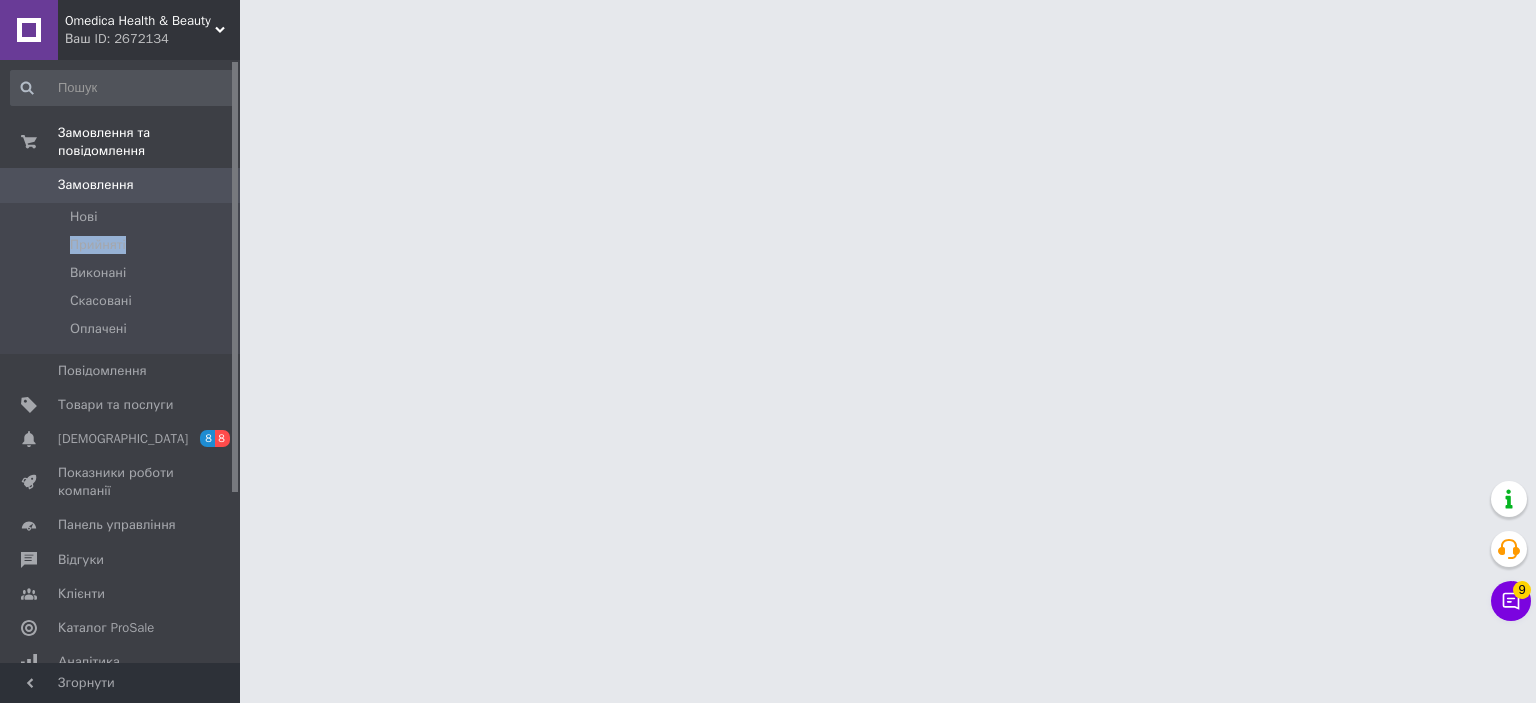 click on "Прийняті" at bounding box center (98, 245) 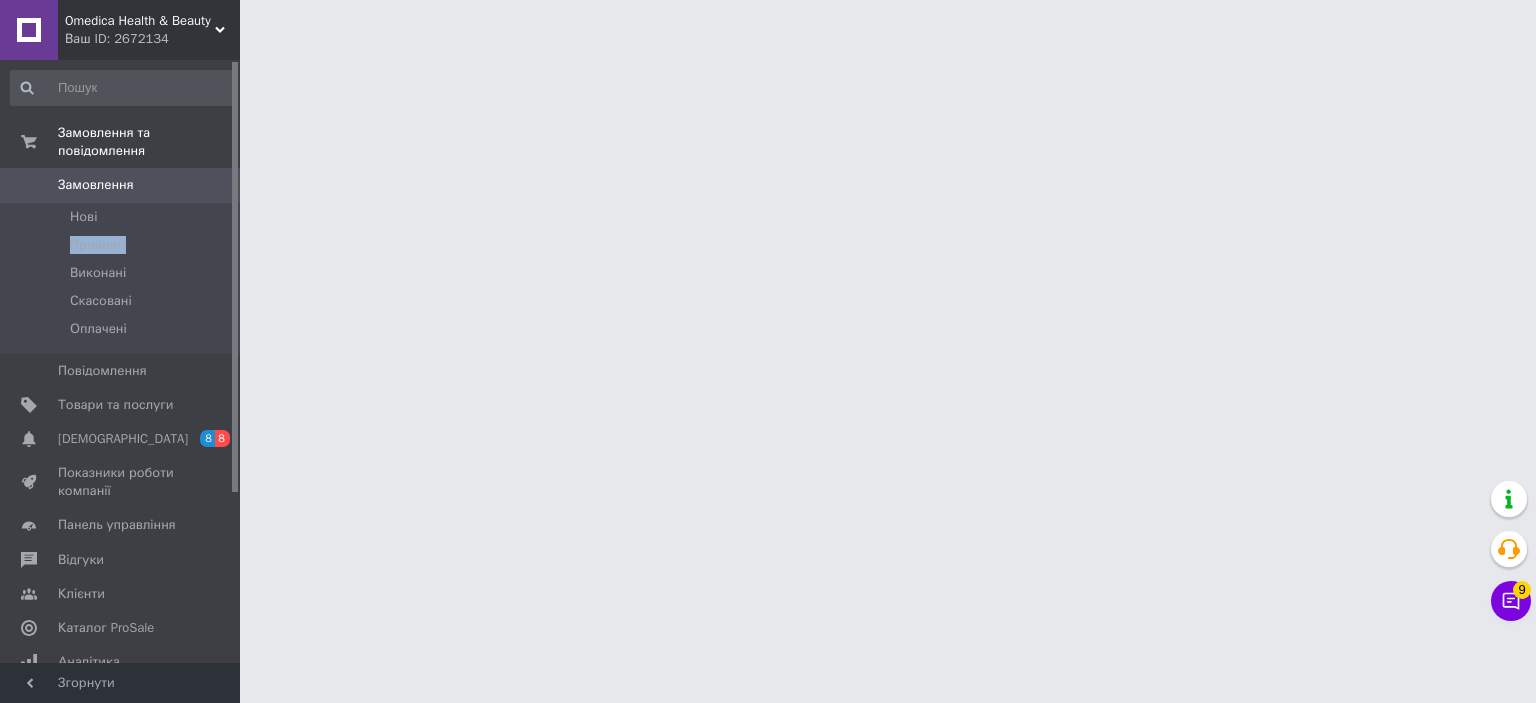 click on "Прийняті" at bounding box center [98, 245] 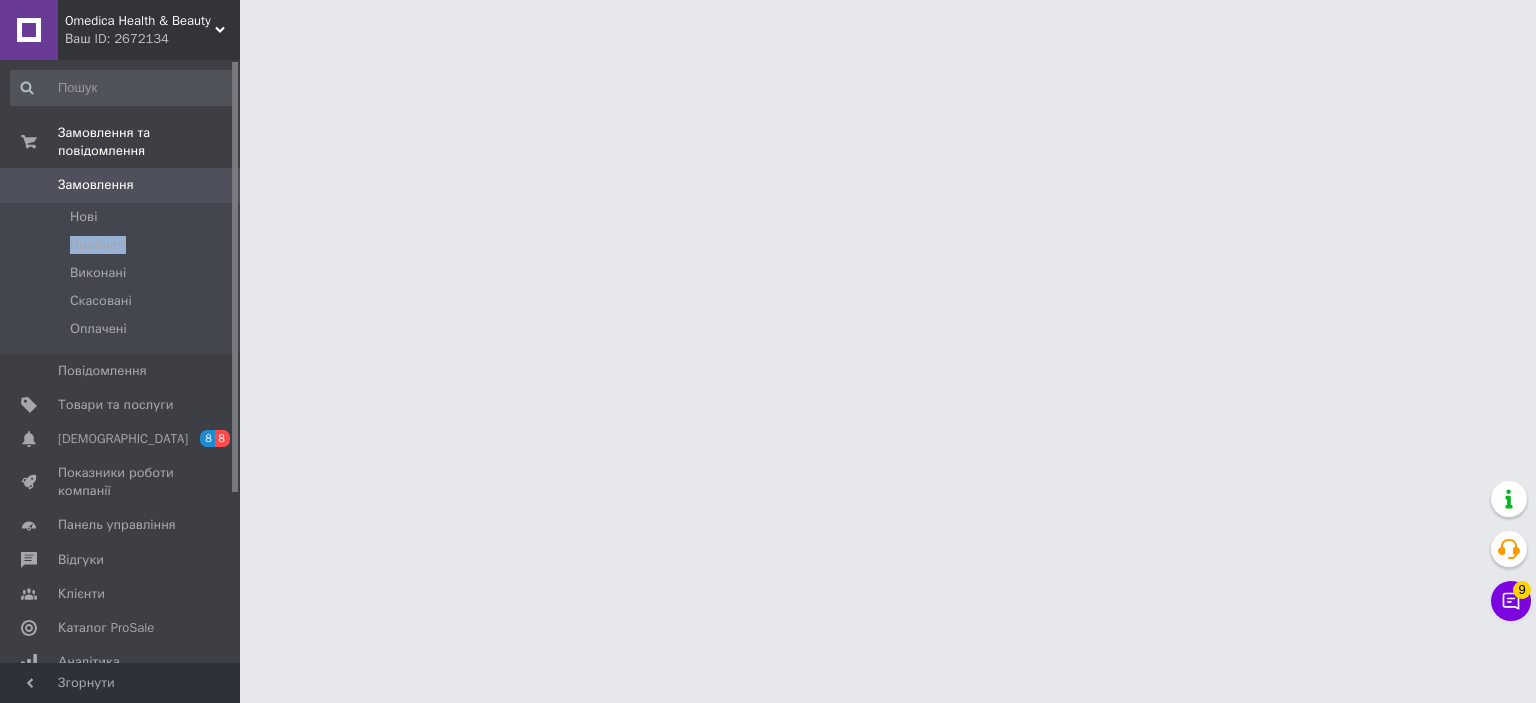 click on "Прийняті" at bounding box center (98, 245) 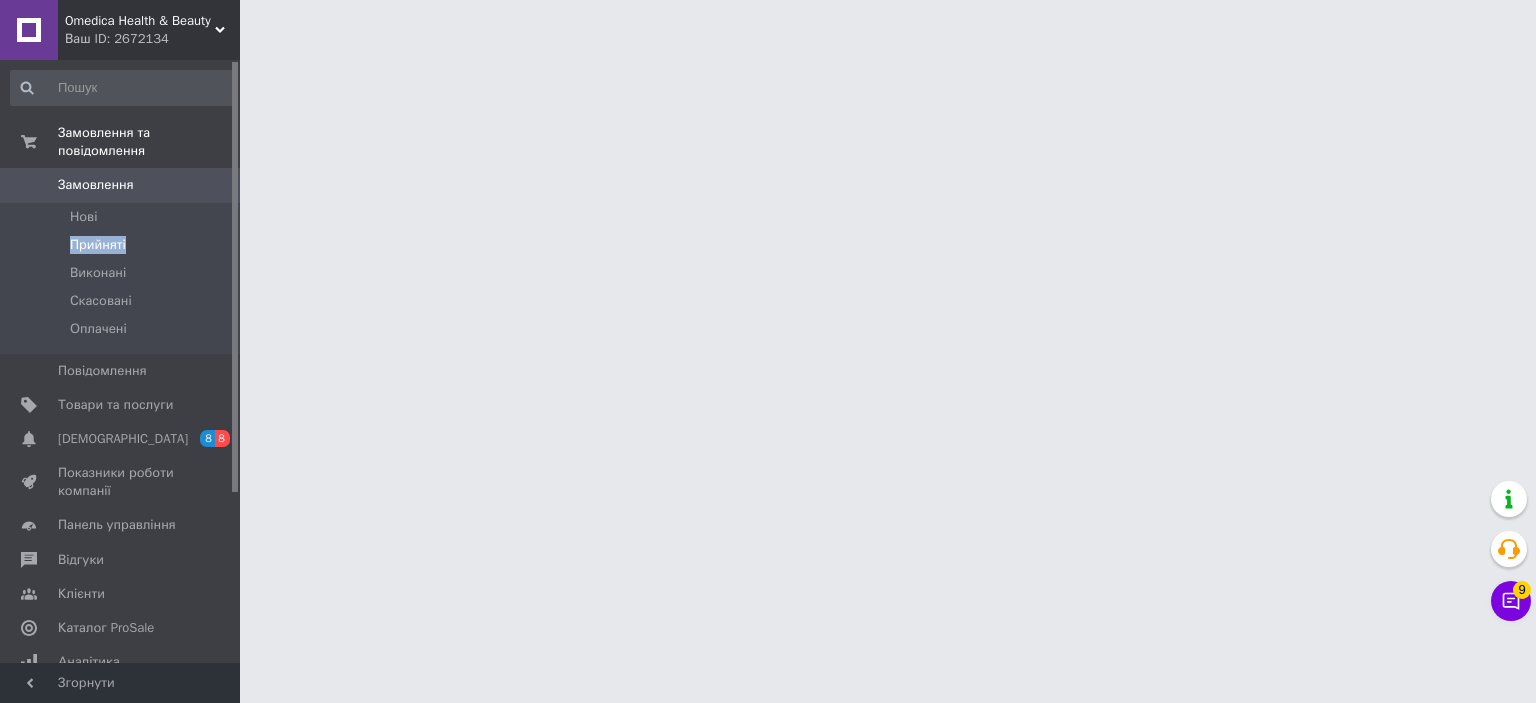 drag, startPoint x: 0, startPoint y: 0, endPoint x: 104, endPoint y: 217, distance: 240.63458 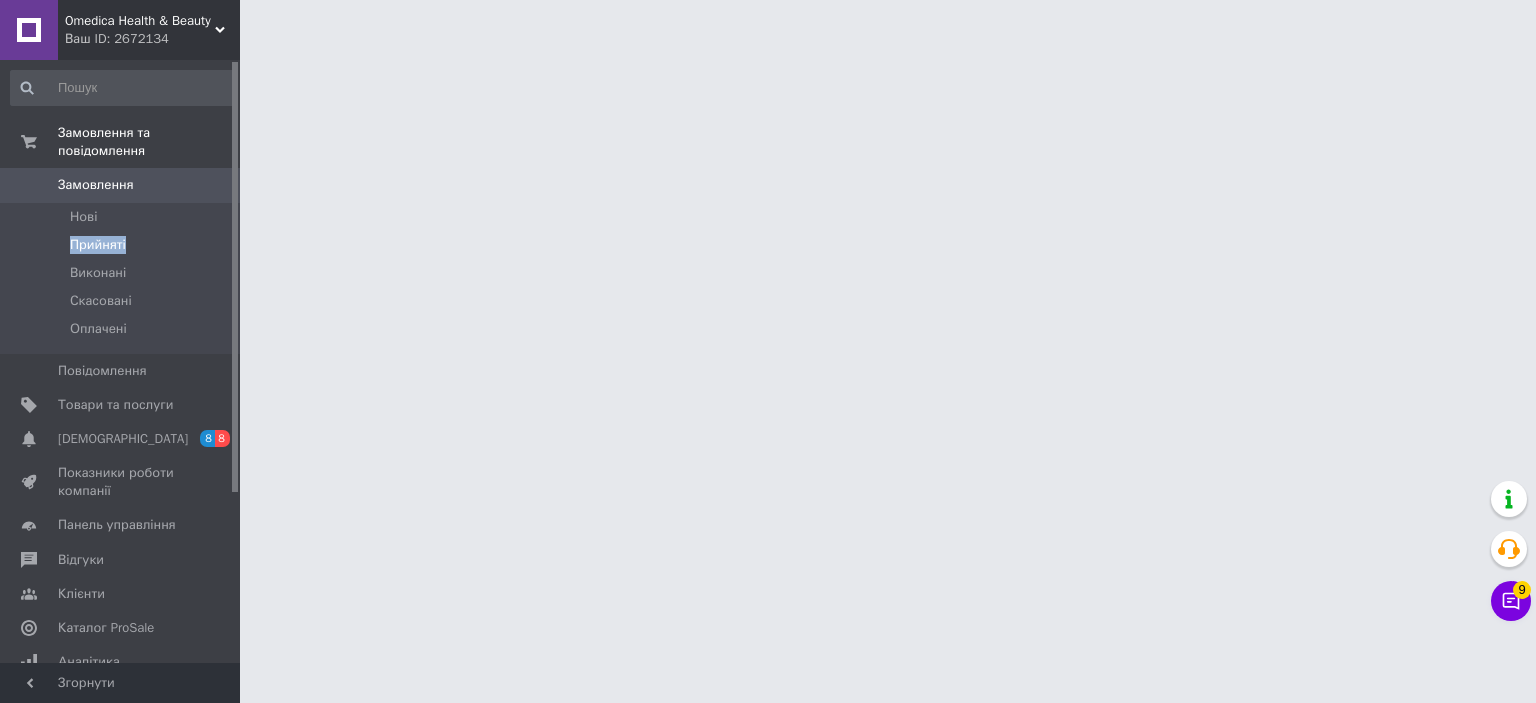 click on "Прийняті" at bounding box center (98, 245) 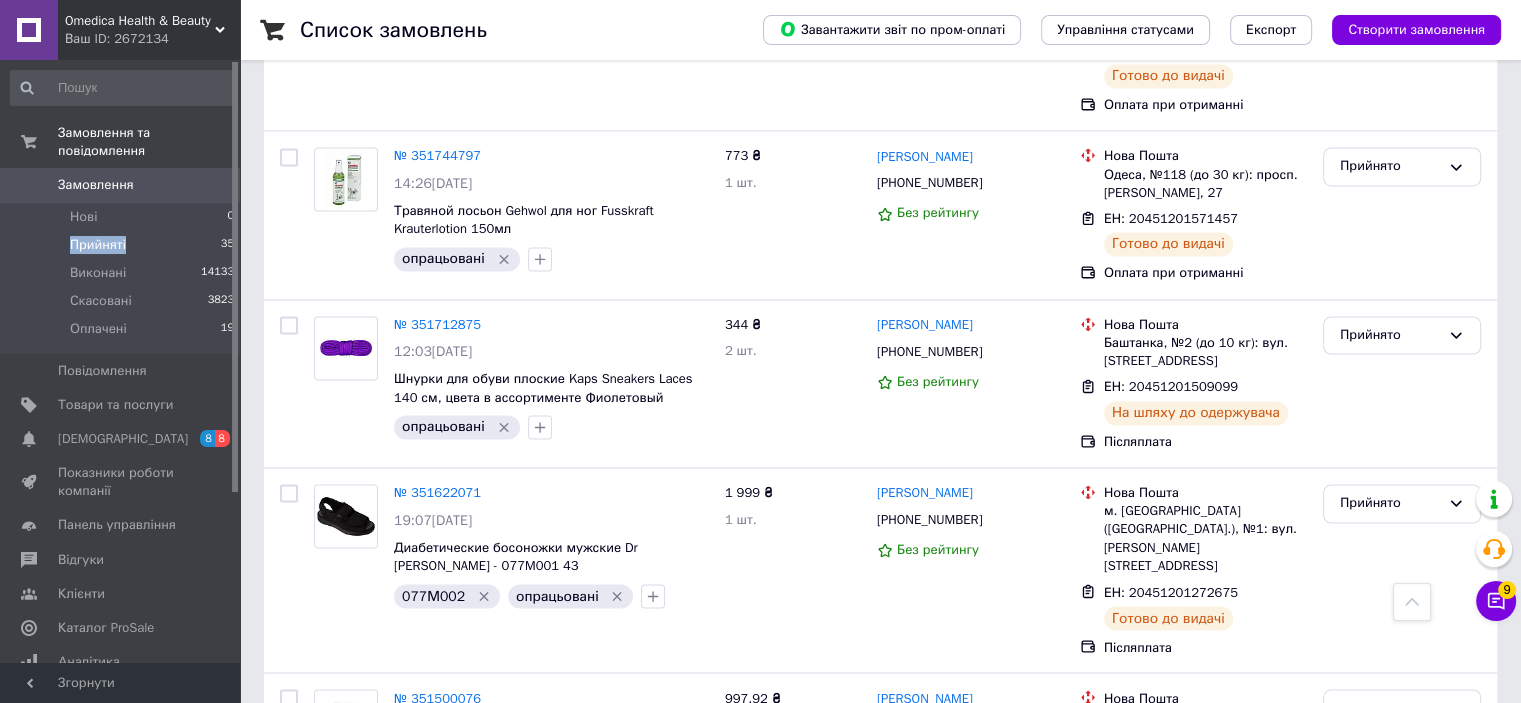 scroll, scrollTop: 3294, scrollLeft: 0, axis: vertical 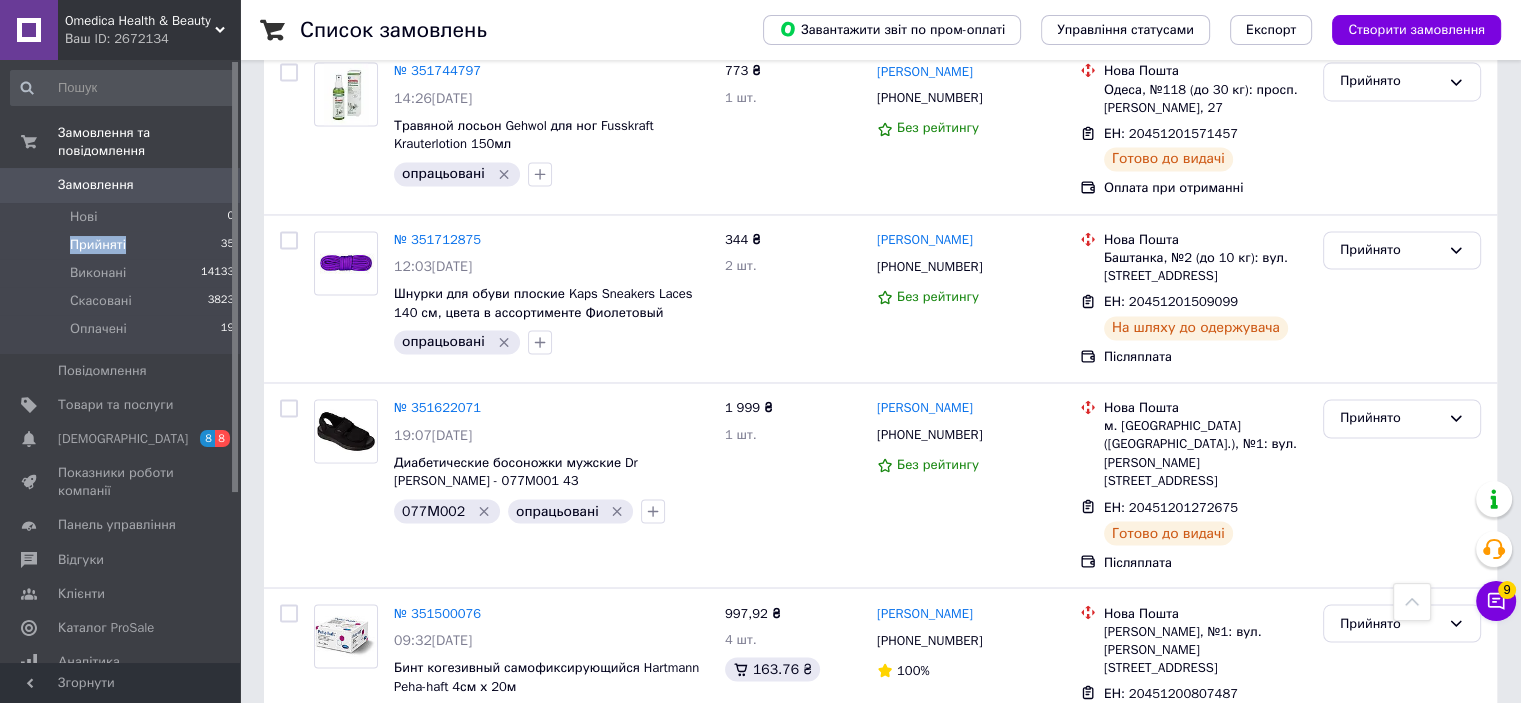 click on "2" at bounding box center (327, 988) 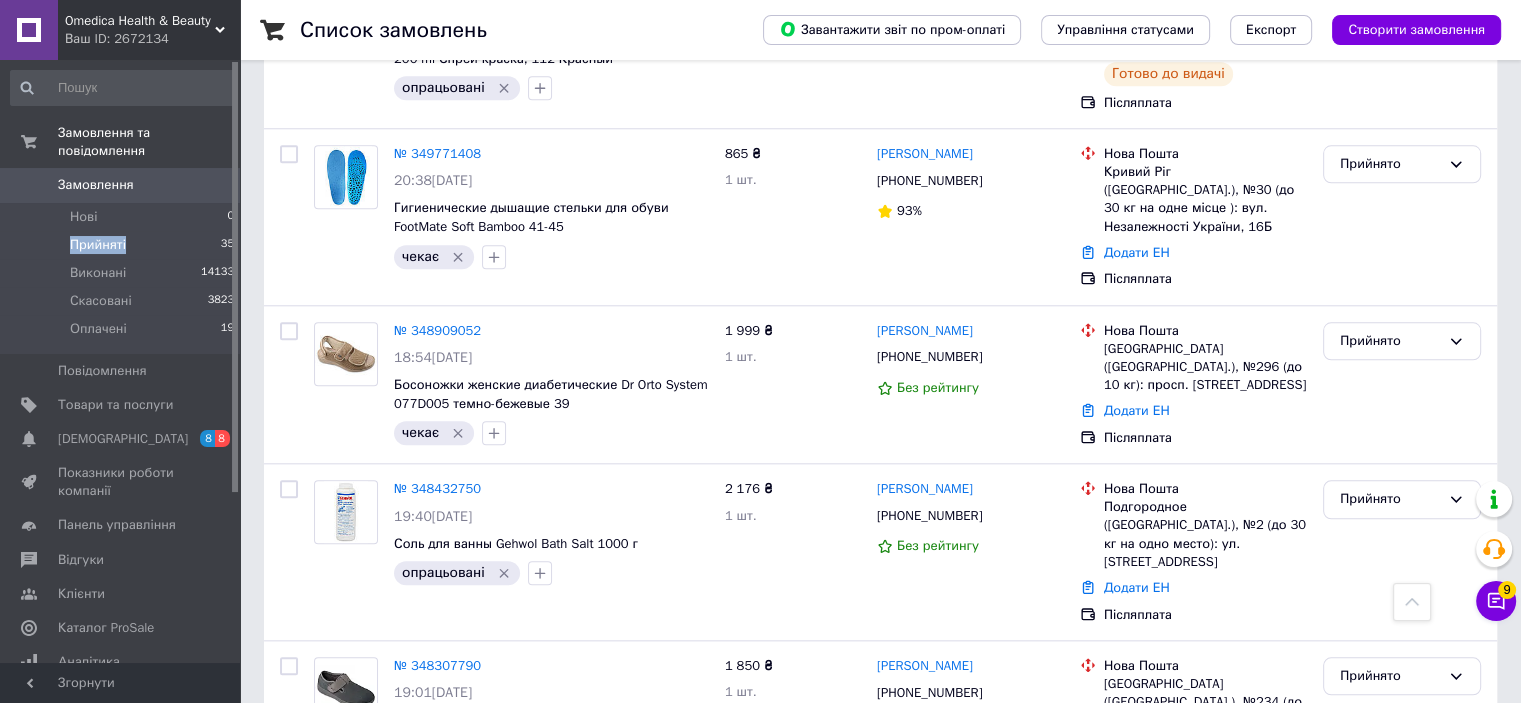 scroll, scrollTop: 2228, scrollLeft: 0, axis: vertical 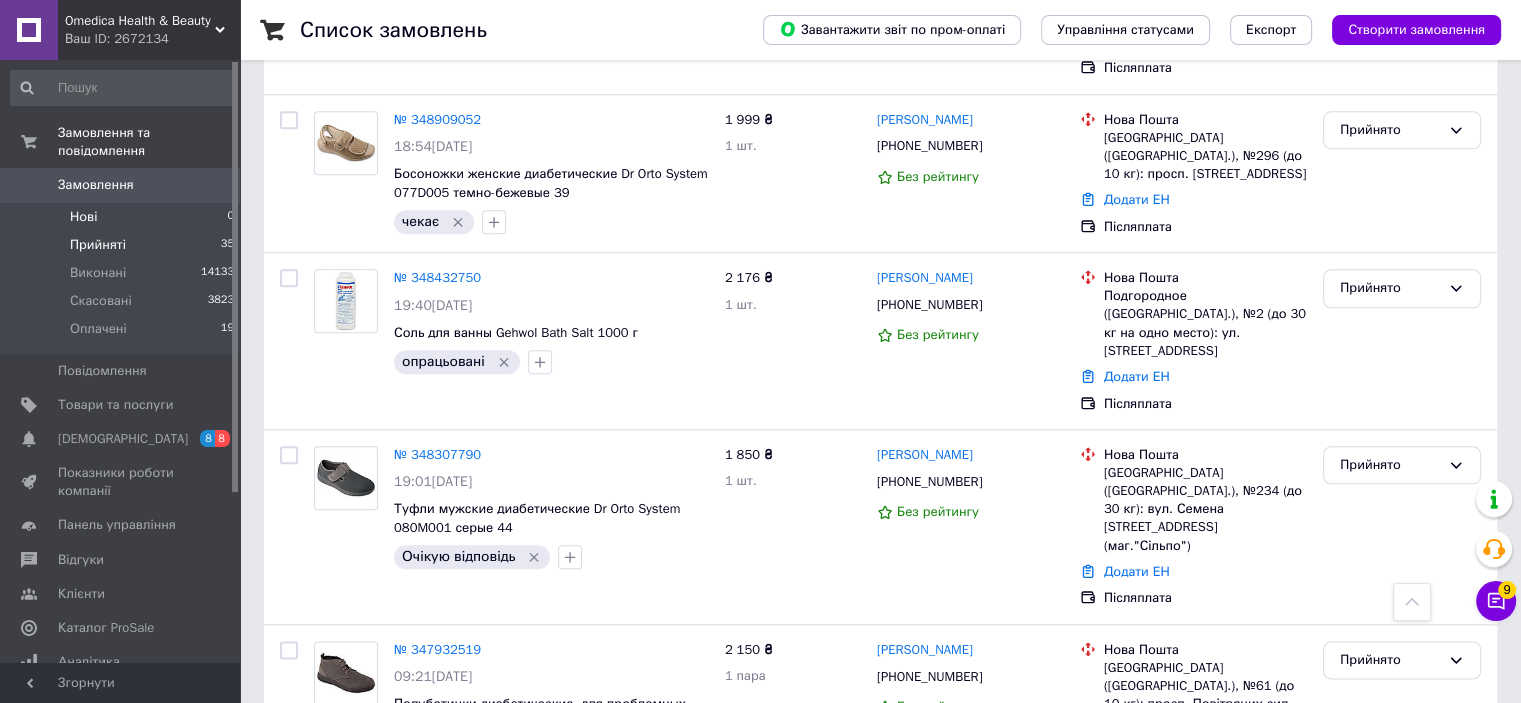 click on "Нові" at bounding box center [83, 217] 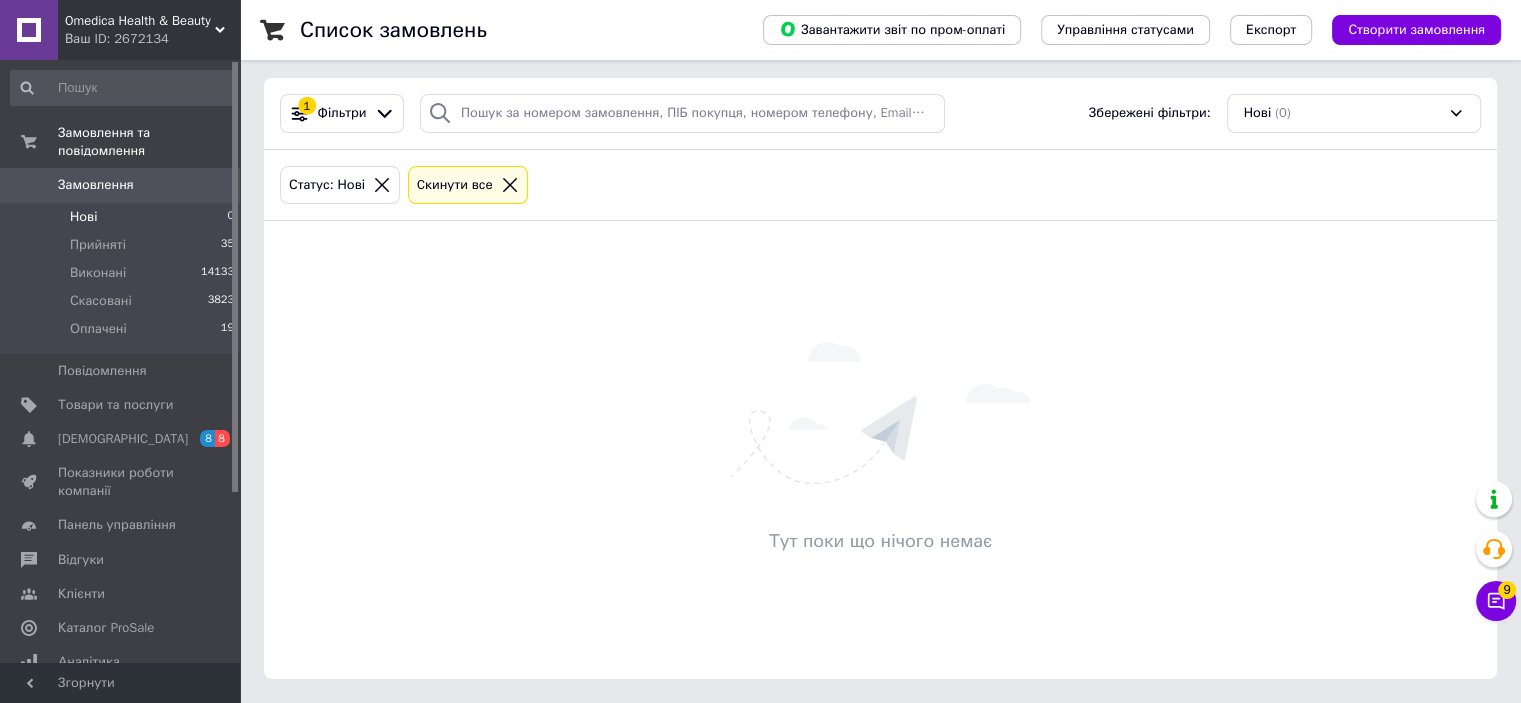 scroll, scrollTop: 0, scrollLeft: 0, axis: both 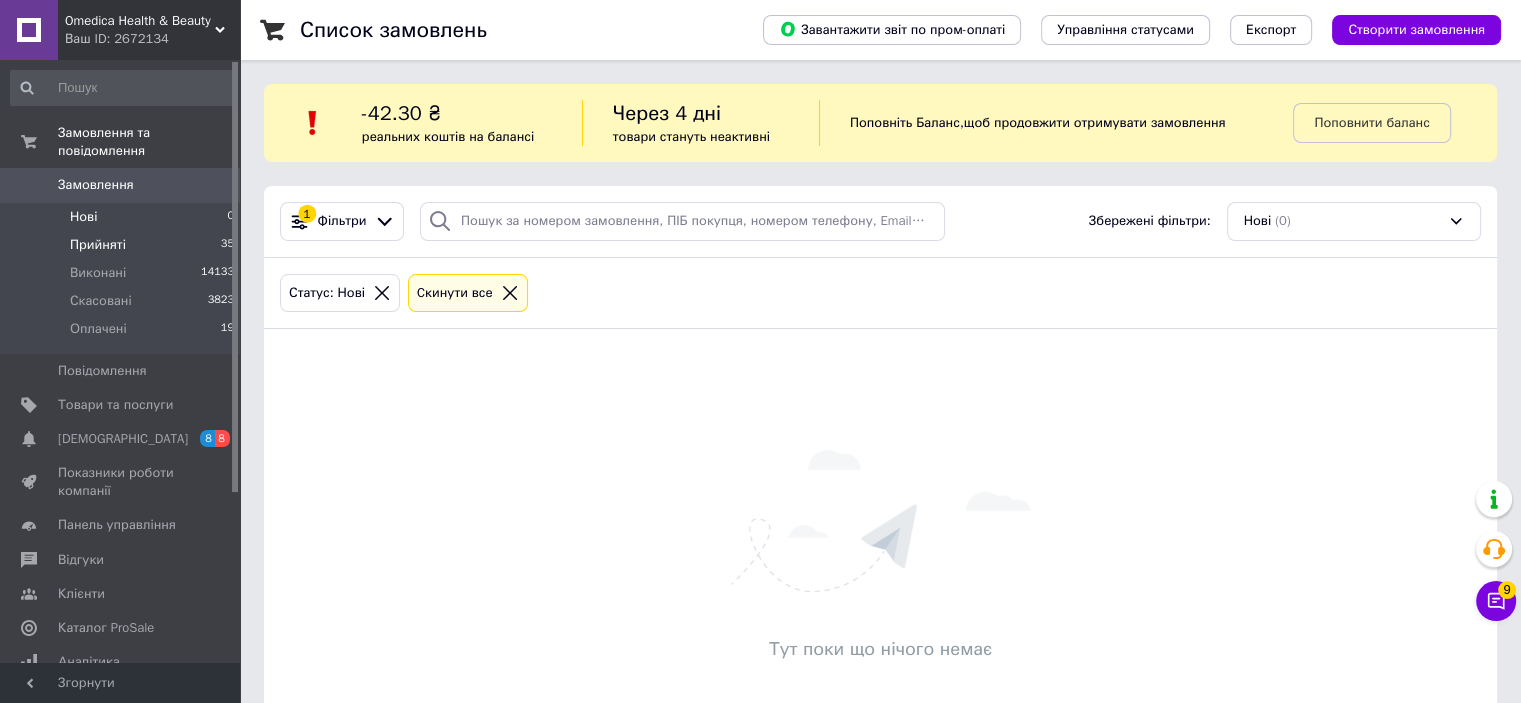 click on "Прийняті" at bounding box center [98, 245] 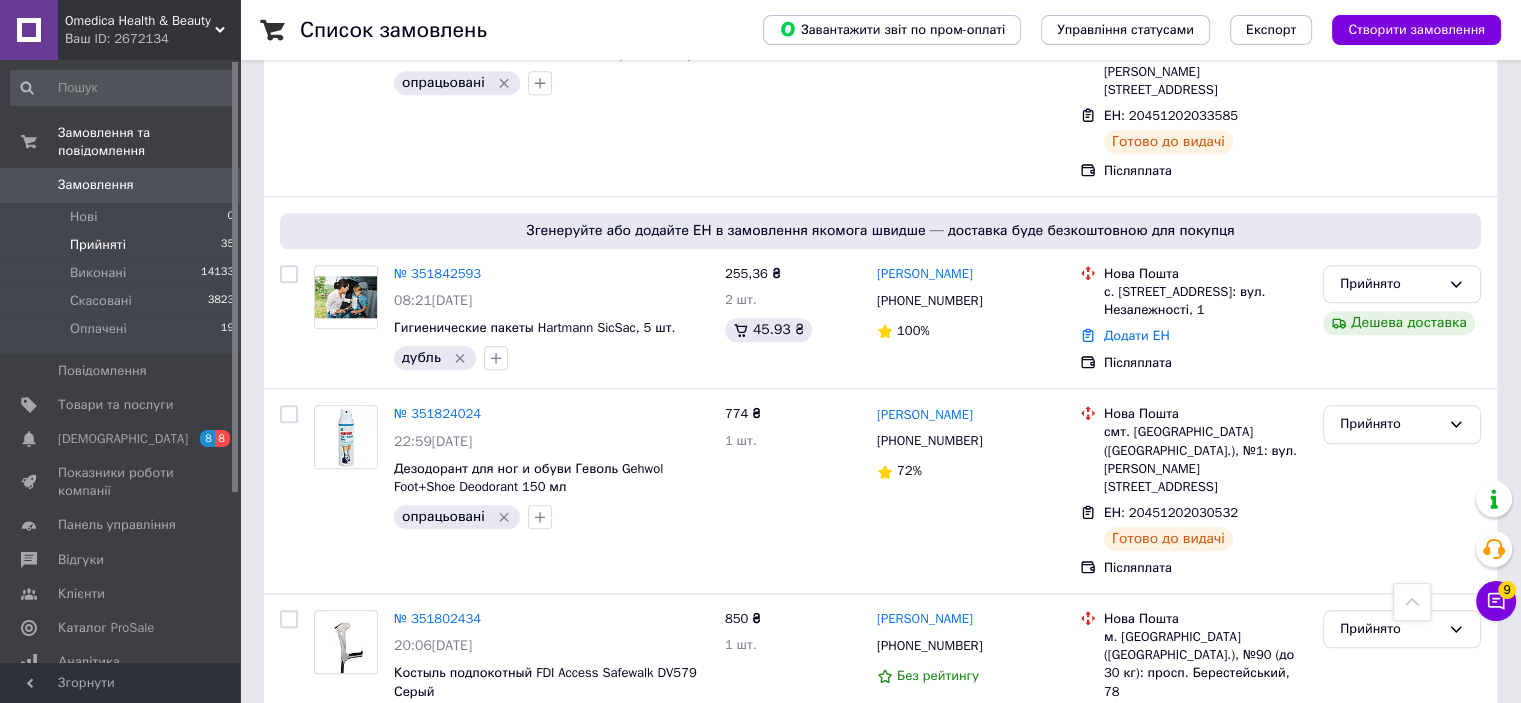 scroll, scrollTop: 2100, scrollLeft: 0, axis: vertical 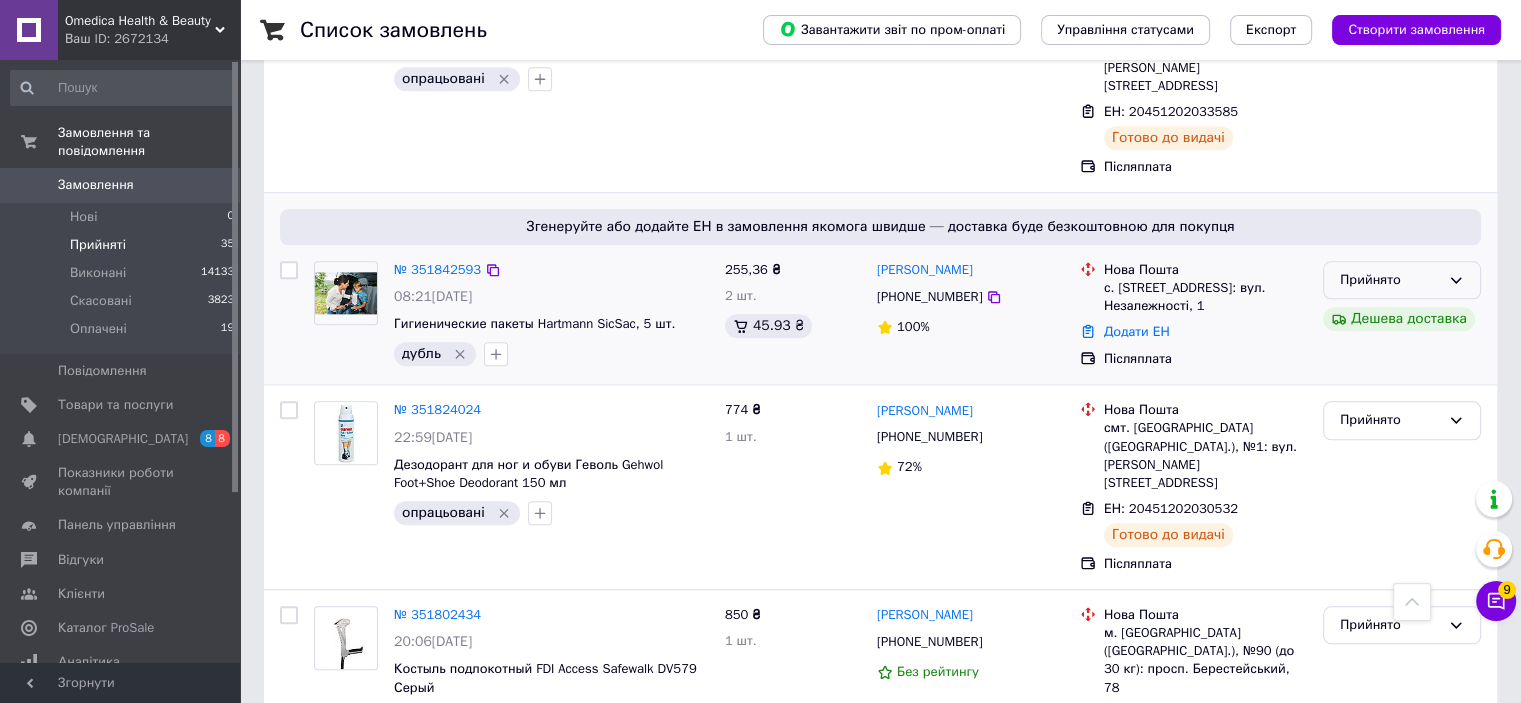 click on "Прийнято" at bounding box center [1402, 280] 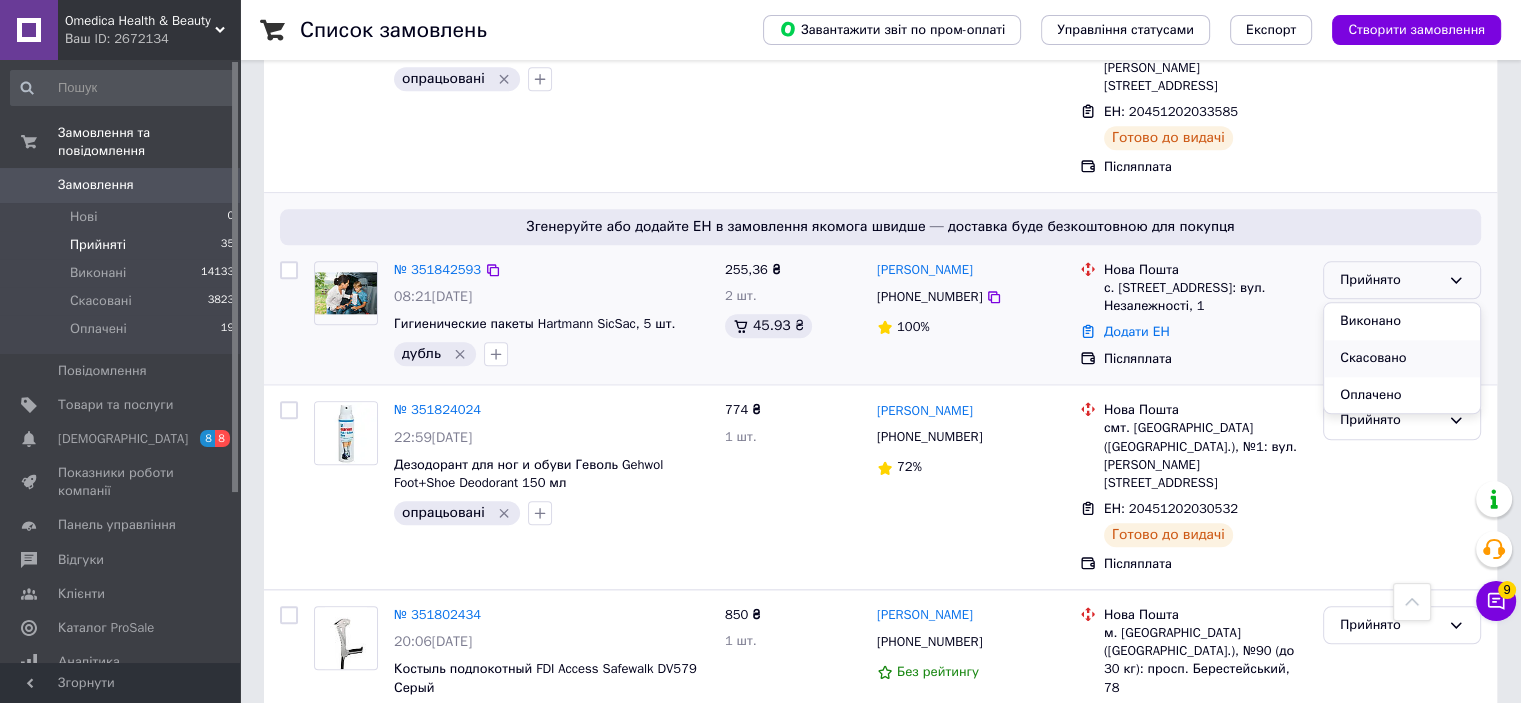 click on "Скасовано" at bounding box center (1402, 358) 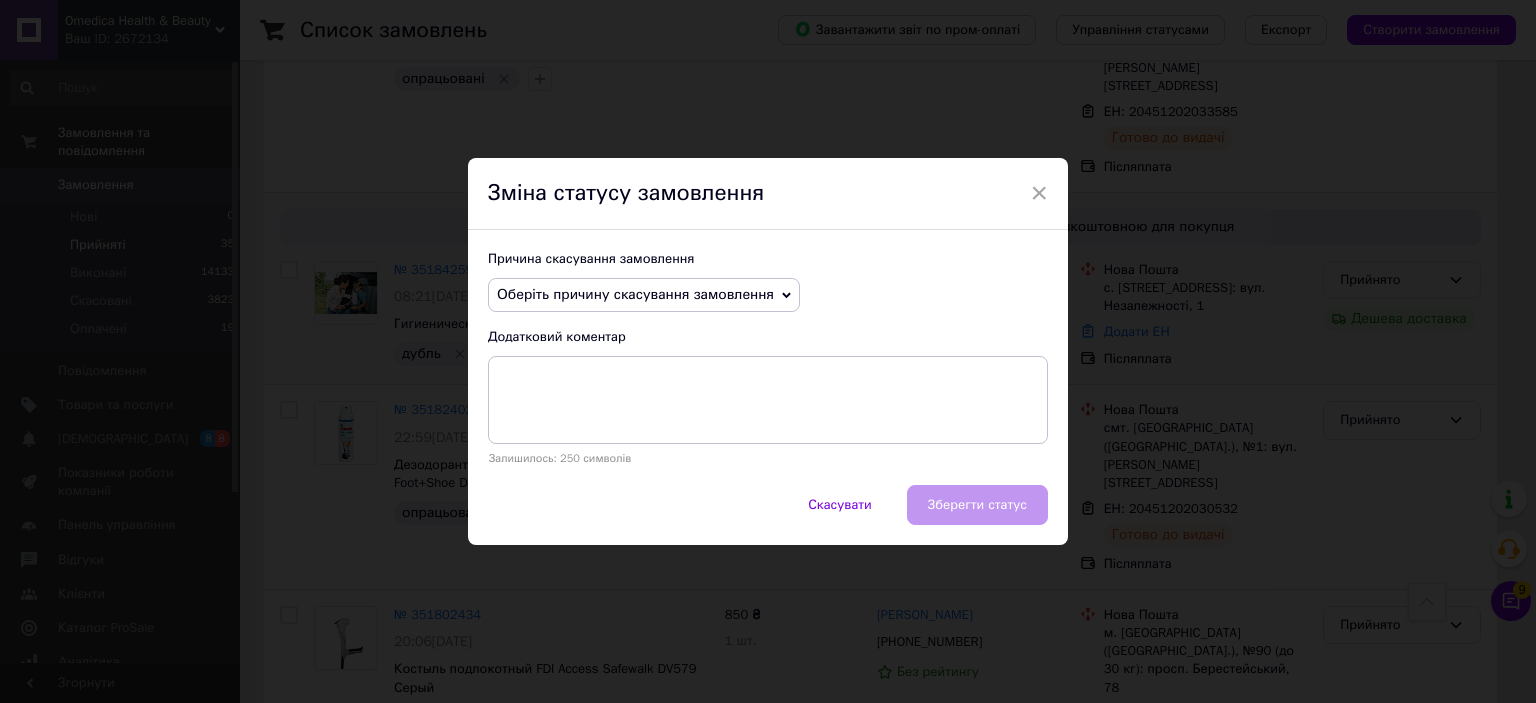click on "Оберіть причину скасування замовлення" at bounding box center [644, 295] 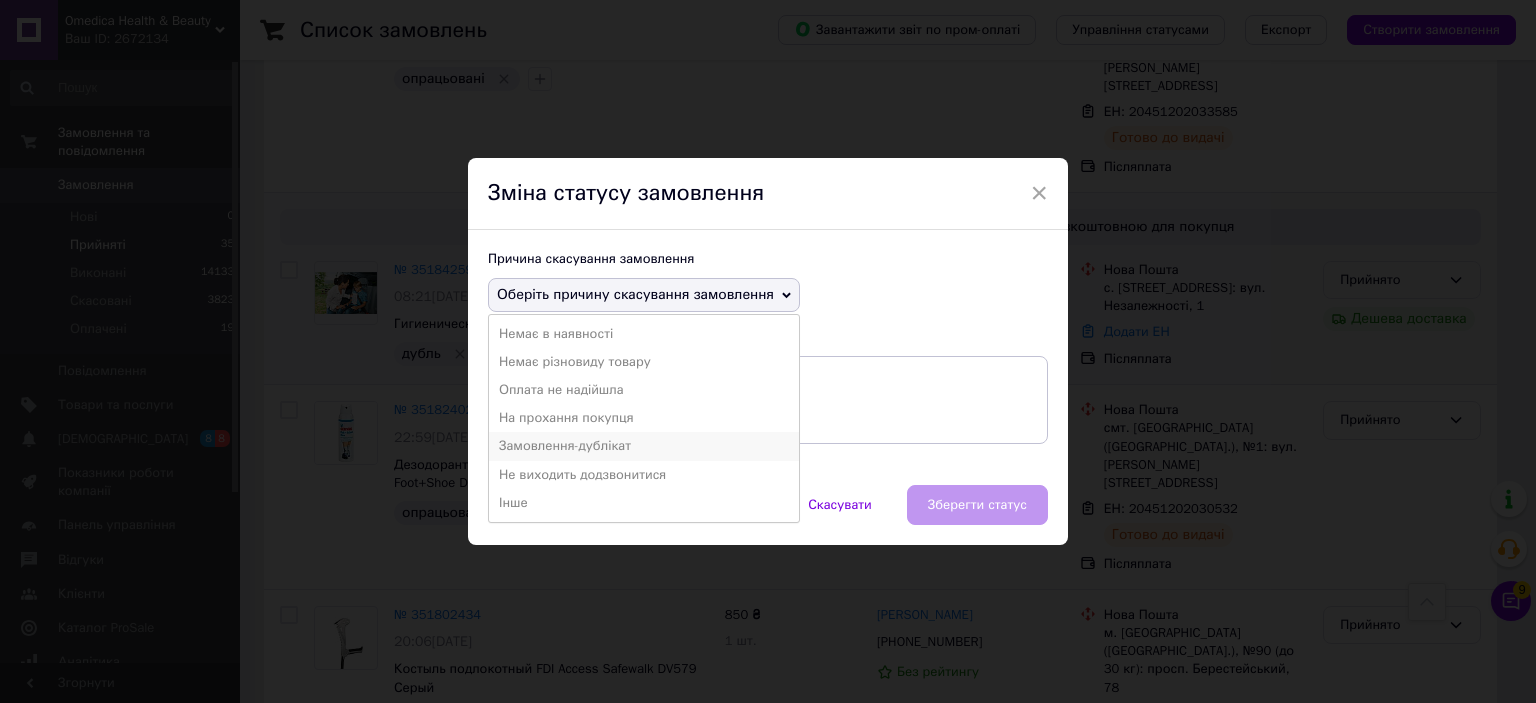 click on "Замовлення-дублікат" at bounding box center (644, 446) 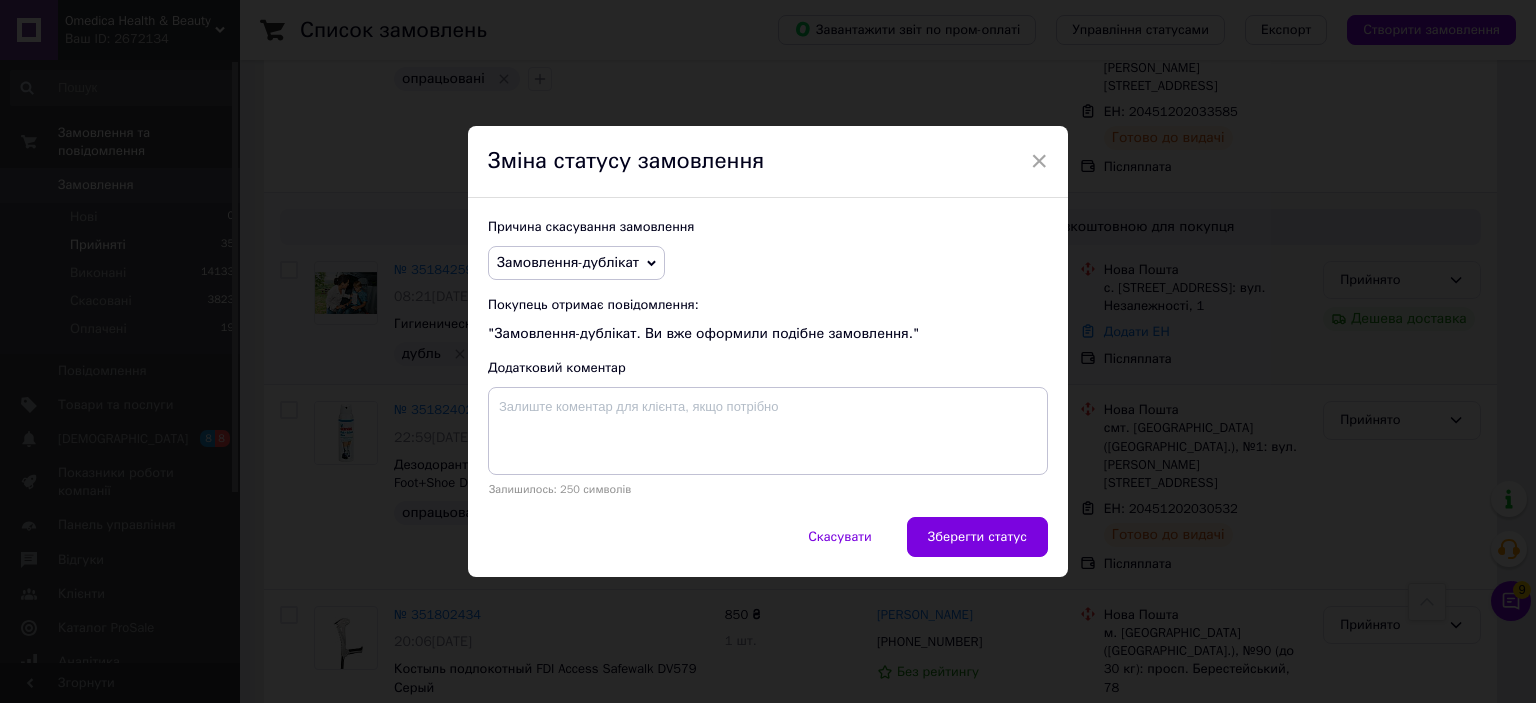 click on "Зберегти статус" at bounding box center [977, 537] 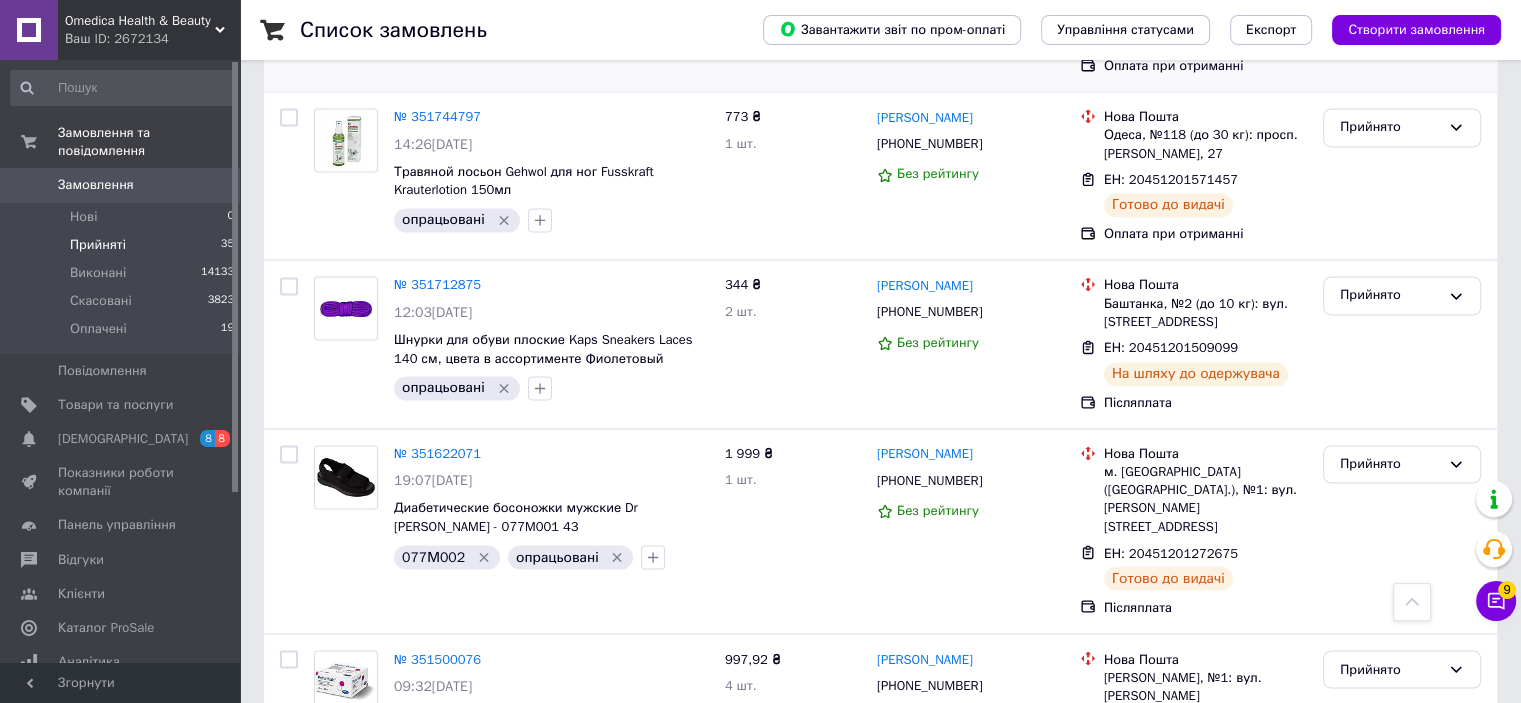 scroll, scrollTop: 3292, scrollLeft: 0, axis: vertical 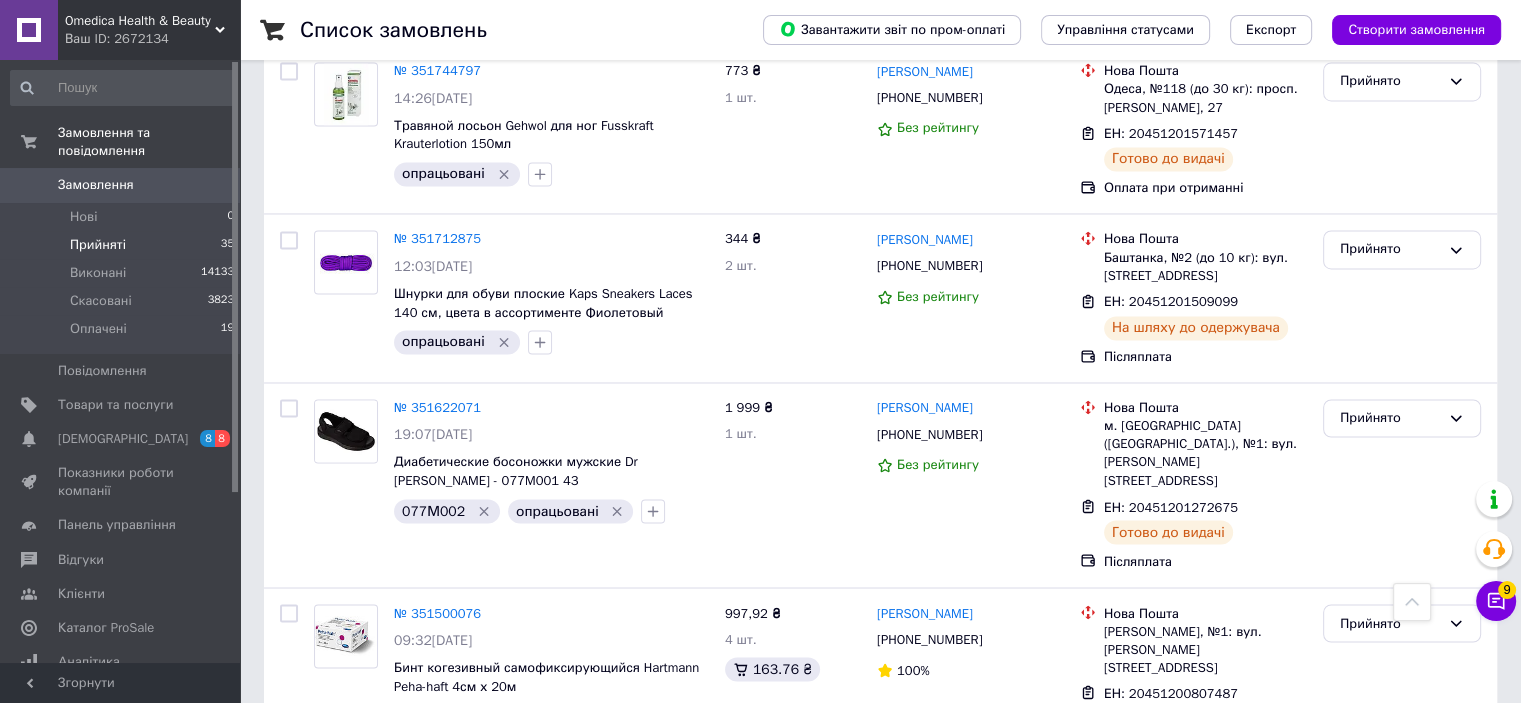 click on "2" at bounding box center (327, 988) 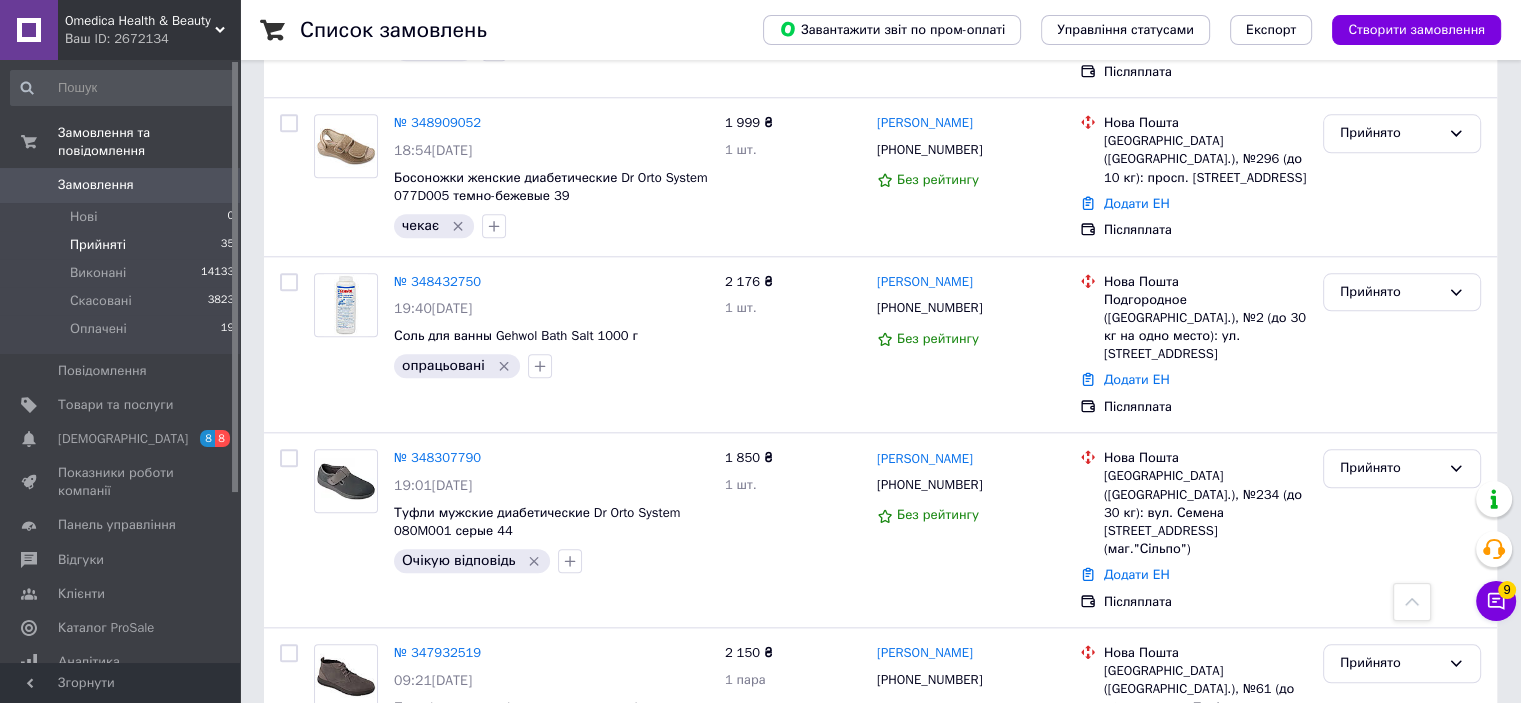 scroll, scrollTop: 2059, scrollLeft: 0, axis: vertical 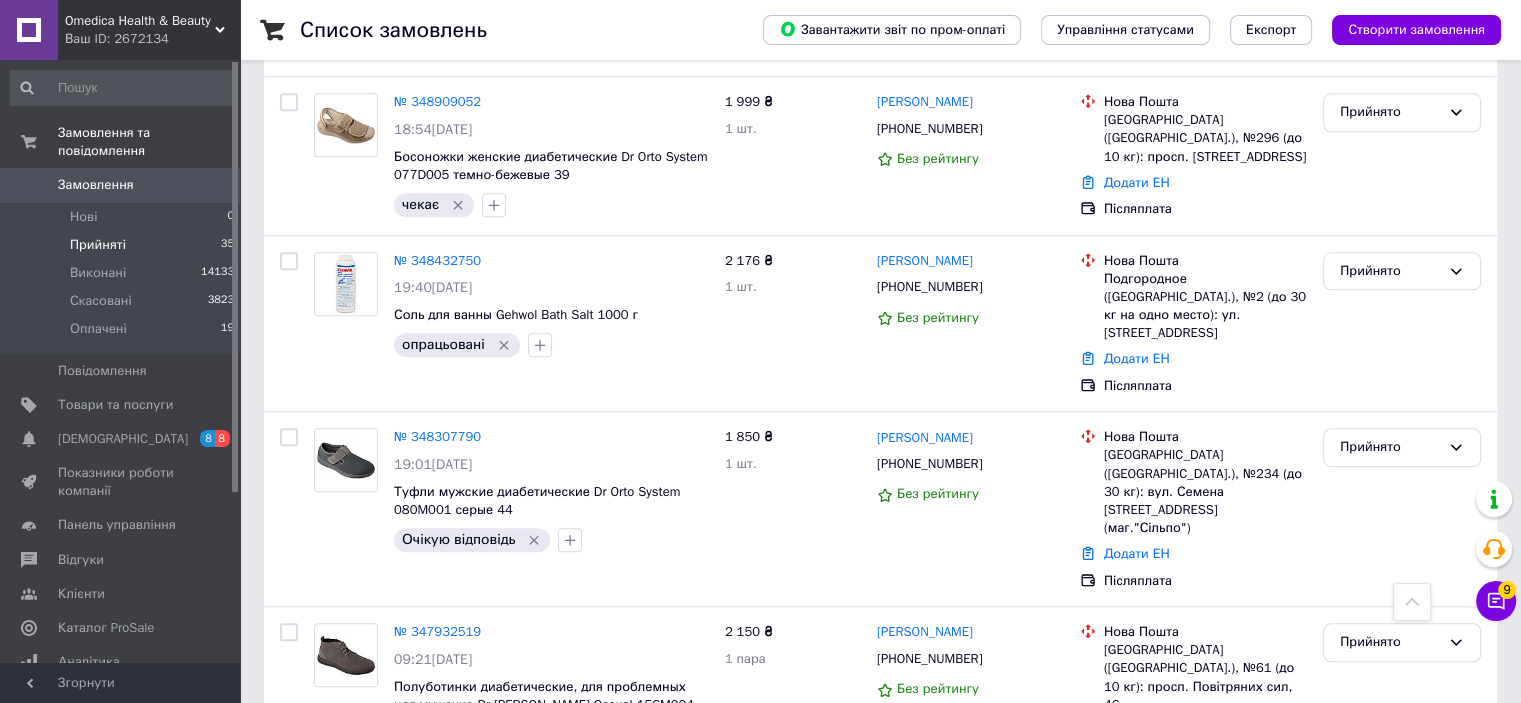 click on "Прийняті" at bounding box center (98, 245) 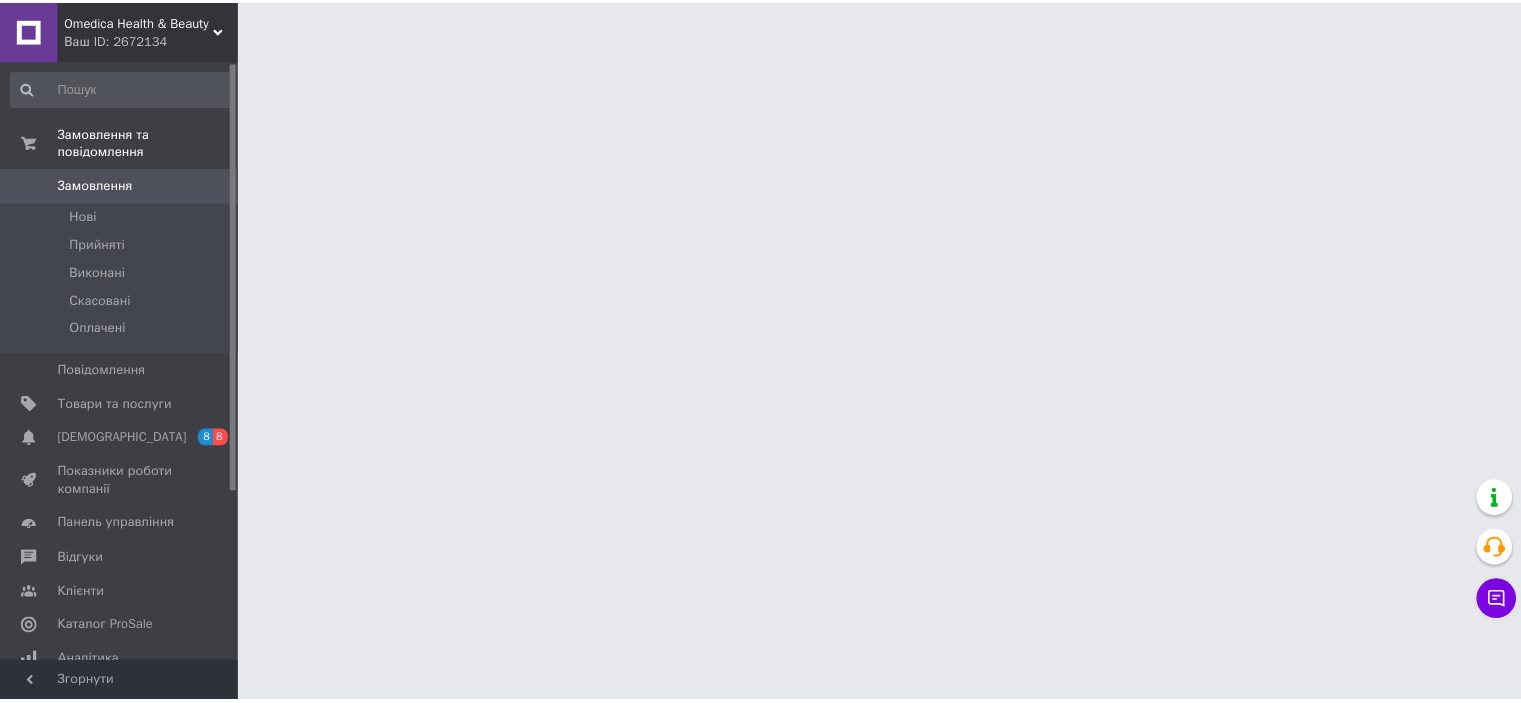 scroll, scrollTop: 0, scrollLeft: 0, axis: both 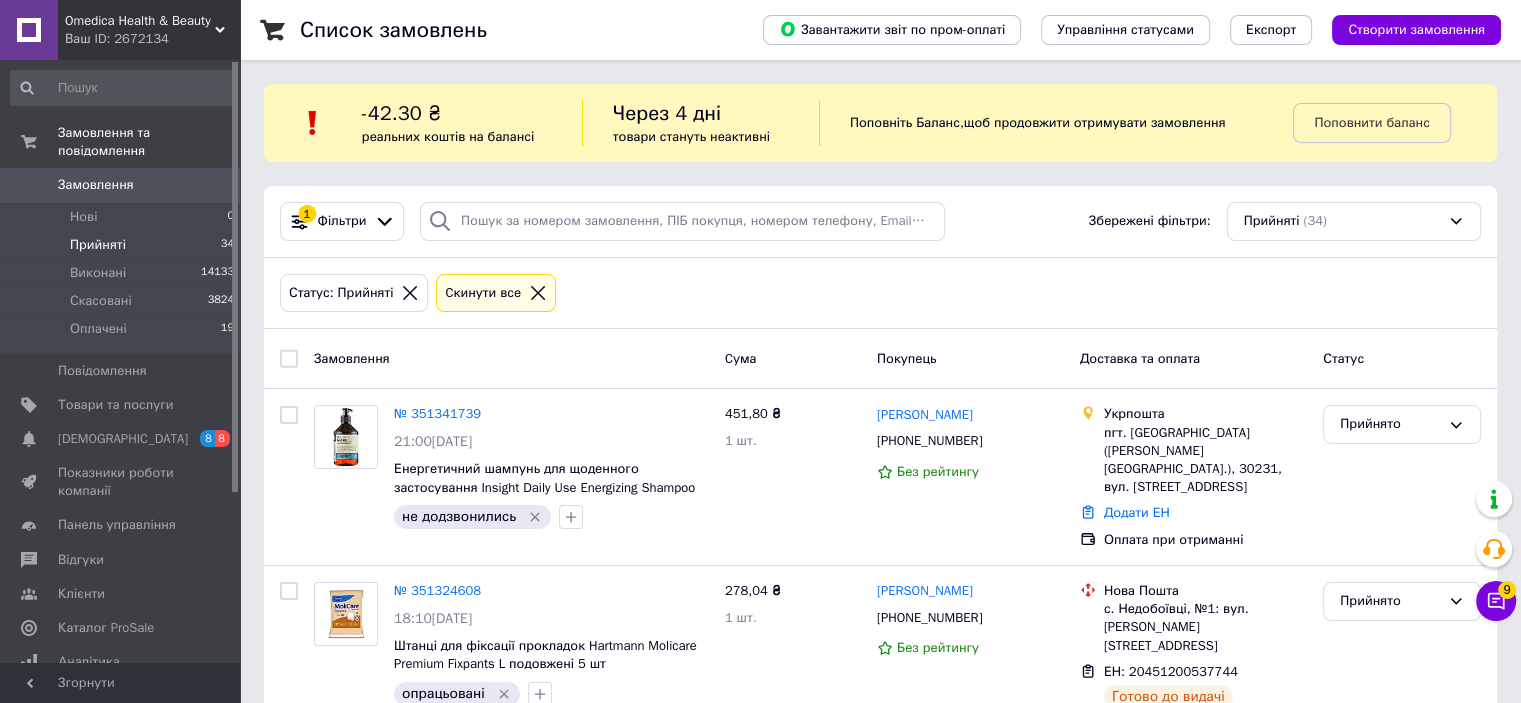 click on "Прийняті" at bounding box center [98, 245] 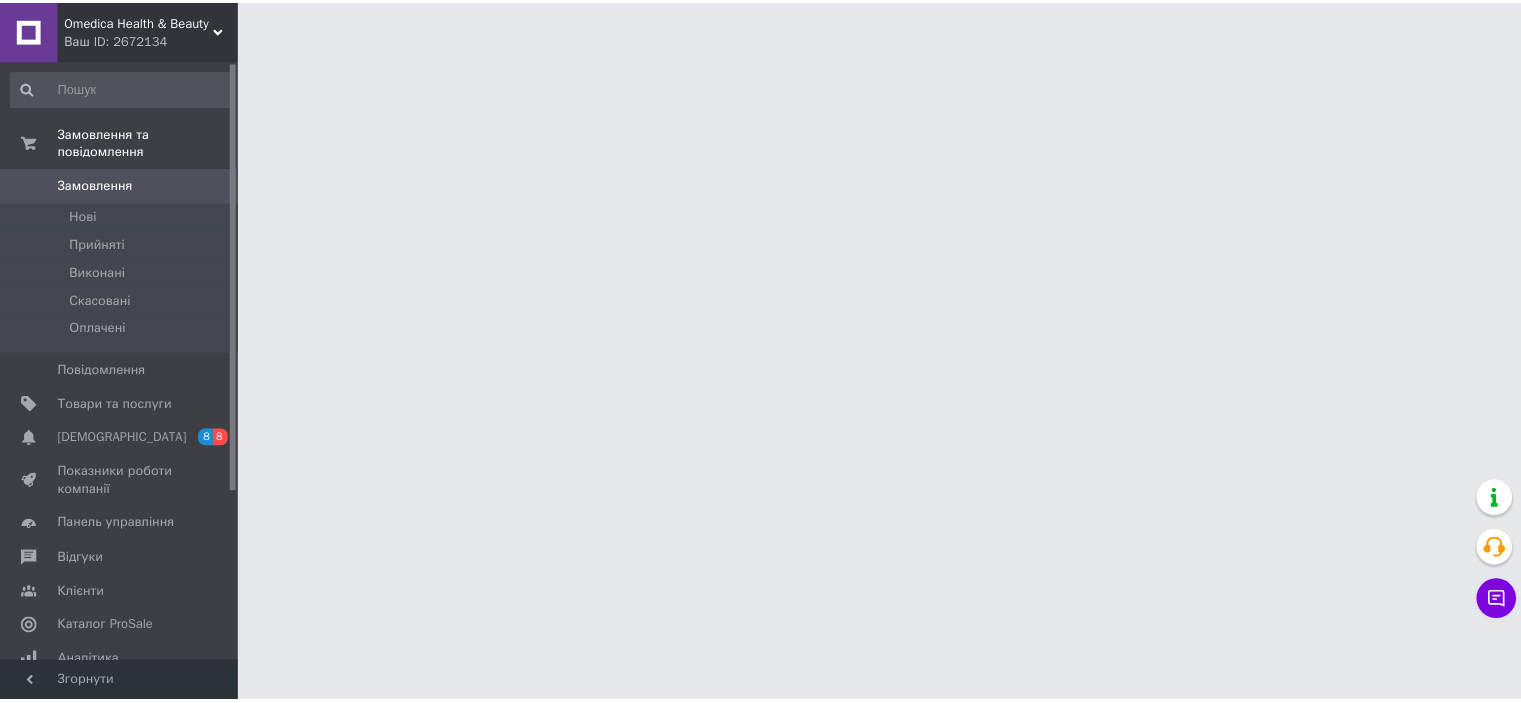 scroll, scrollTop: 0, scrollLeft: 0, axis: both 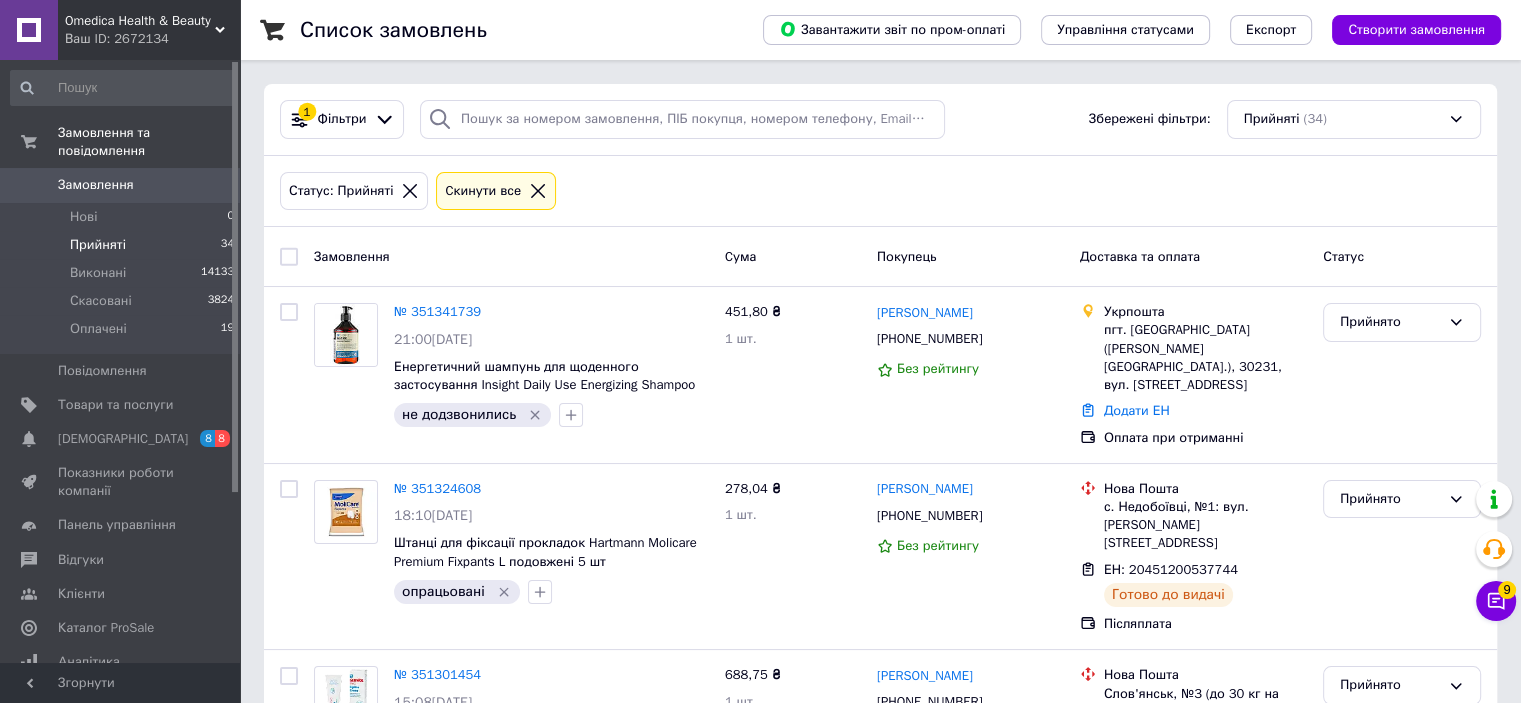 click on "Прийняті" at bounding box center [98, 245] 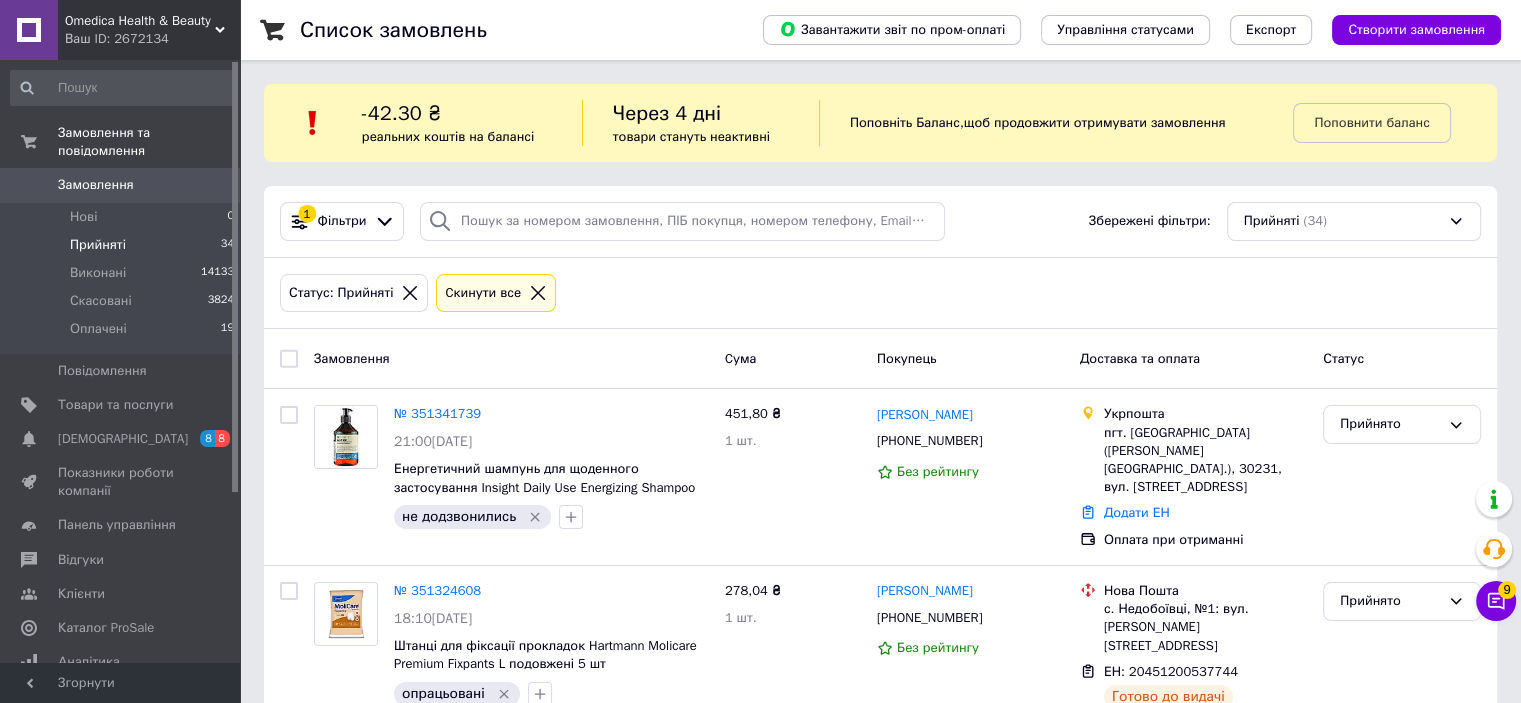 click on "Прийняті" at bounding box center (98, 245) 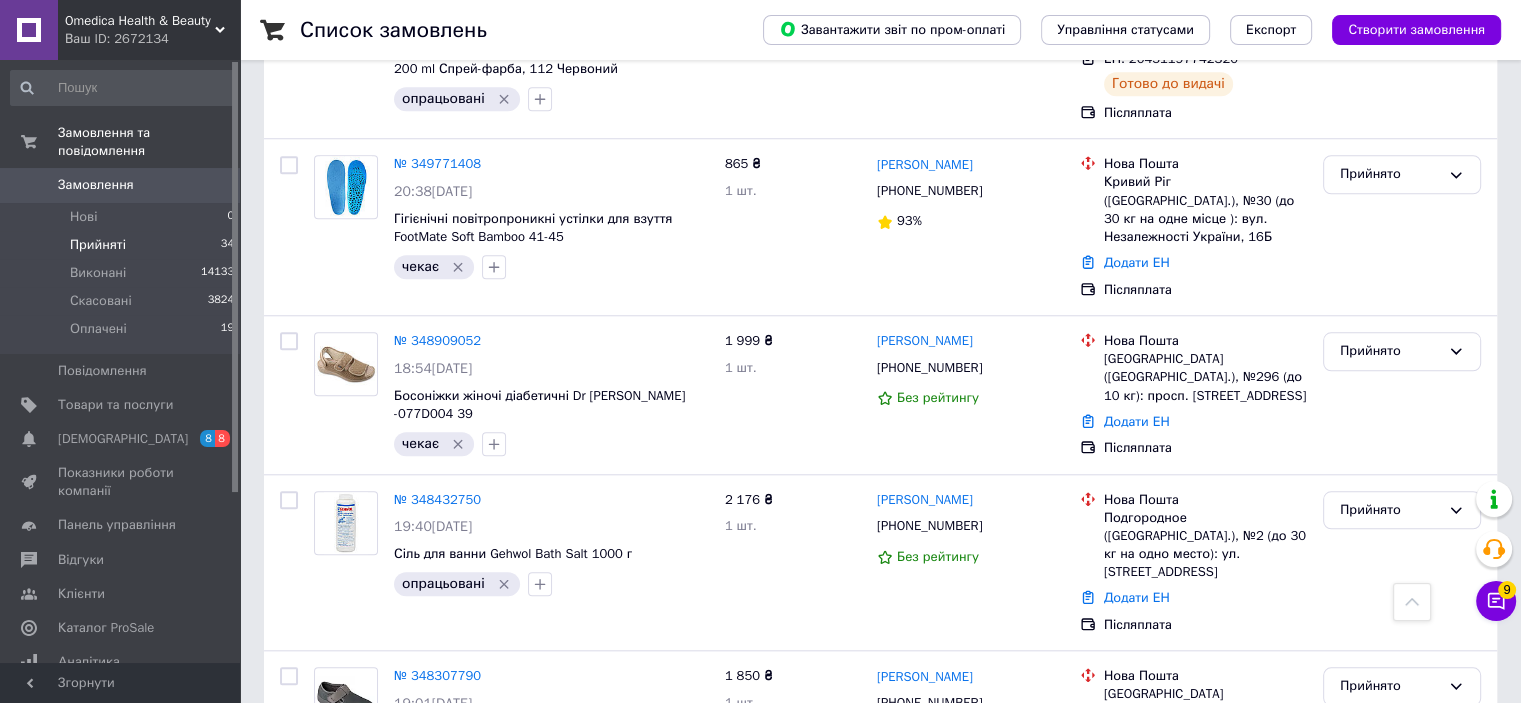 scroll, scrollTop: 2043, scrollLeft: 0, axis: vertical 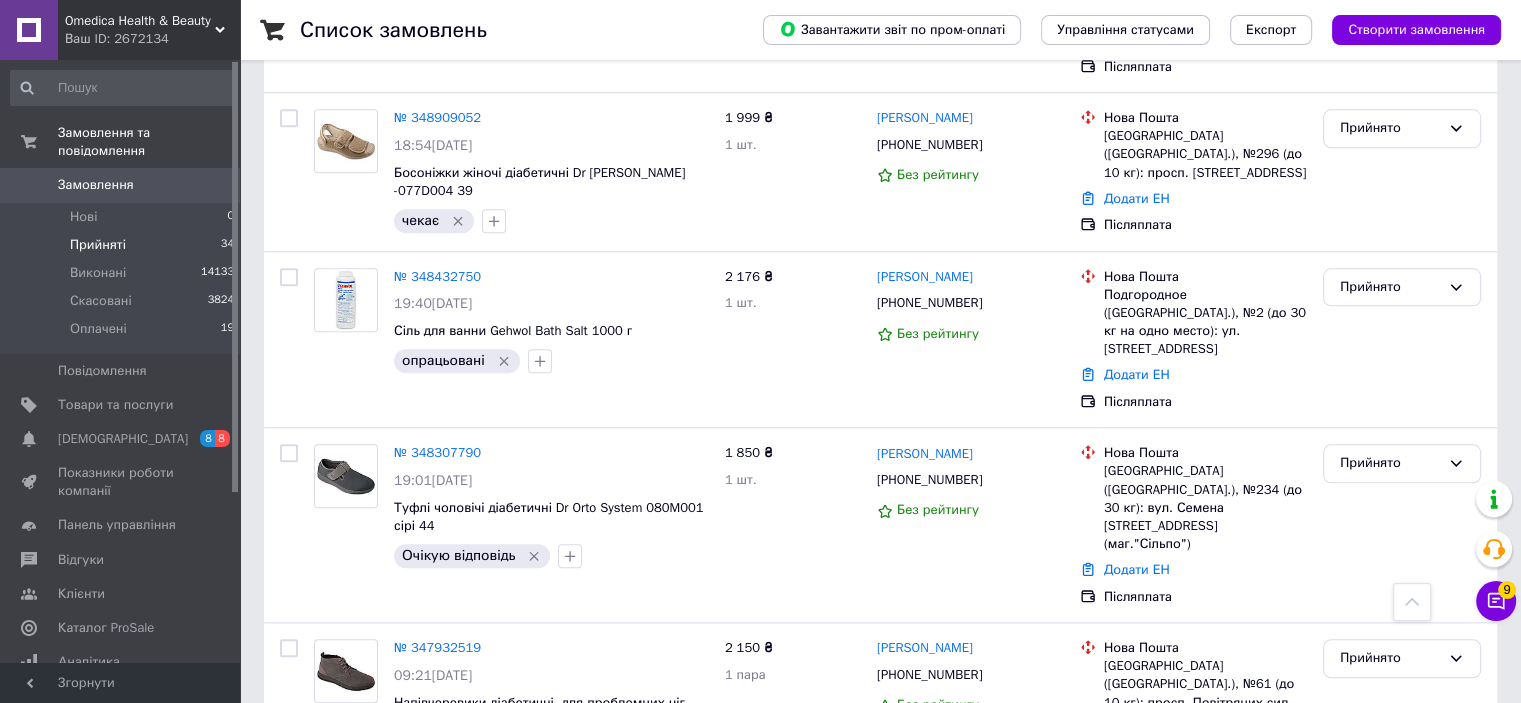 click on "1" at bounding box center [404, 844] 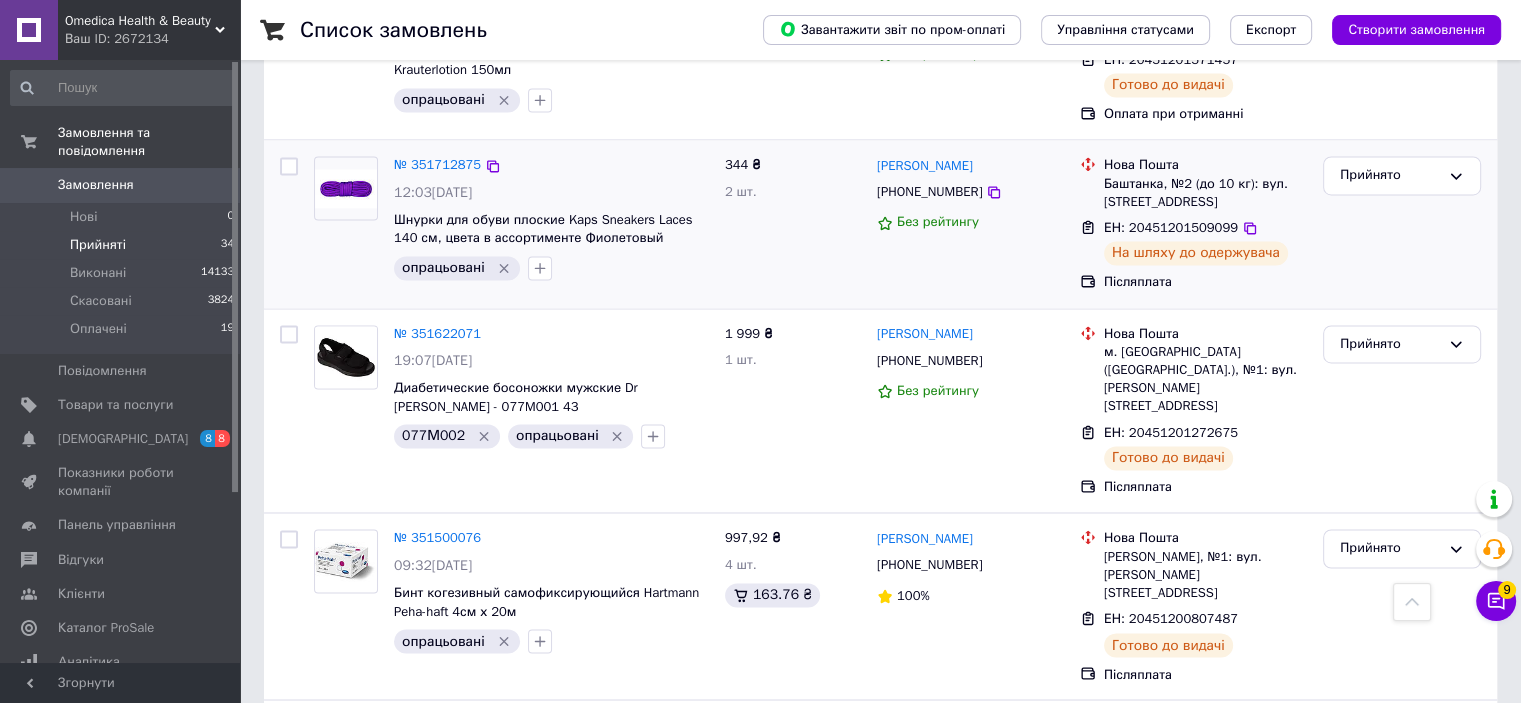 scroll, scrollTop: 3270, scrollLeft: 0, axis: vertical 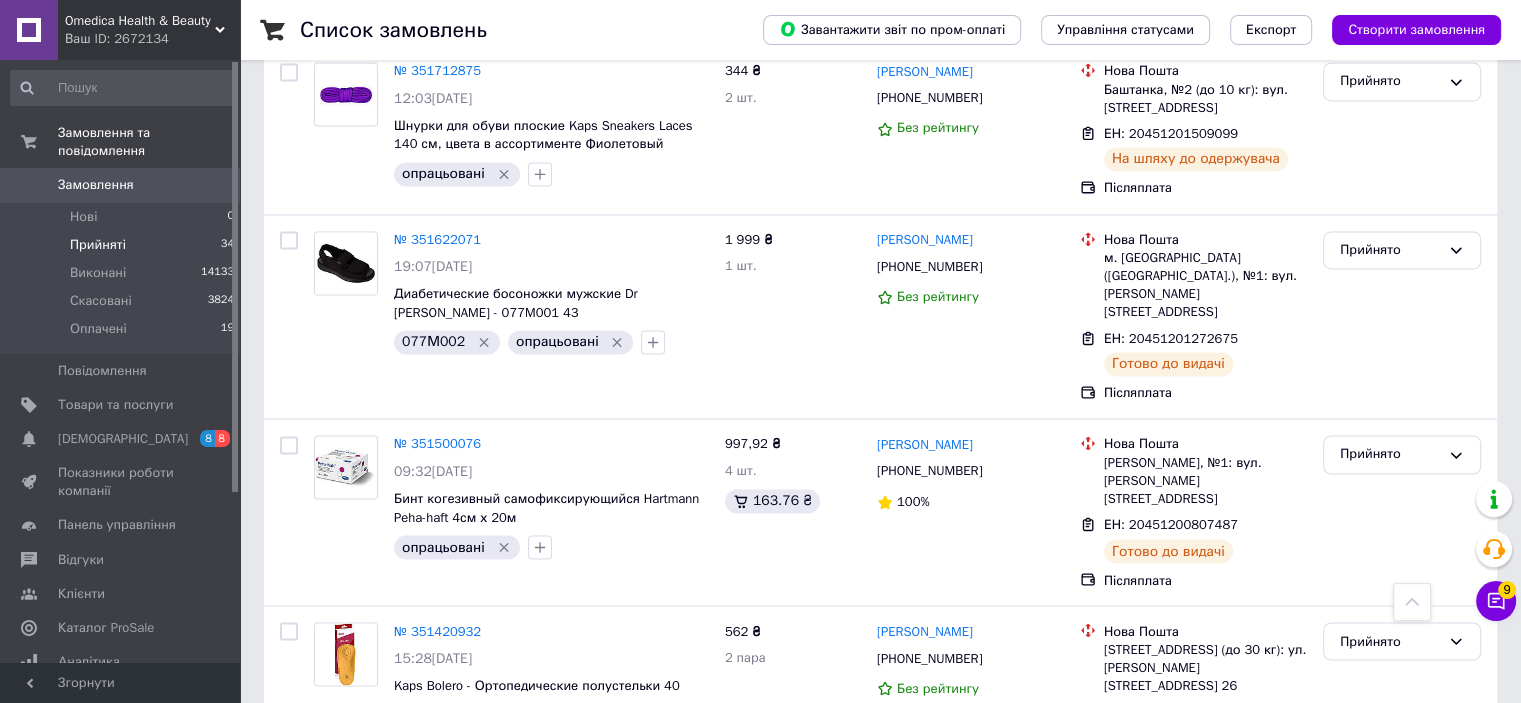 click on "Прийняті 34" at bounding box center (123, 245) 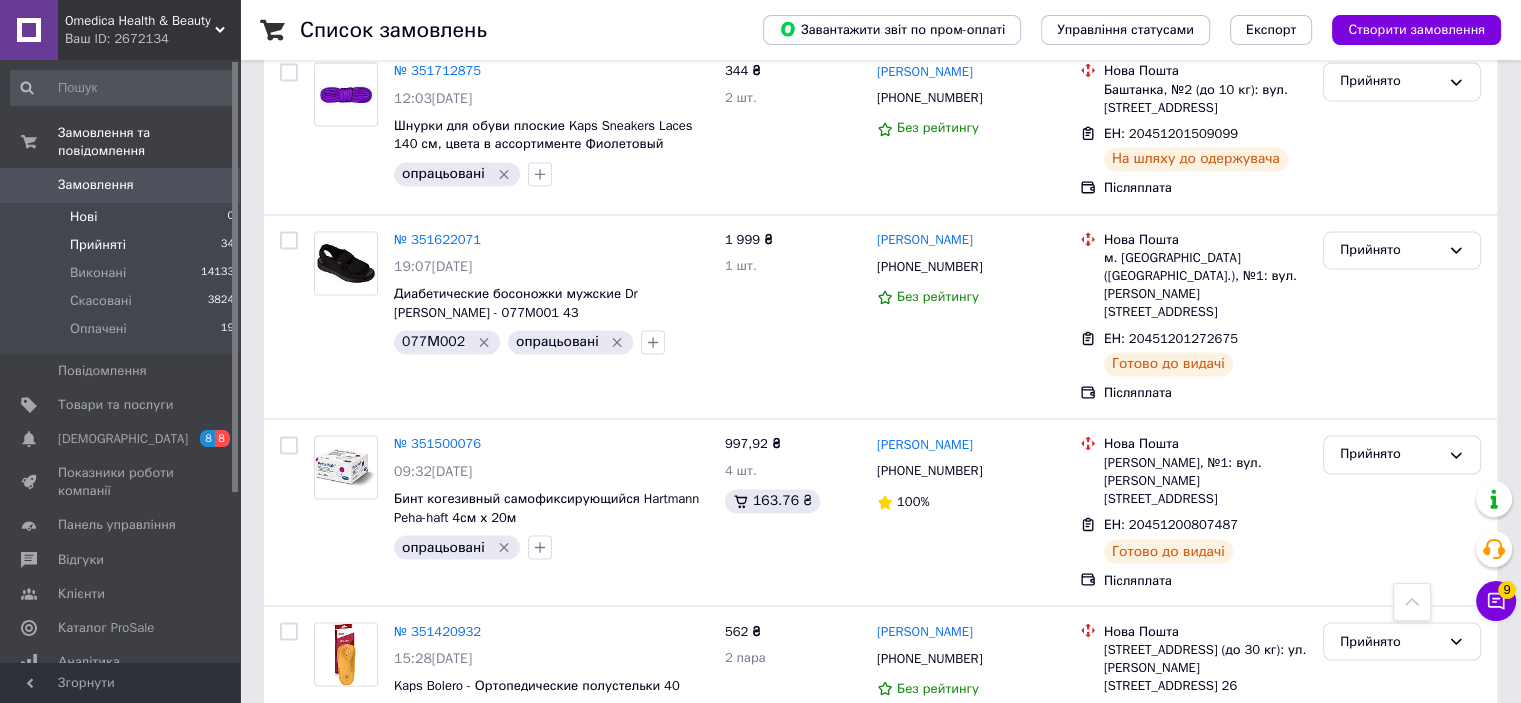 click on "Нові" at bounding box center [83, 217] 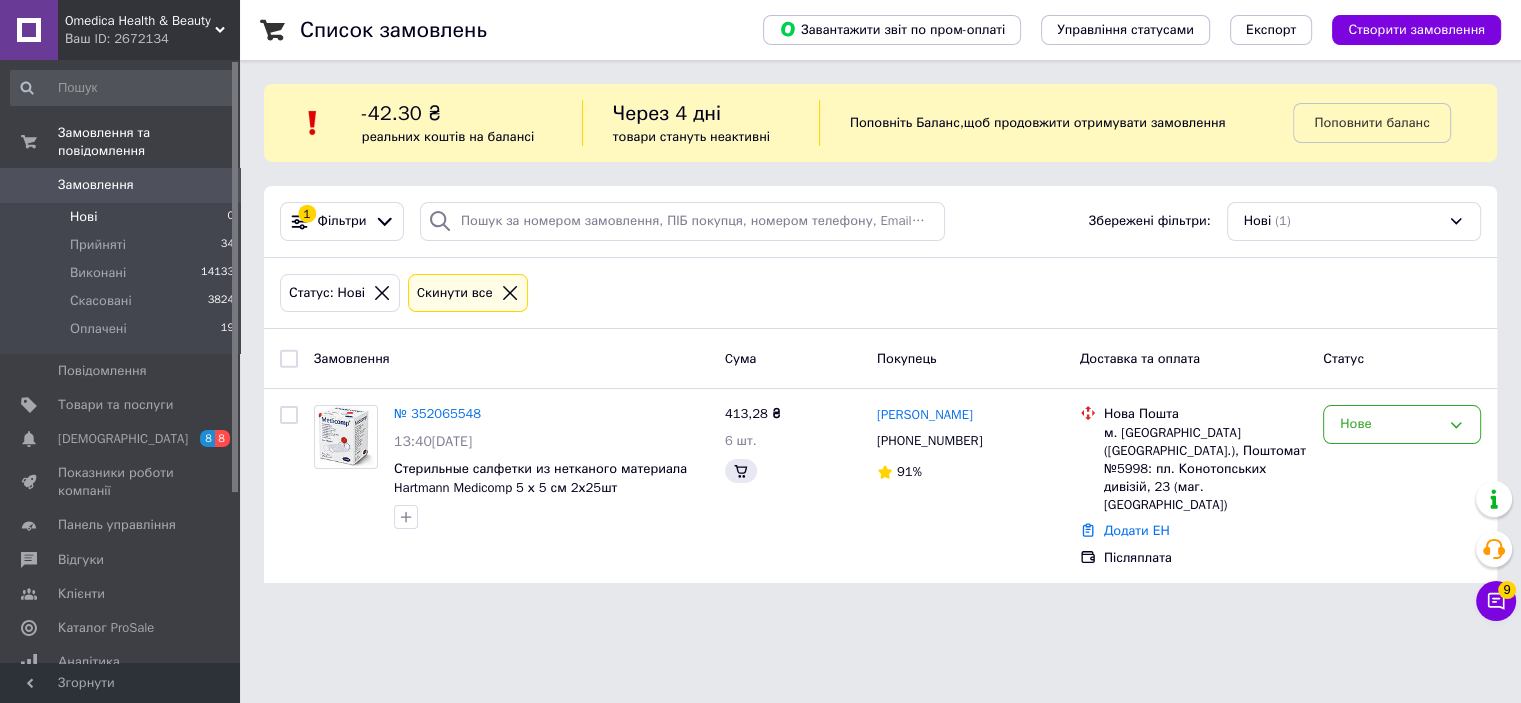 scroll, scrollTop: 0, scrollLeft: 0, axis: both 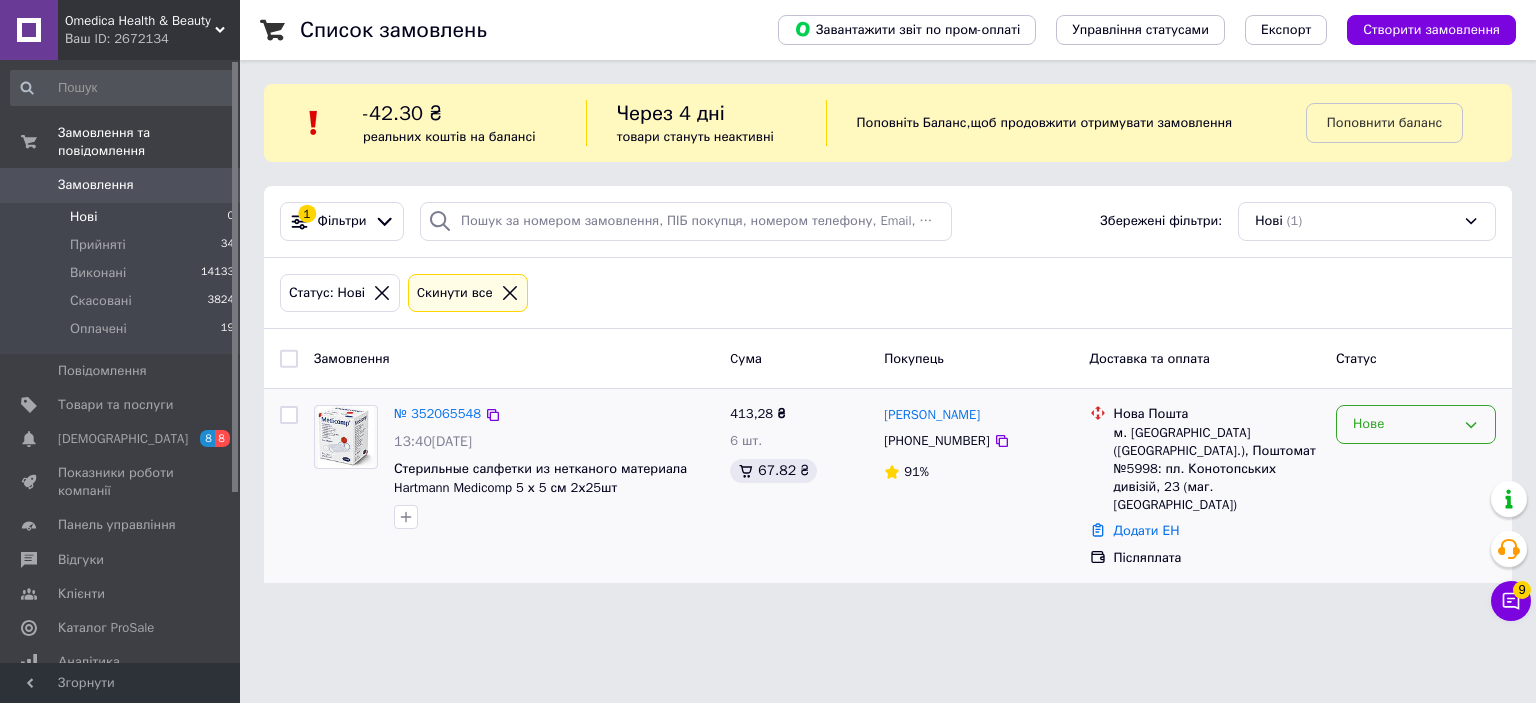 click on "Нове" at bounding box center [1404, 424] 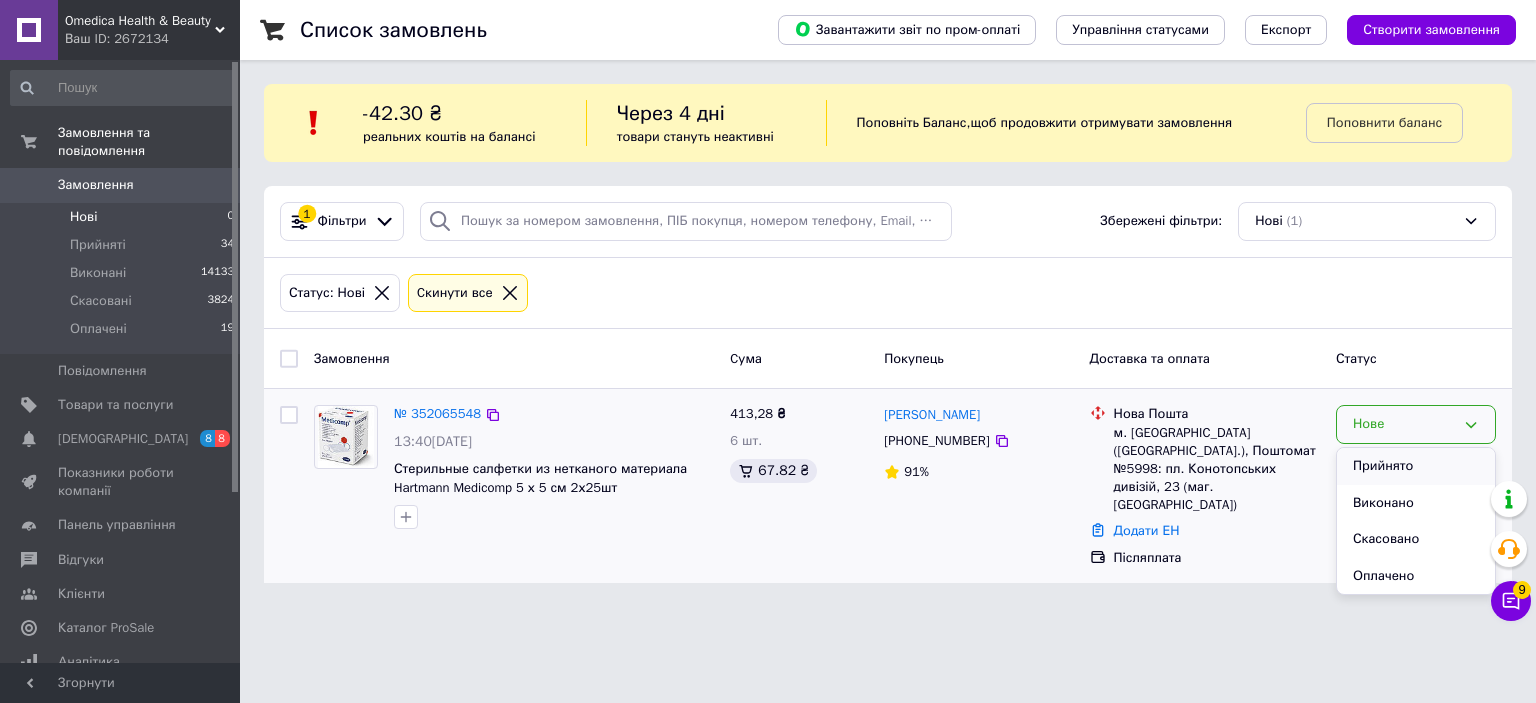 click on "Прийнято" at bounding box center (1416, 466) 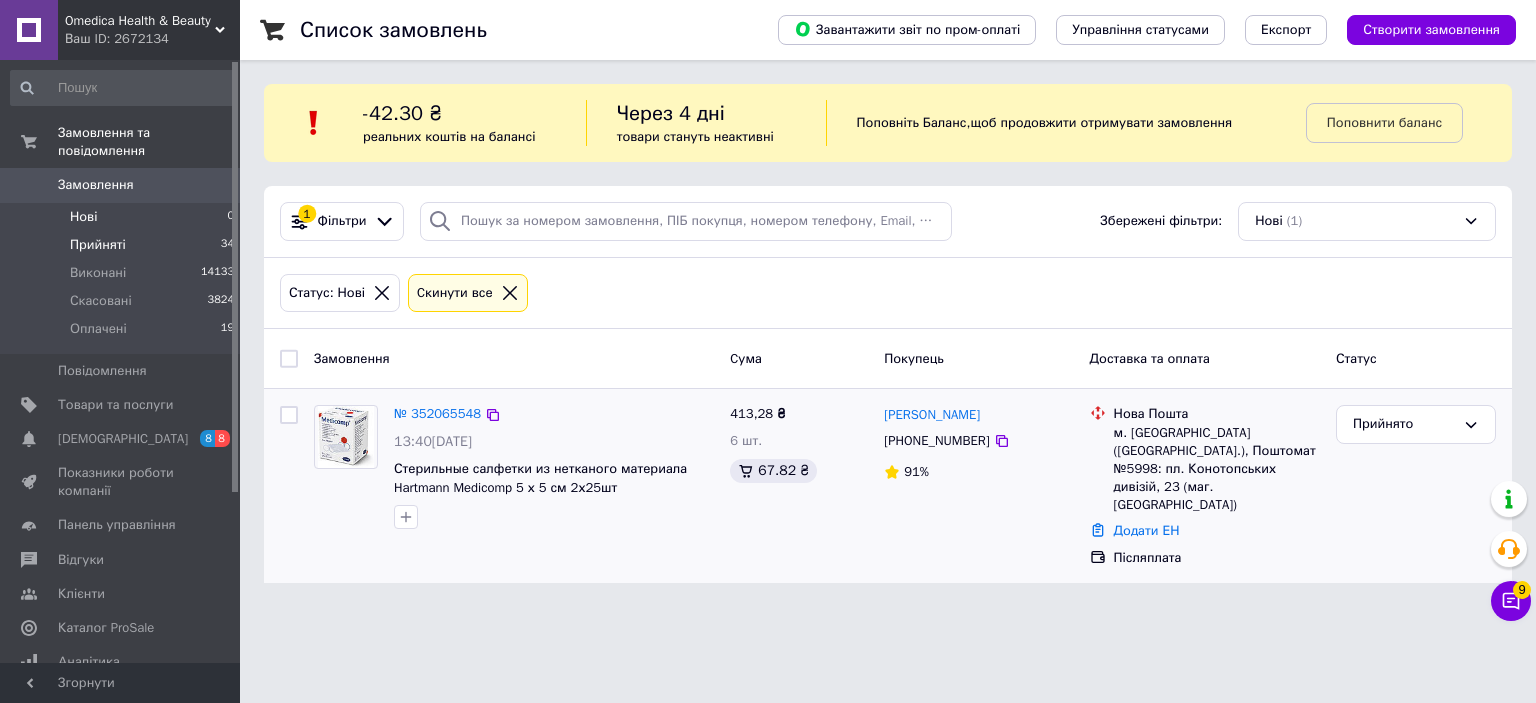 click on "Прийняті" at bounding box center [98, 245] 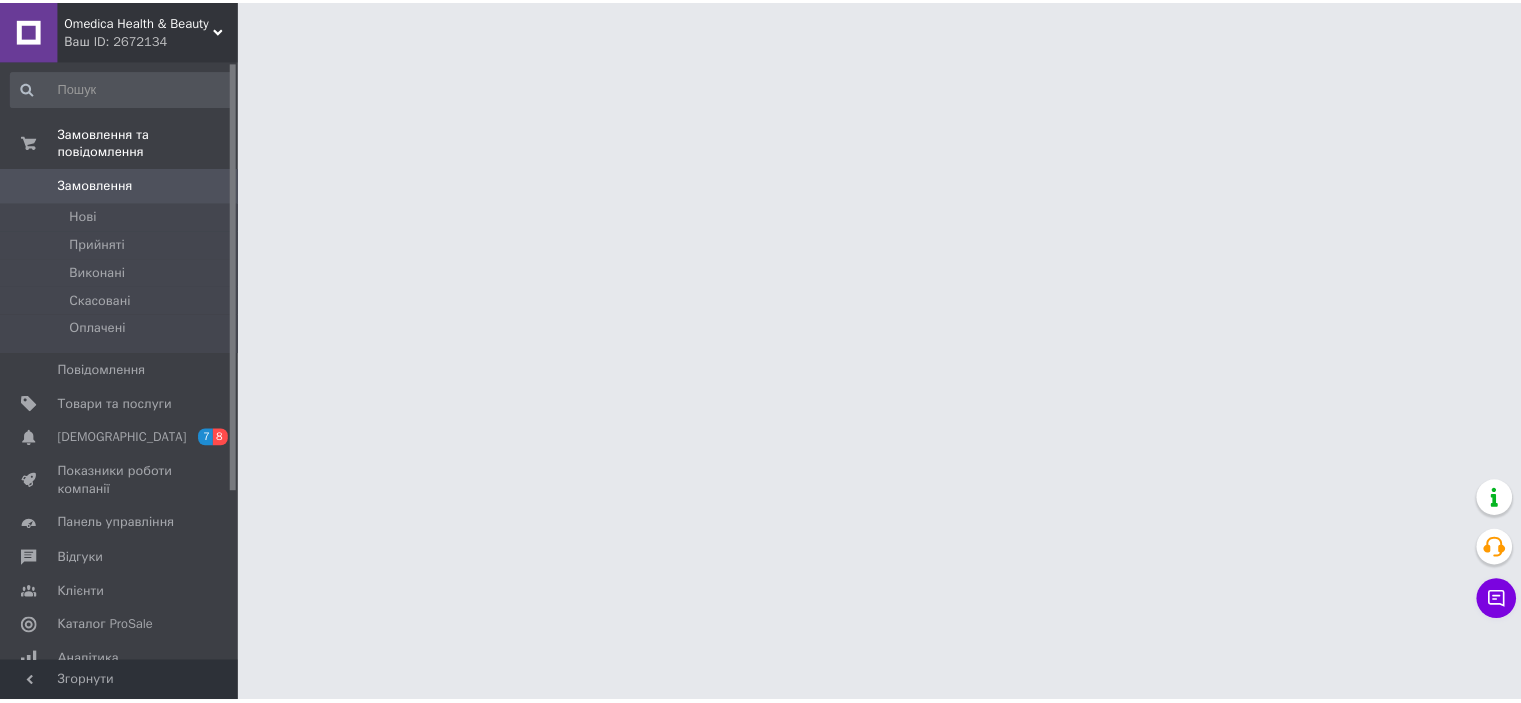scroll, scrollTop: 0, scrollLeft: 0, axis: both 